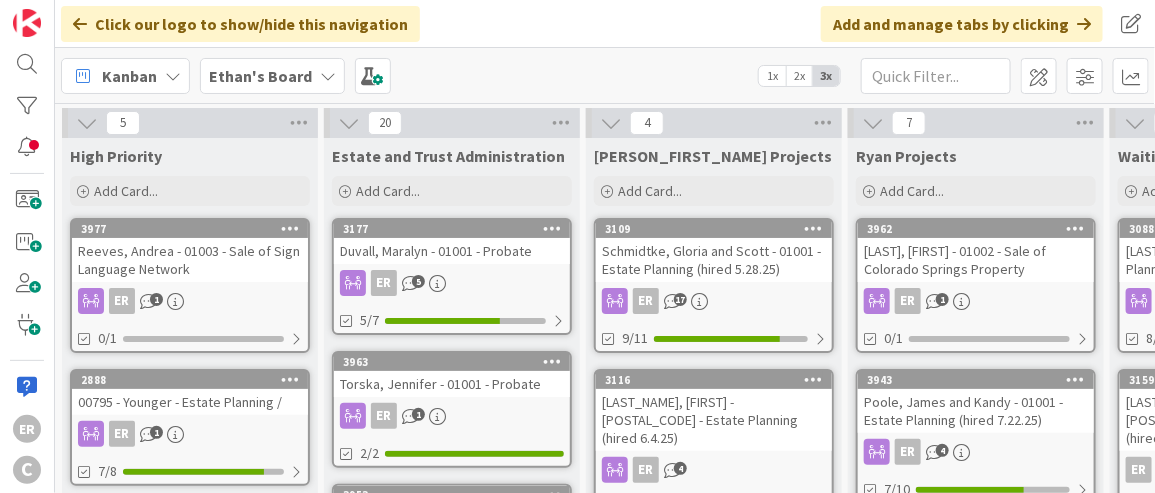 scroll, scrollTop: 0, scrollLeft: 0, axis: both 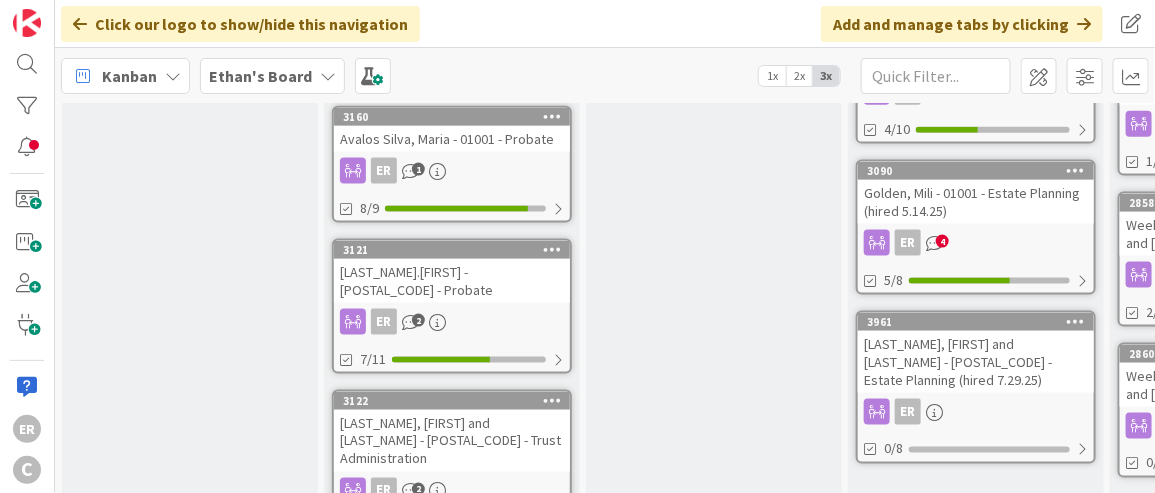 click on "ER 4" at bounding box center (976, 243) 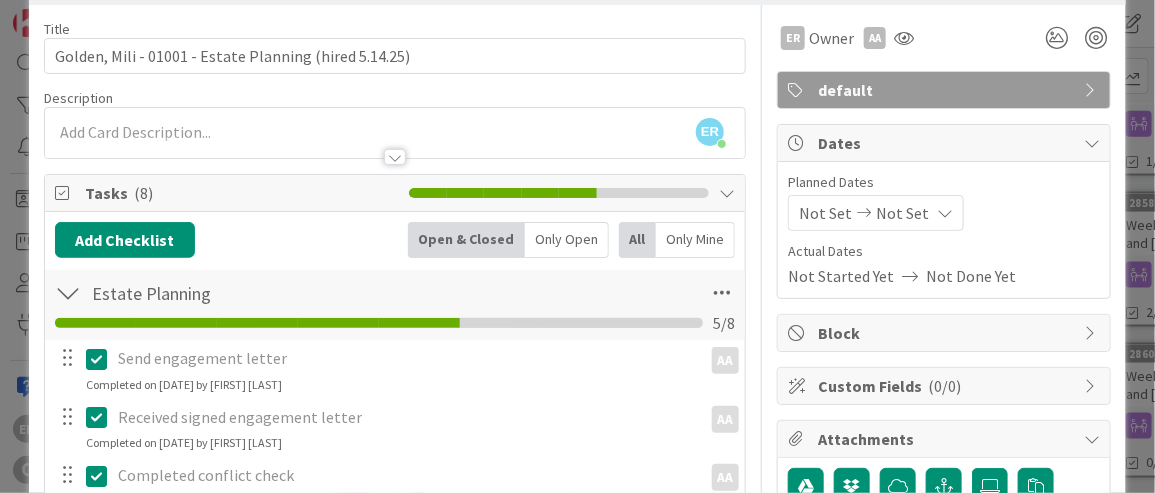 scroll, scrollTop: 0, scrollLeft: 0, axis: both 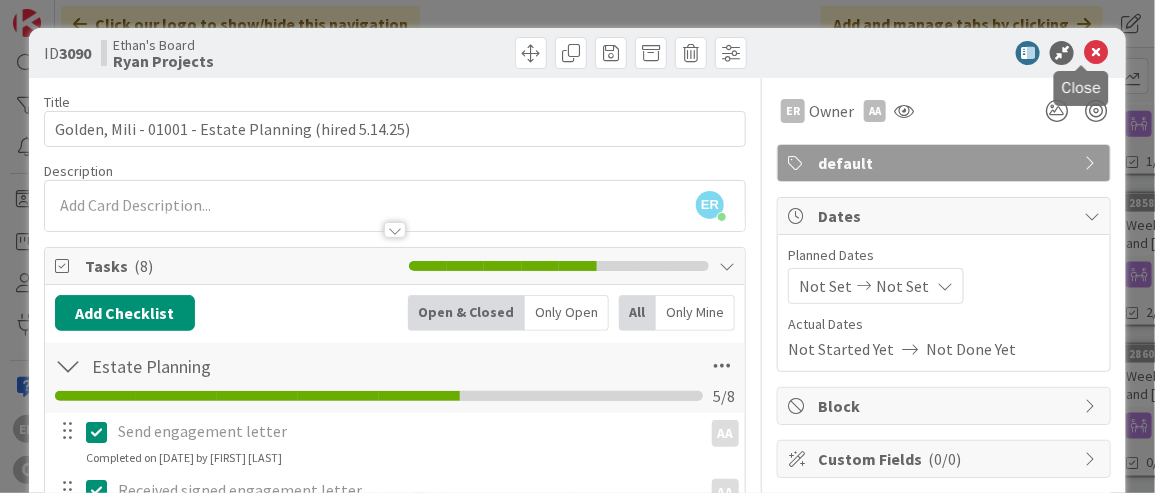 click at bounding box center [1096, 53] 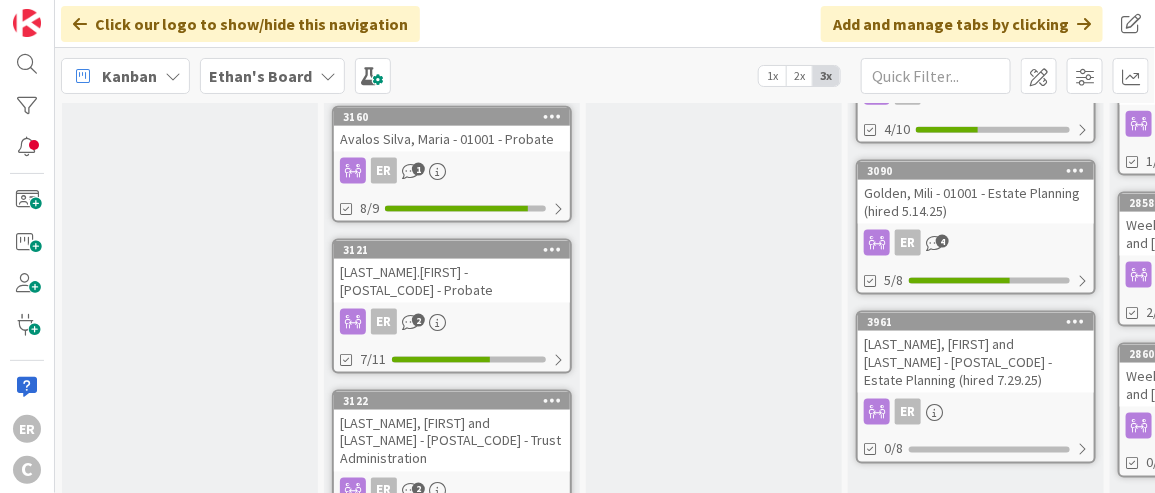 click on "[LAST_NAME], [FIRST] and [LAST_NAME] - [POSTAL_CODE] - Estate Planning (hired 7.29.25)" at bounding box center [976, 362] 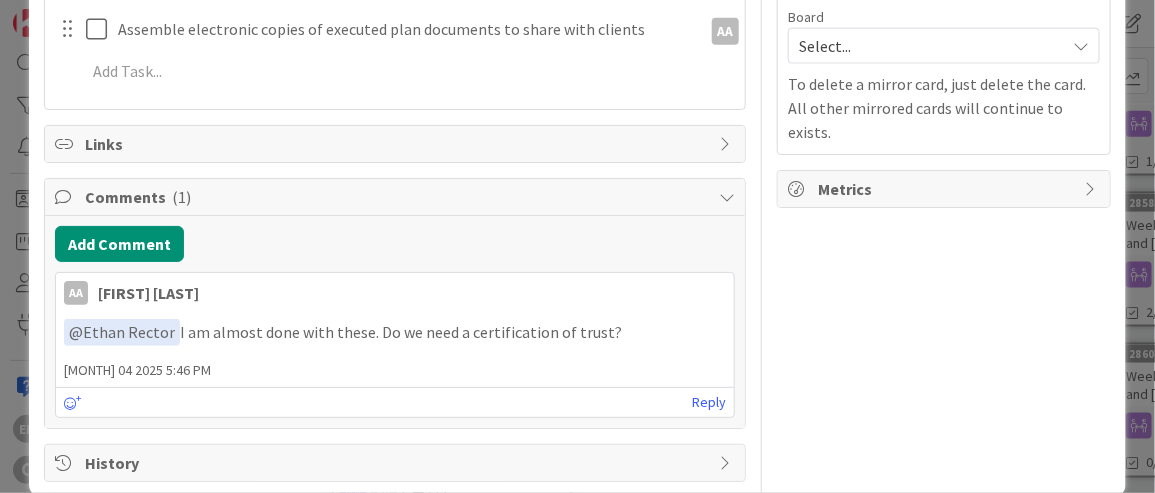 scroll, scrollTop: 797, scrollLeft: 0, axis: vertical 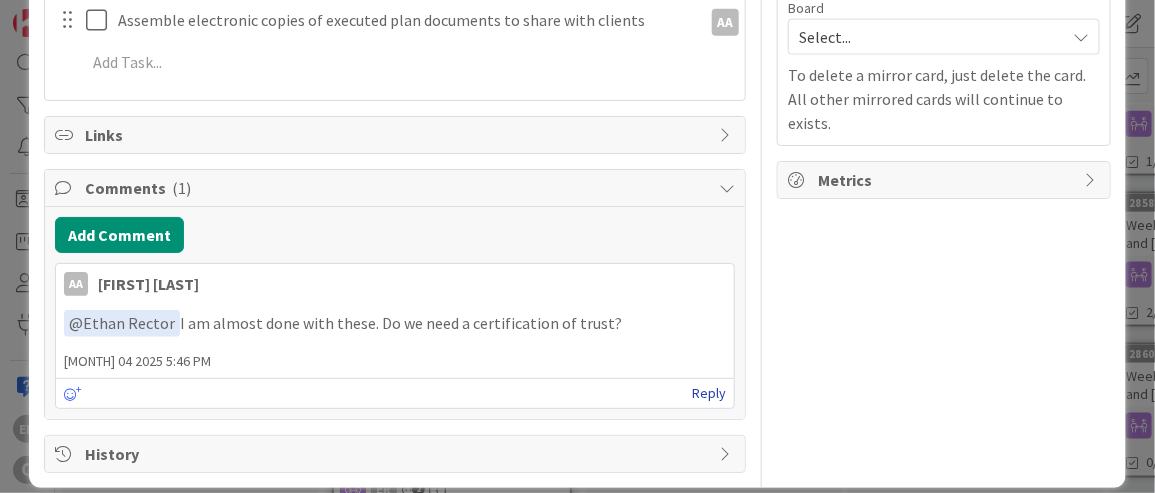 click on "Reply" at bounding box center (709, 393) 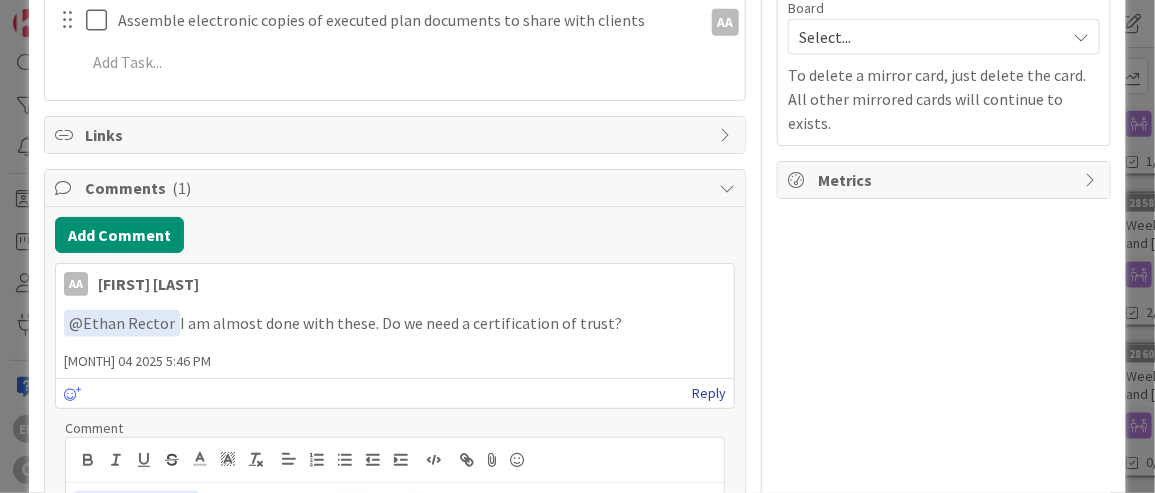 scroll, scrollTop: 809, scrollLeft: 0, axis: vertical 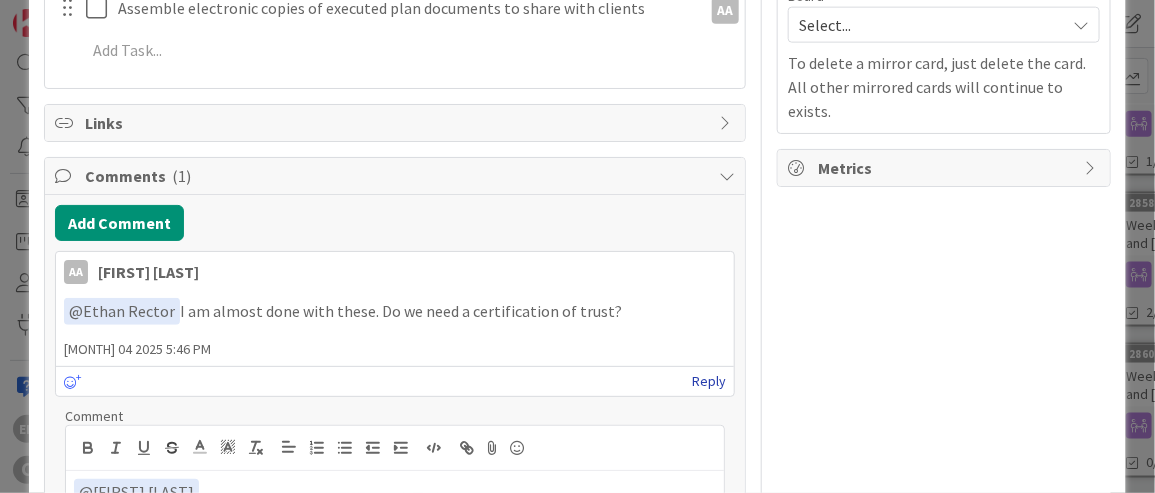 type 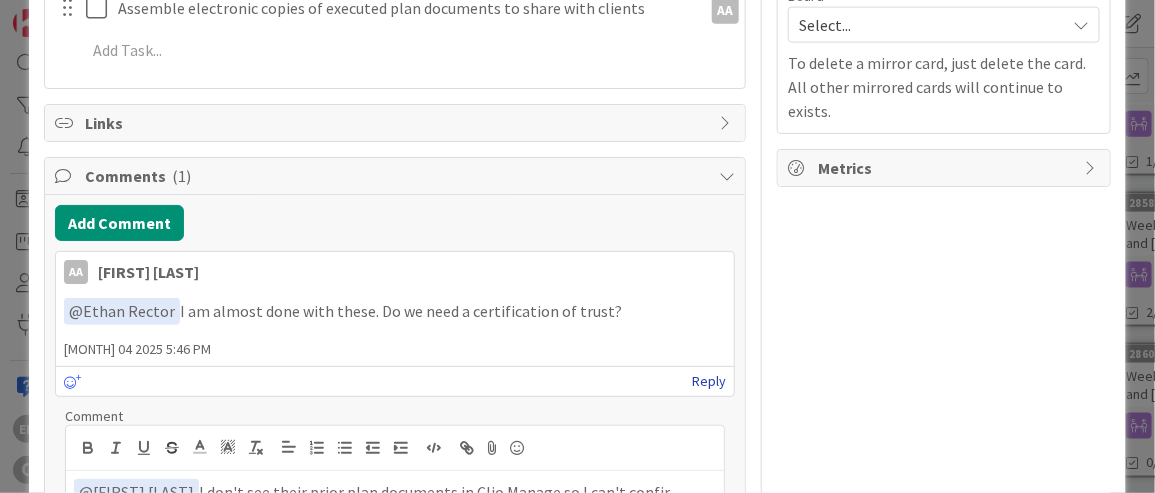 scroll, scrollTop: 834, scrollLeft: 0, axis: vertical 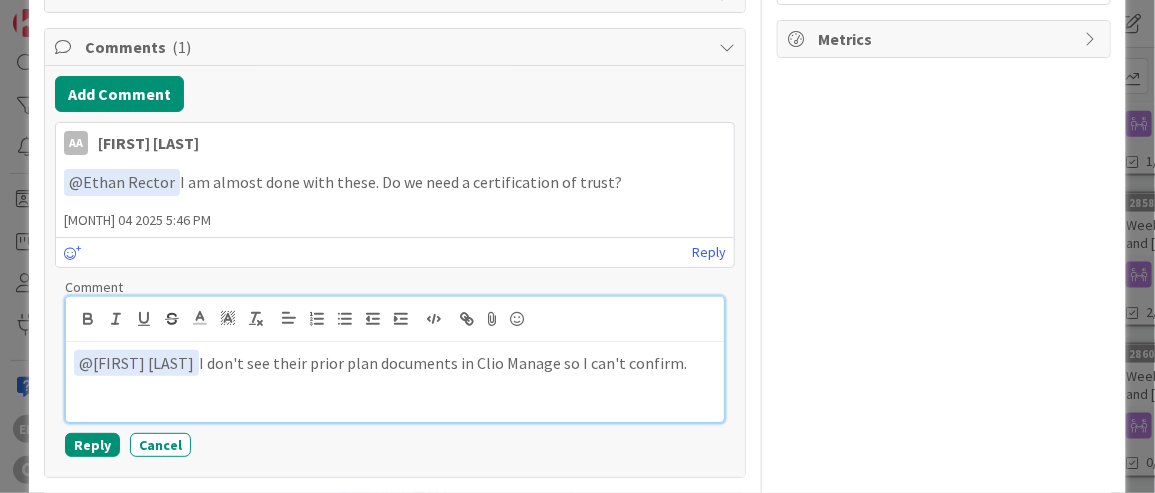 click on "﻿ @ Adrianna Auerhamer ﻿  I don't see their prior plan documents in Clio Manage so I can't confirm." at bounding box center [395, 363] 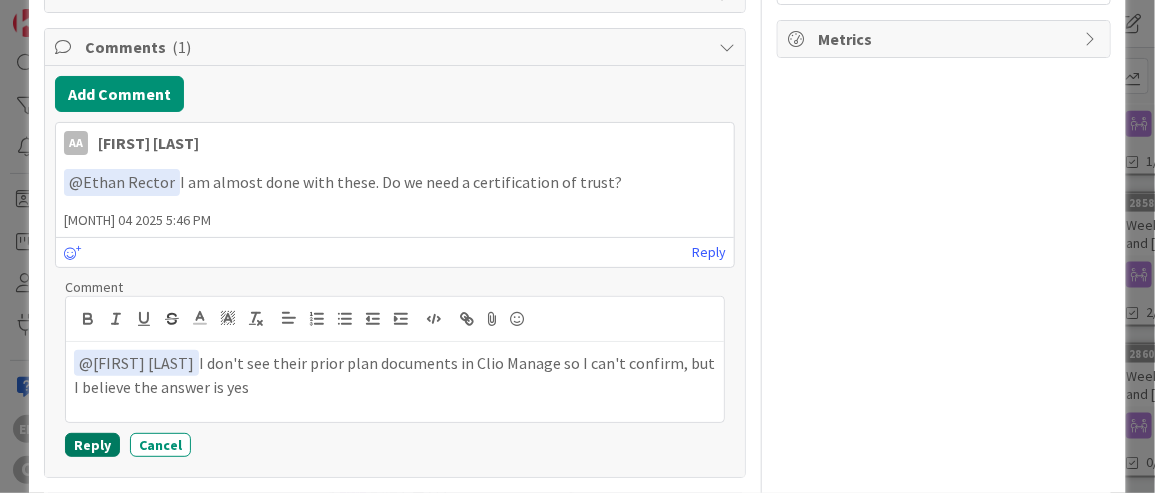 click on "Reply" at bounding box center (92, 445) 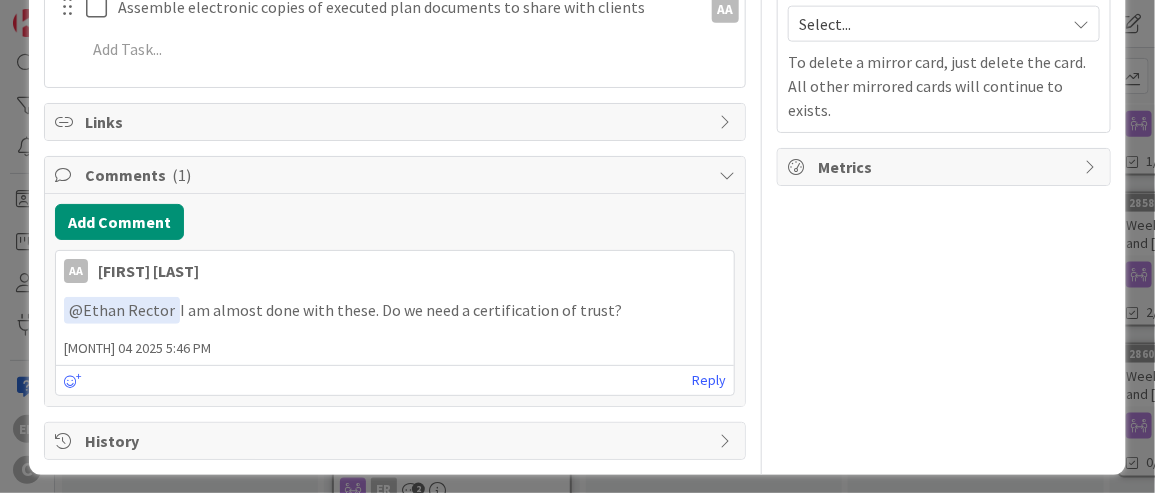 scroll, scrollTop: 938, scrollLeft: 0, axis: vertical 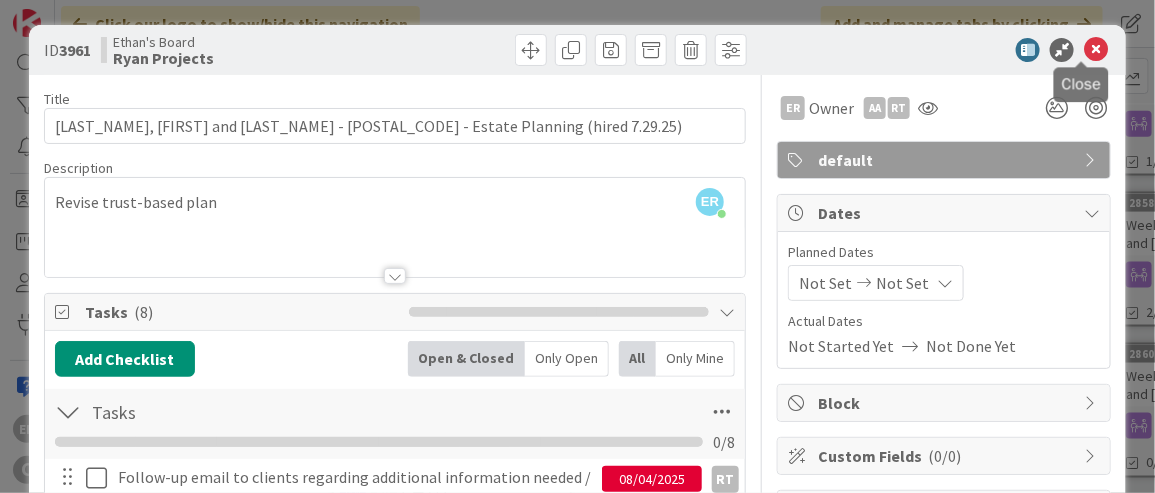 click at bounding box center (1096, 50) 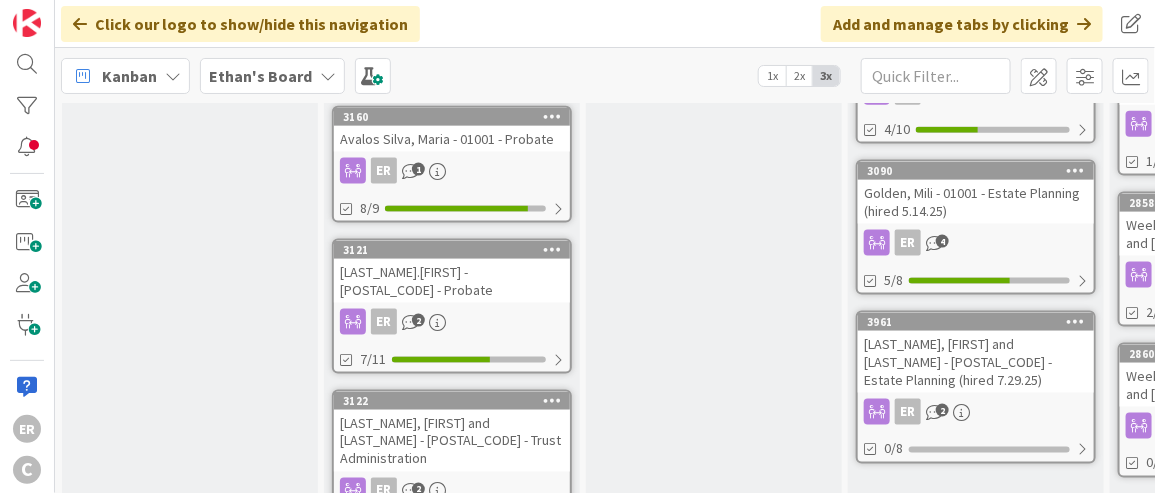 scroll, scrollTop: 0, scrollLeft: 0, axis: both 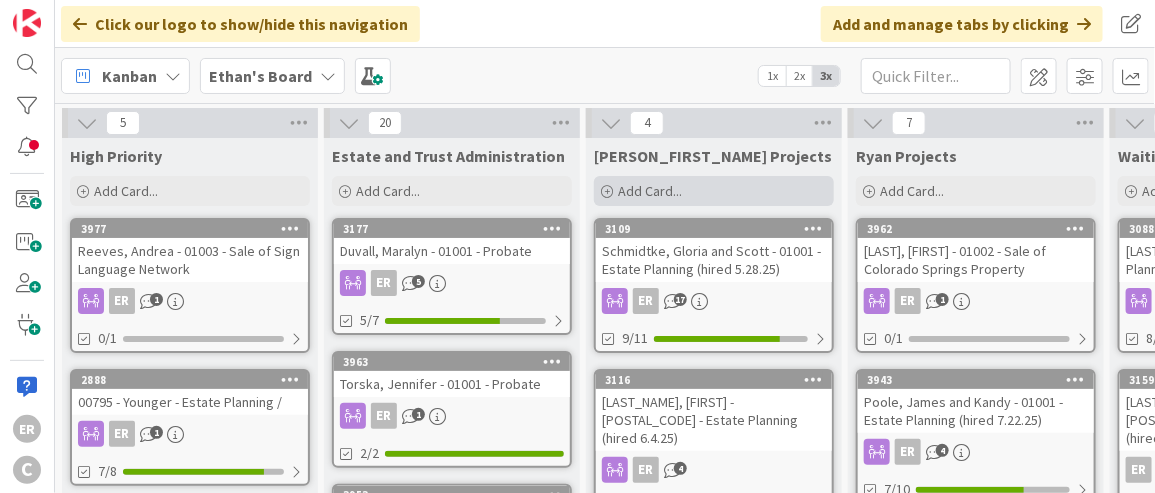 click on "Add Card..." at bounding box center (650, 191) 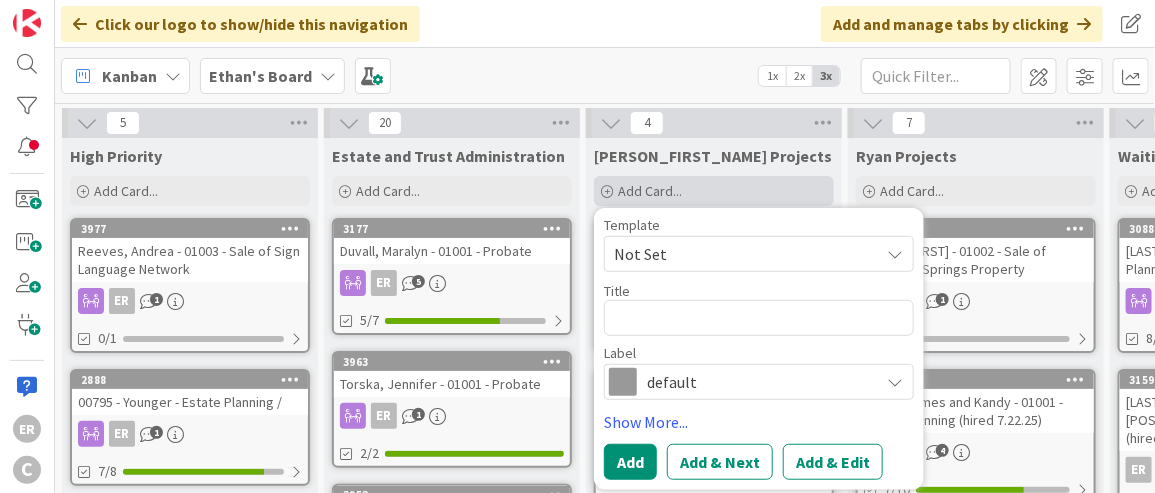 type on "x" 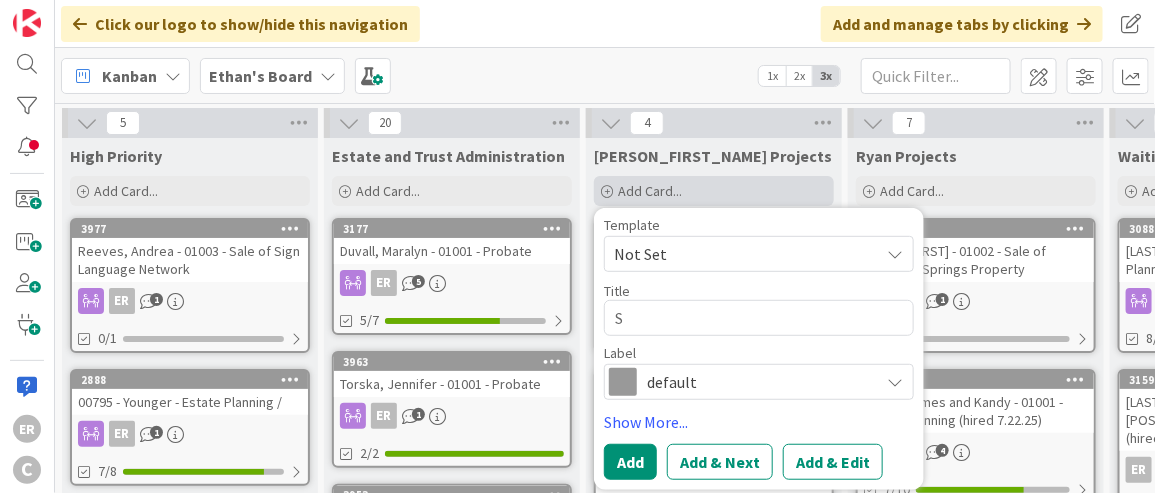 type on "x" 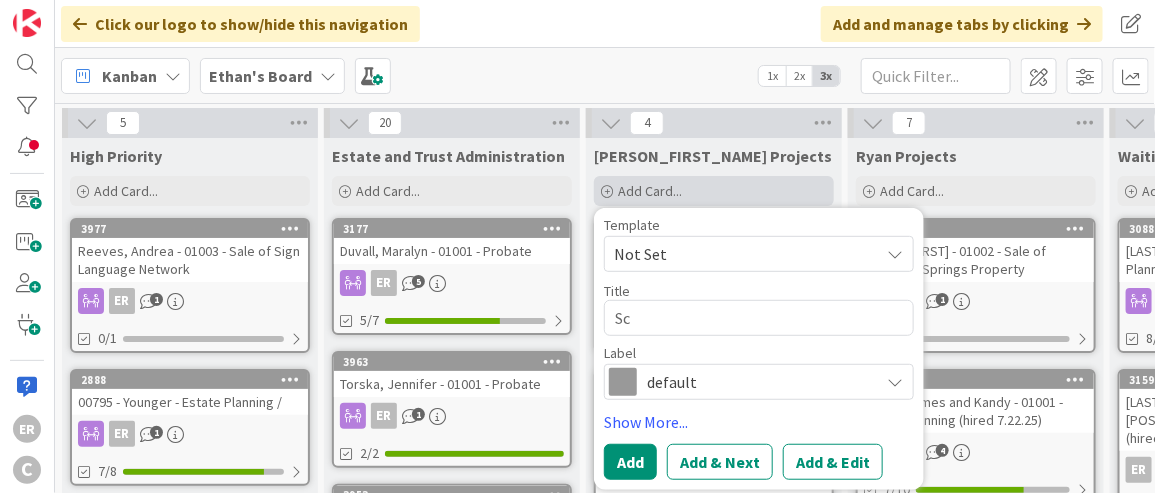 type on "x" 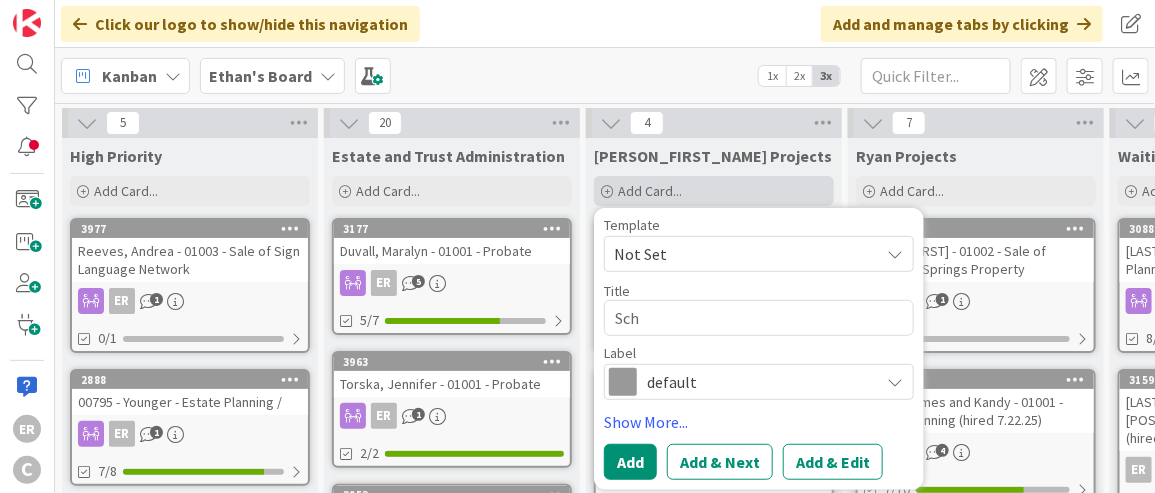 type on "x" 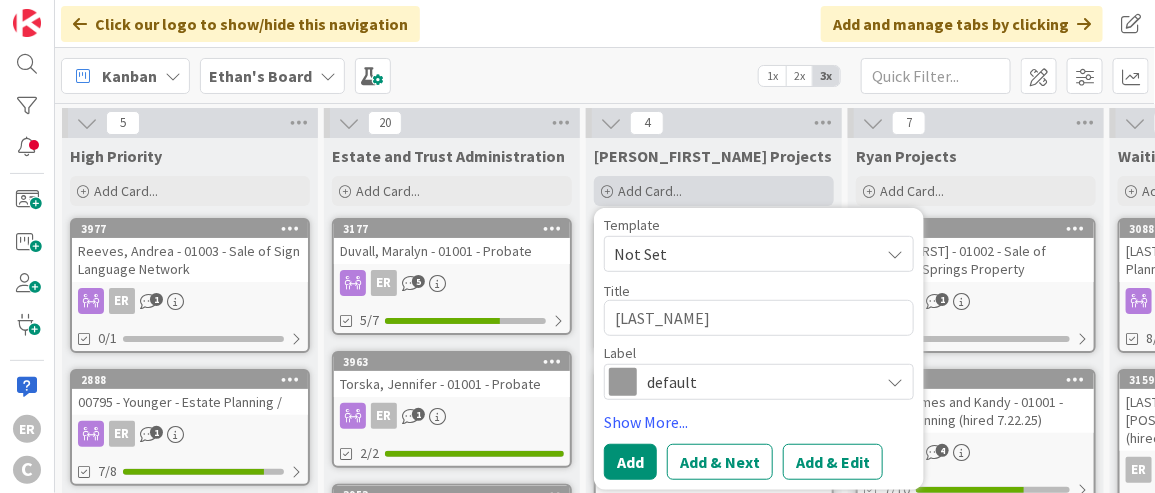 type on "x" 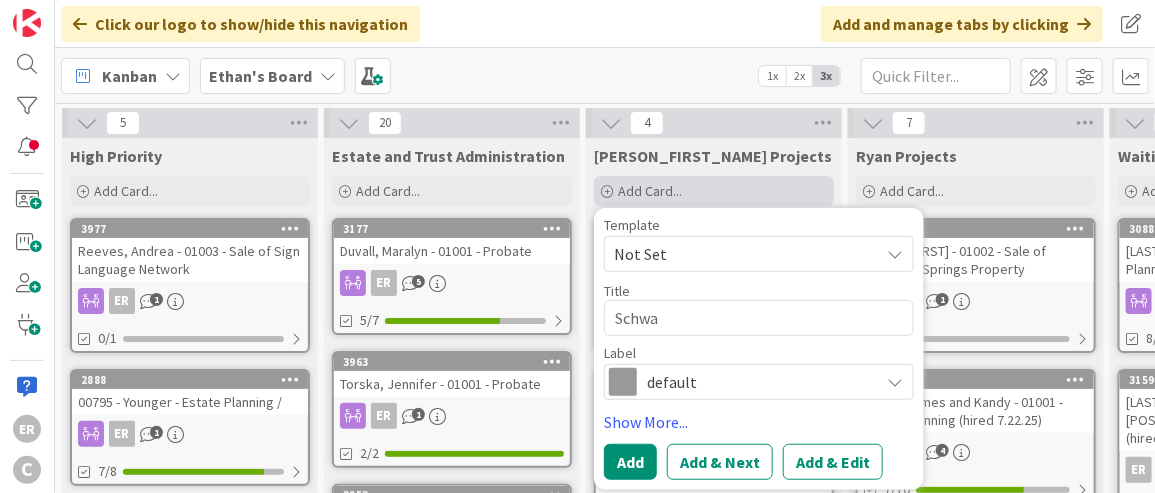 type on "x" 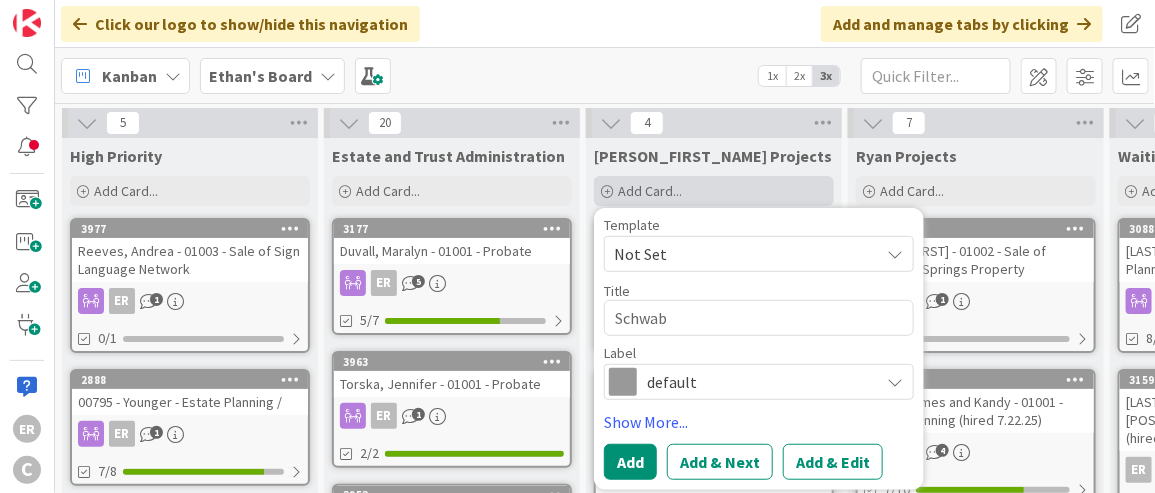 type on "x" 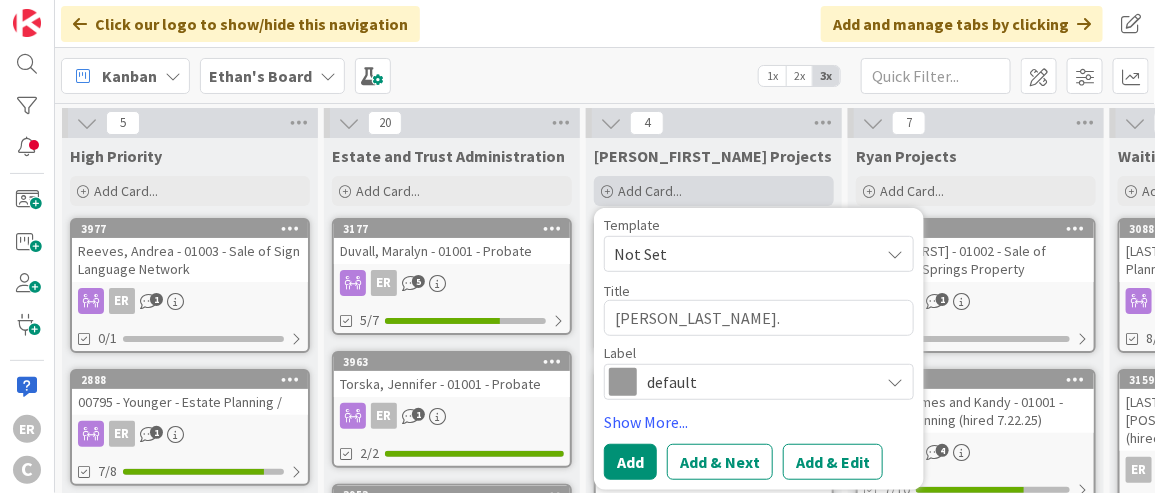 type on "x" 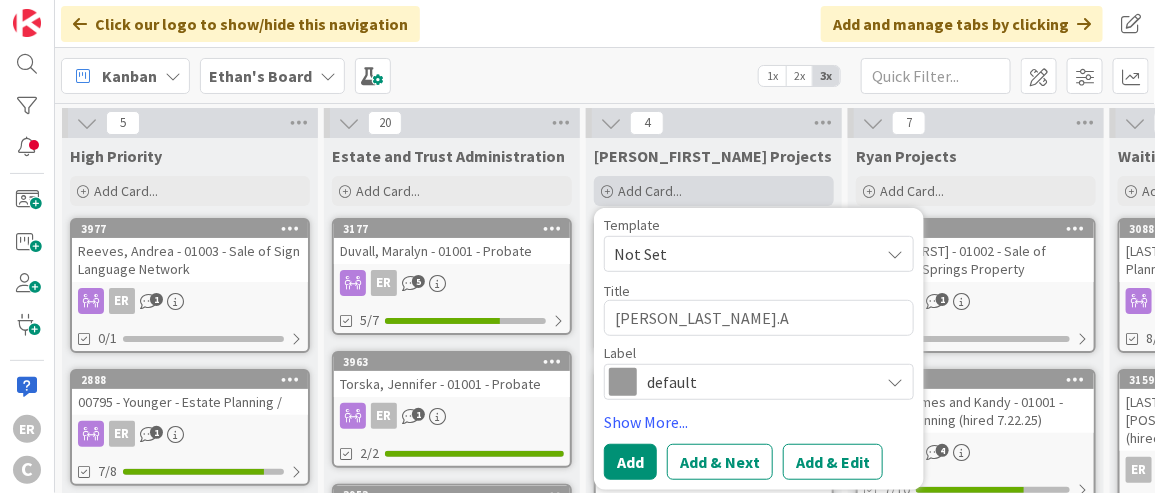 type on "x" 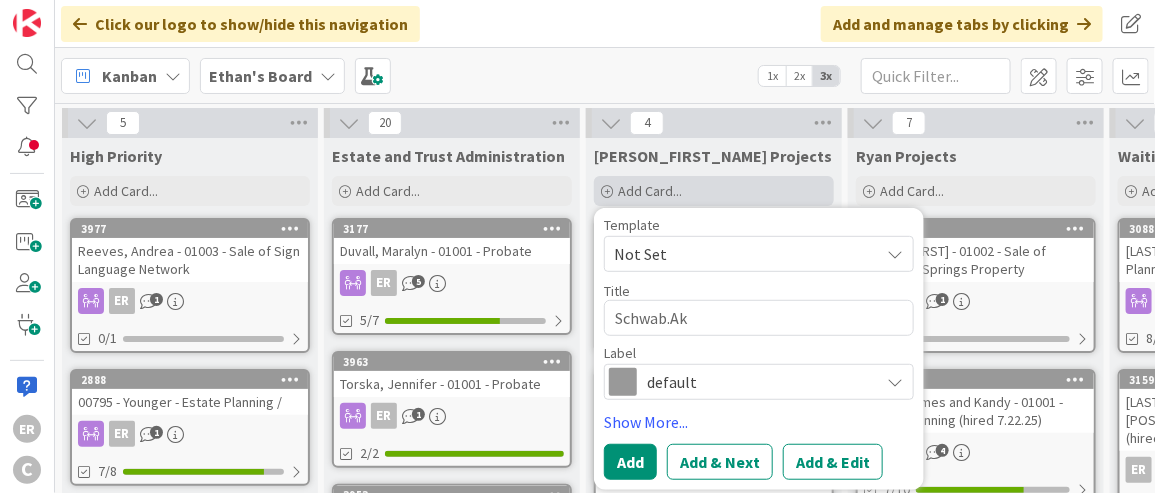 type on "x" 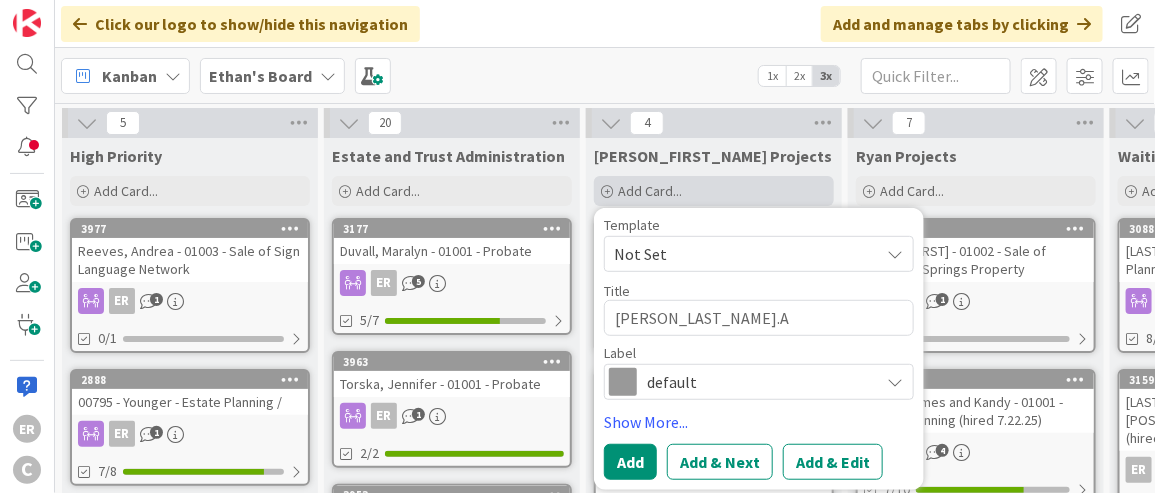 type on "x" 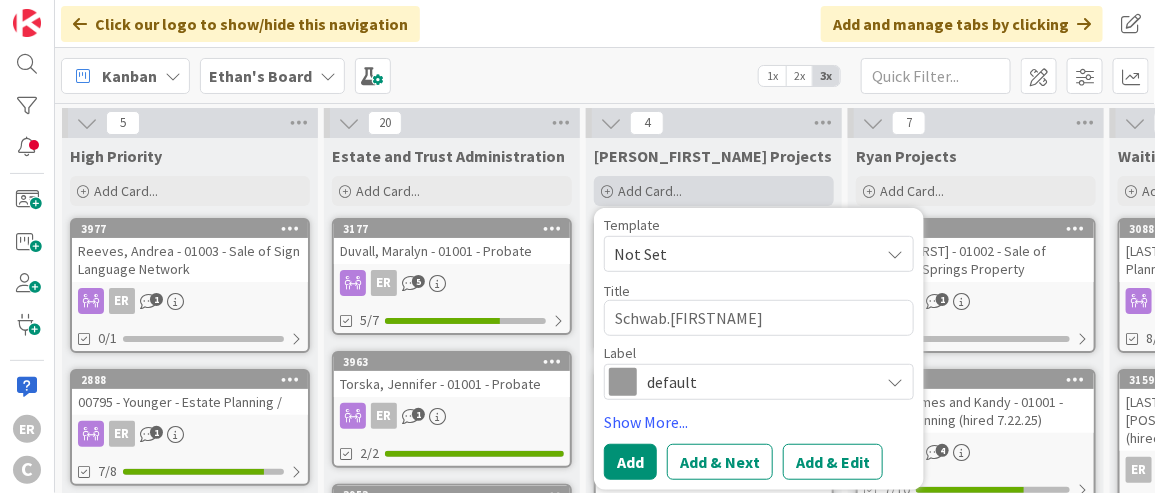 type on "x" 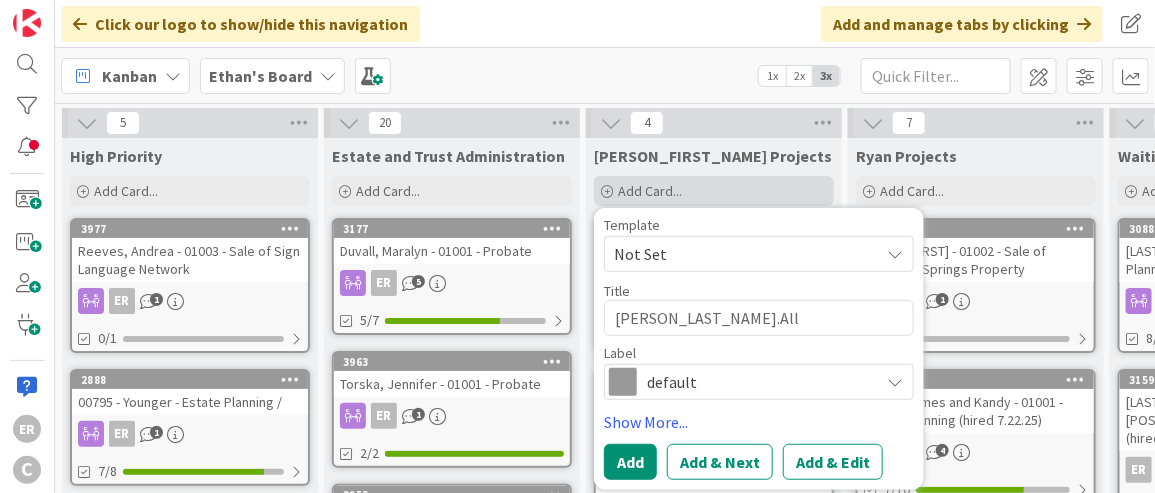 type on "x" 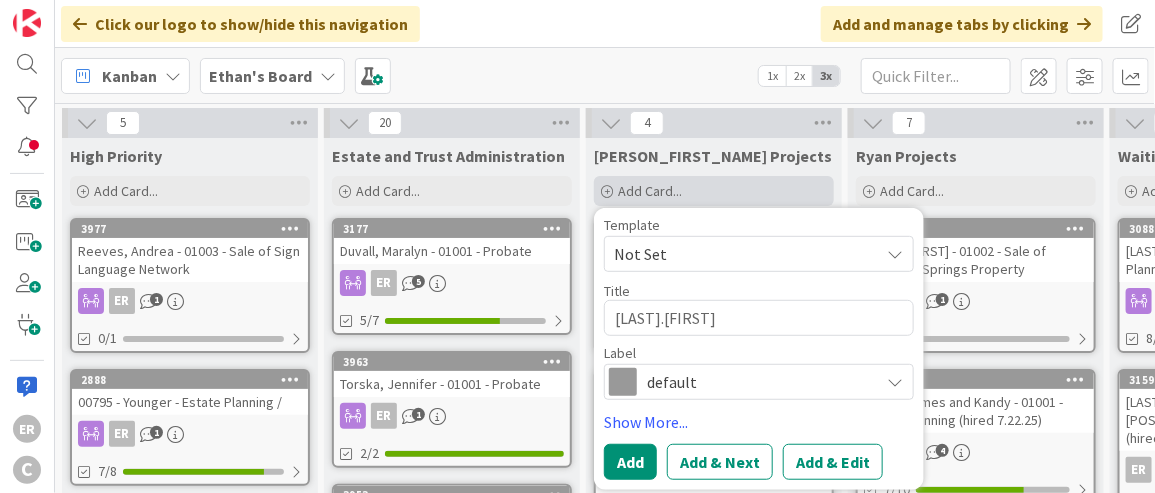 type on "[LAST_NAME].[FIRST]" 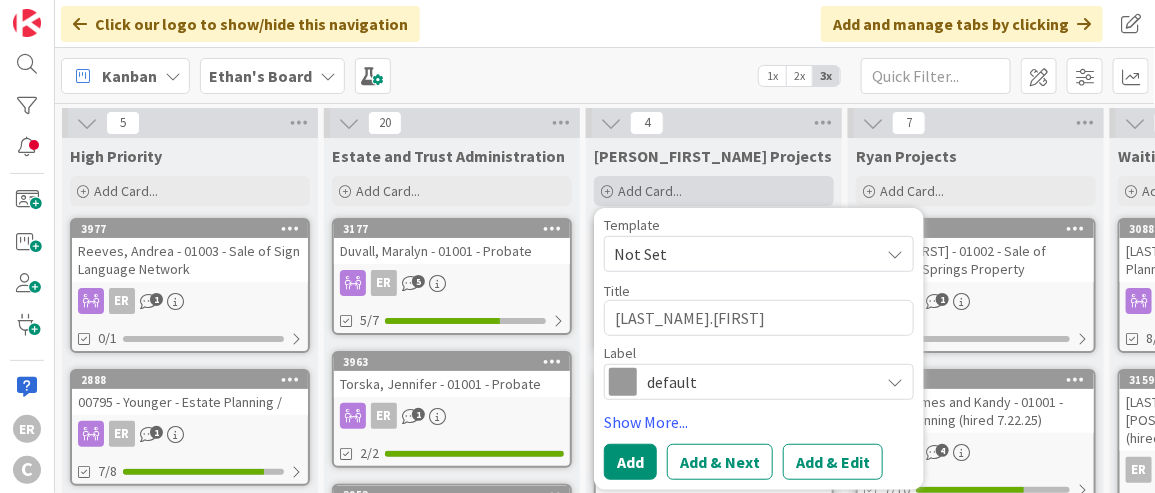 type on "x" 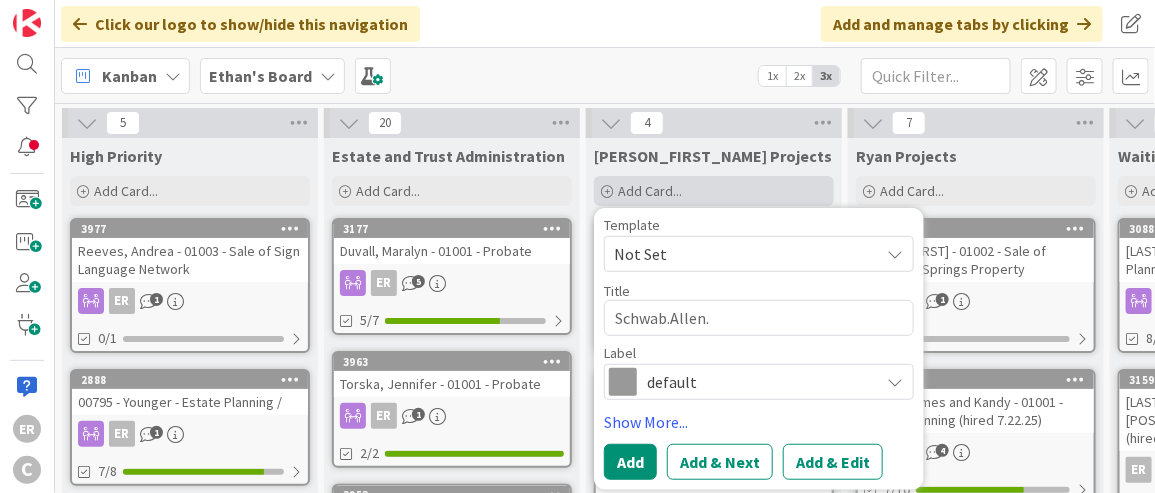 type on "x" 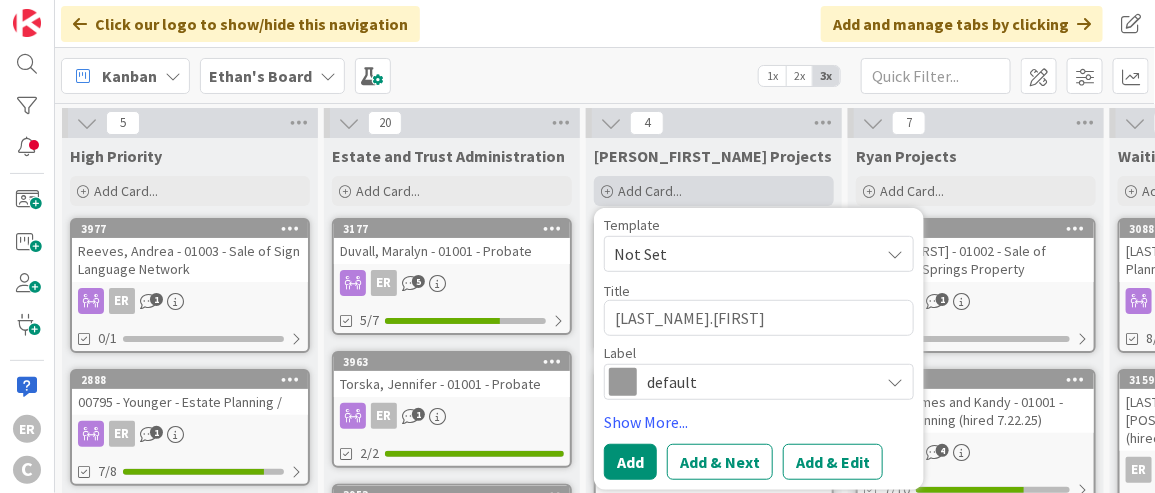 type on "x" 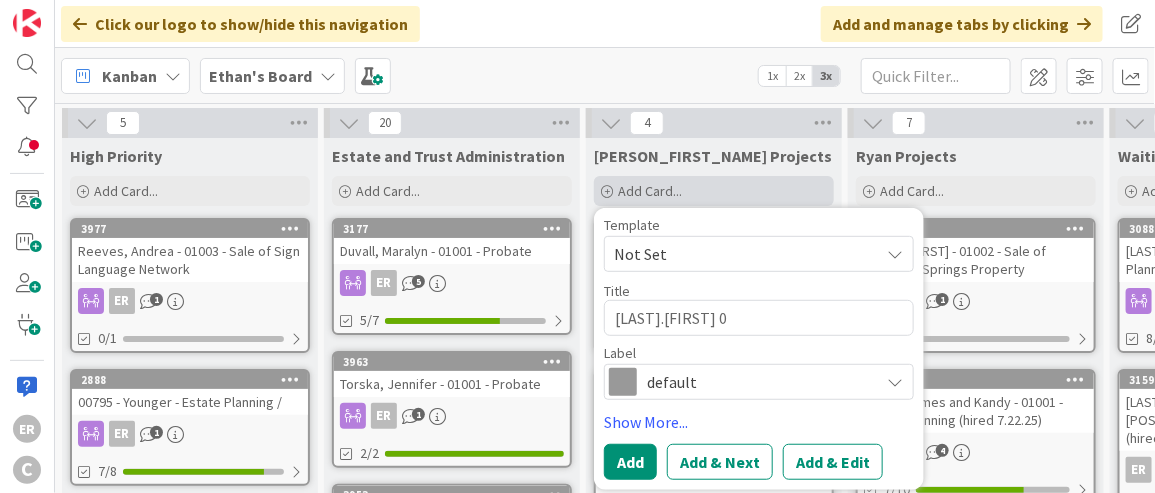 type on "x" 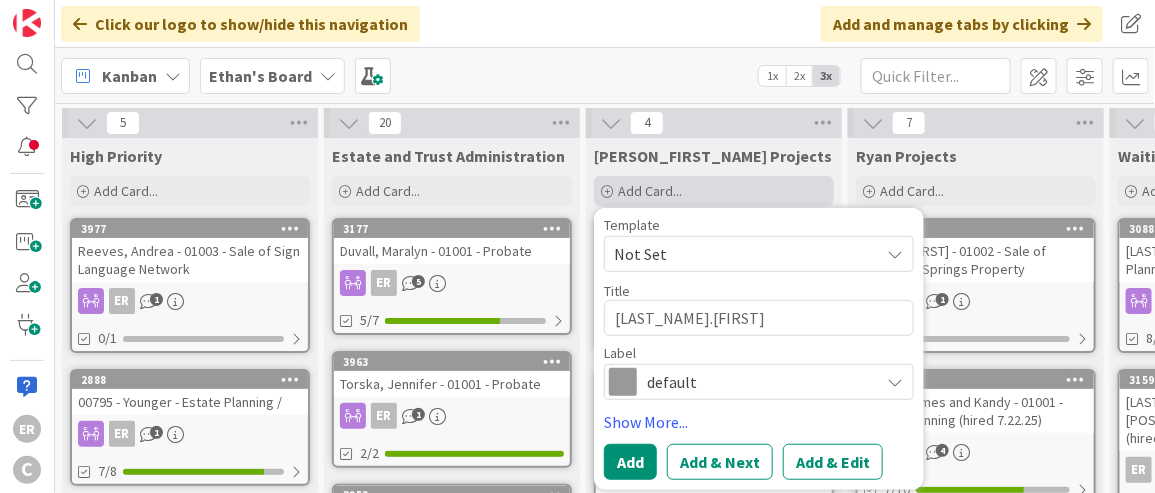 type on "x" 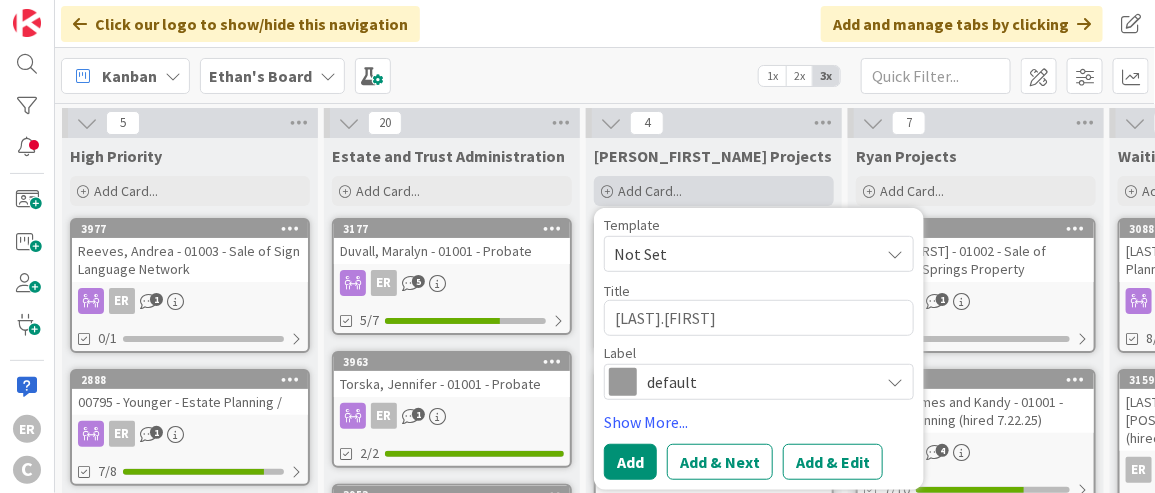 type on "x" 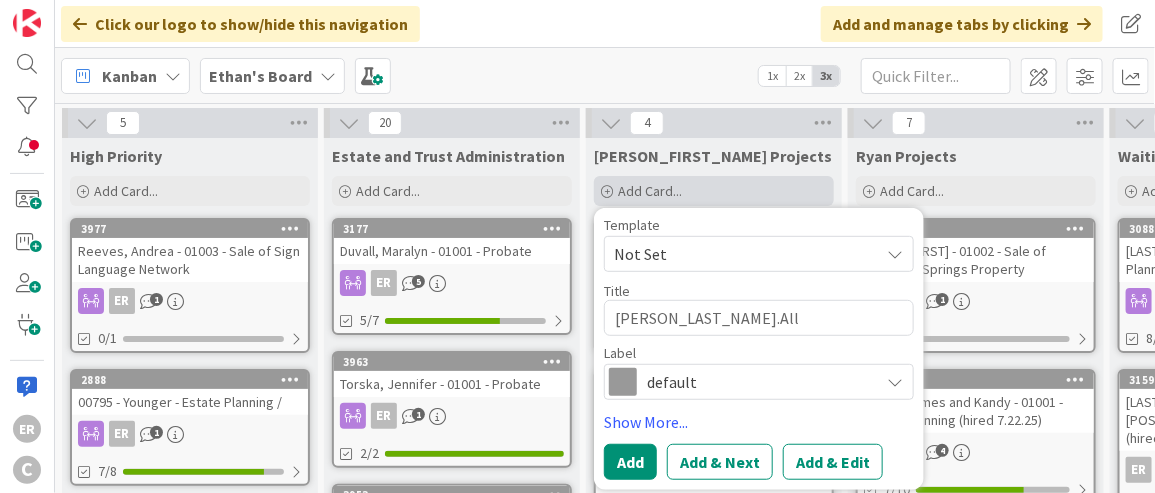 type on "x" 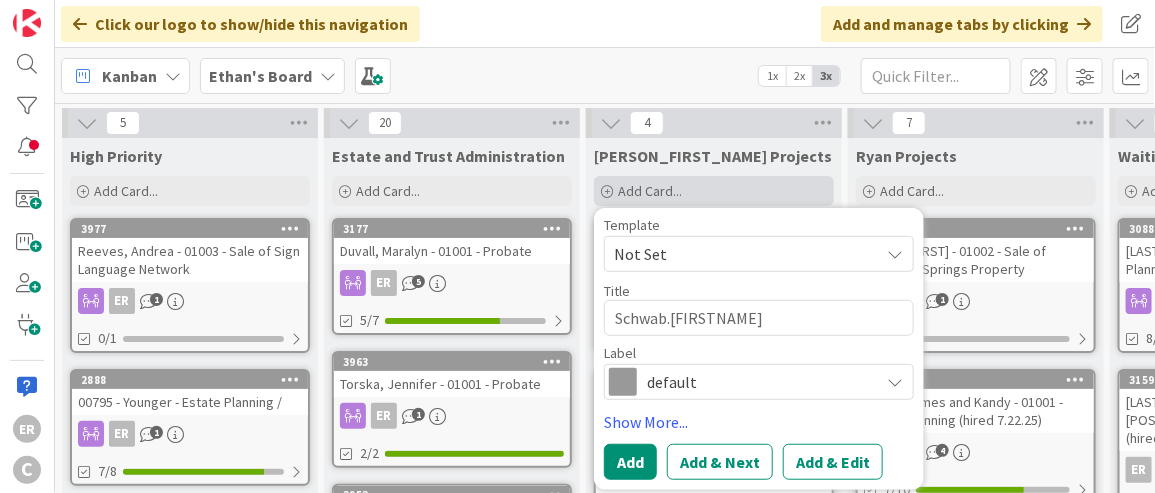 type on "x" 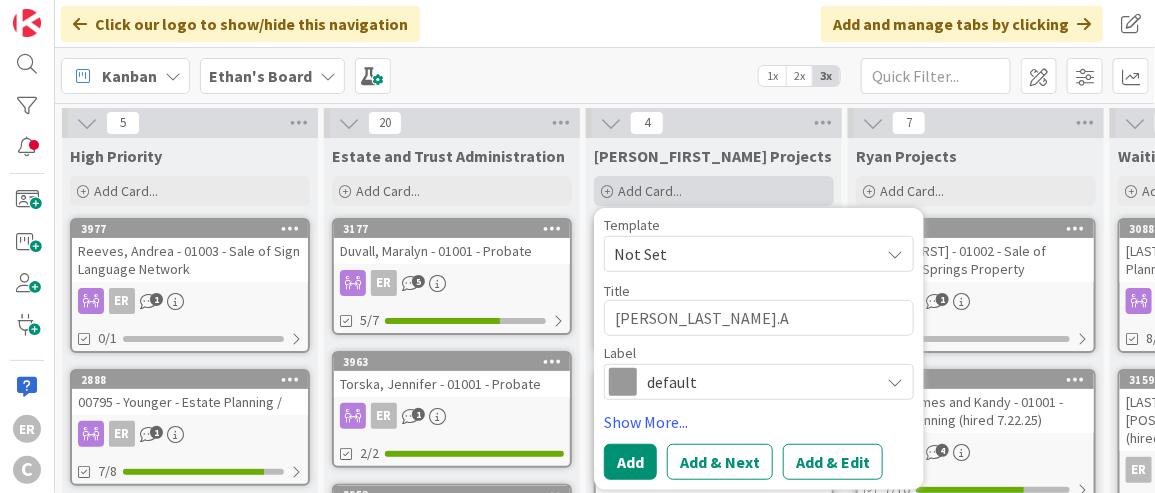 type on "x" 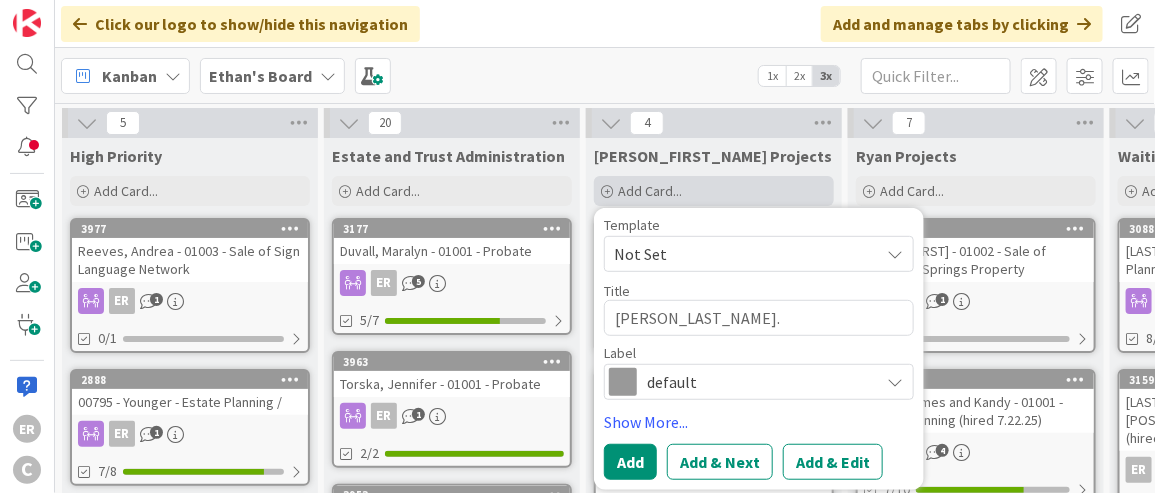 type on "x" 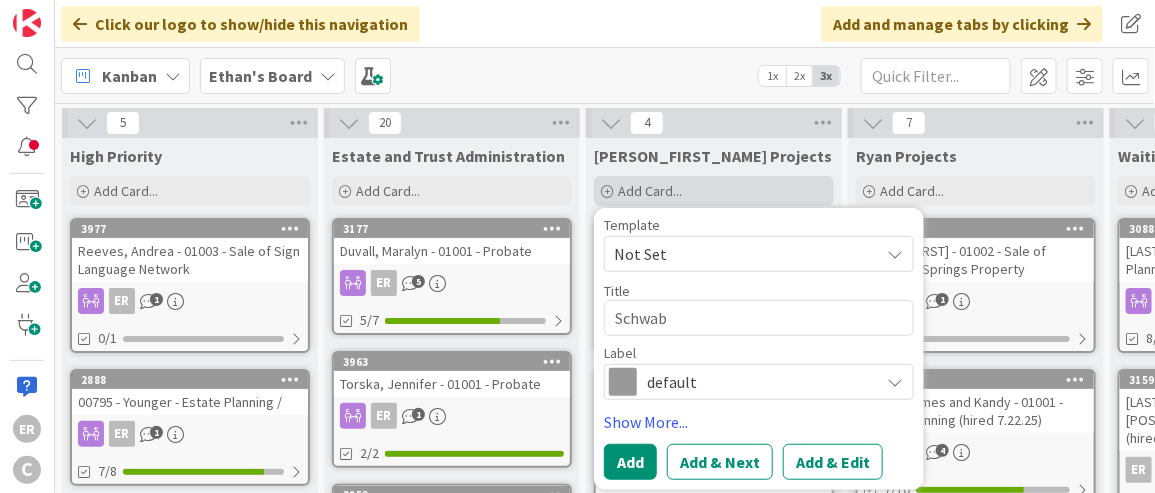 type on "x" 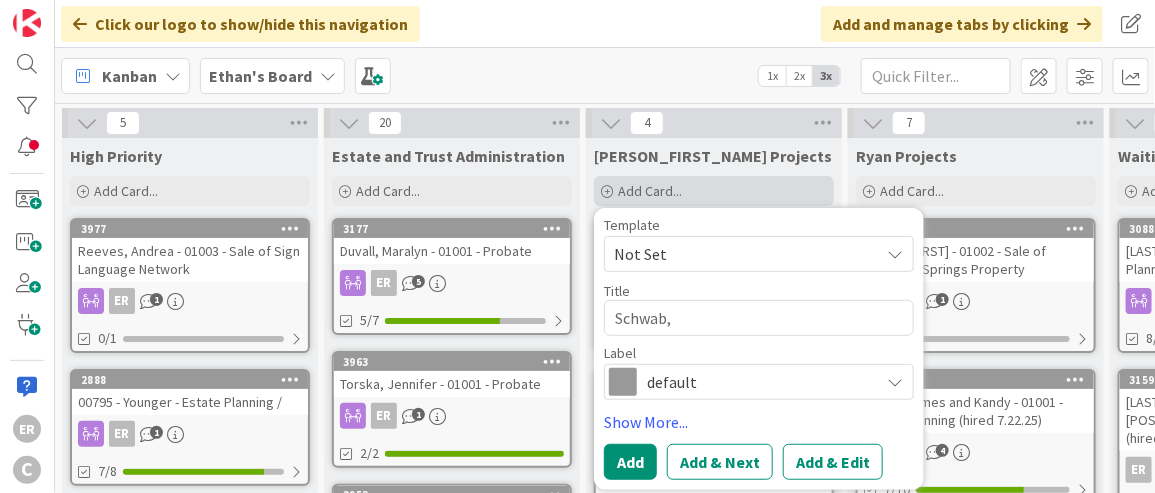 type on "x" 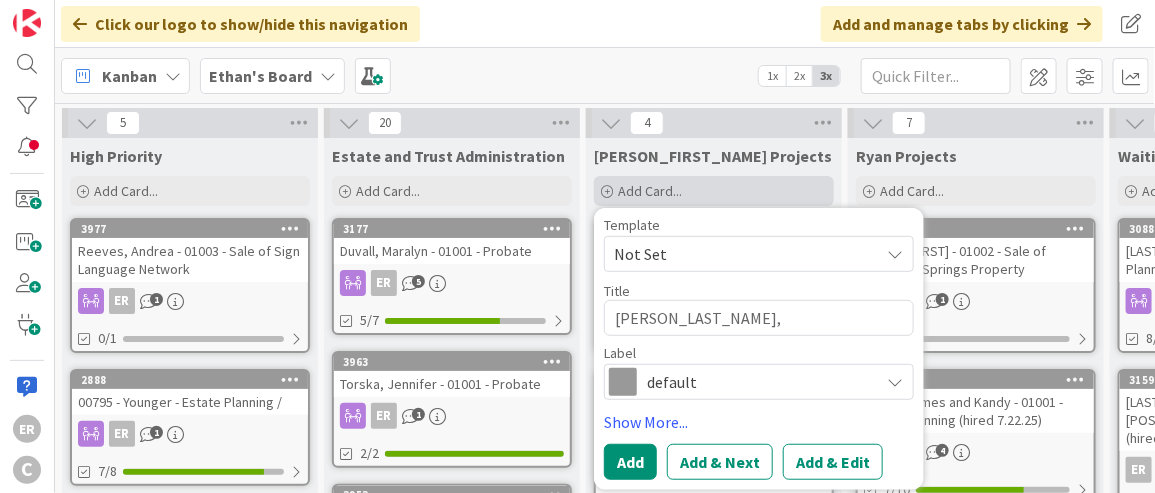 type on "x" 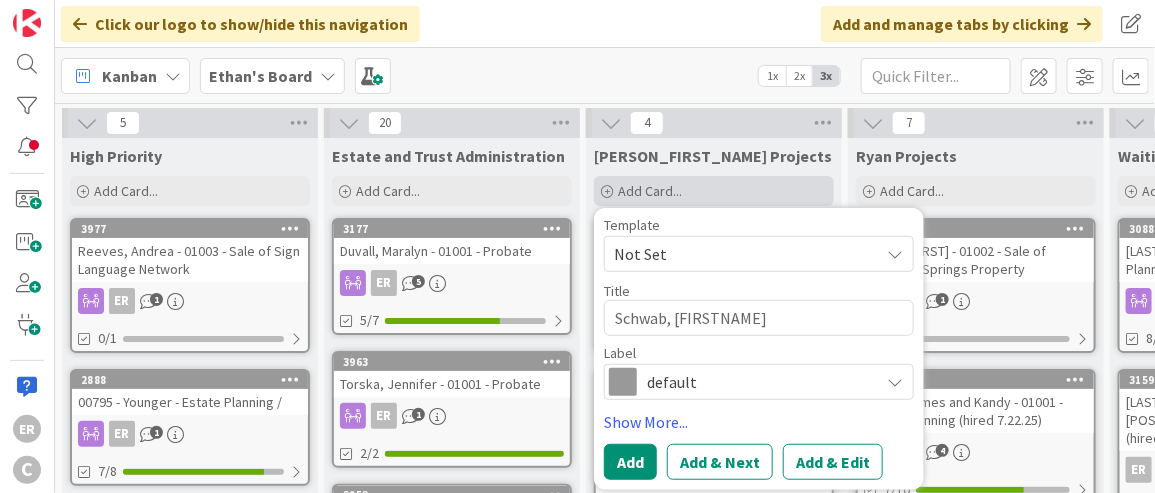 type on "x" 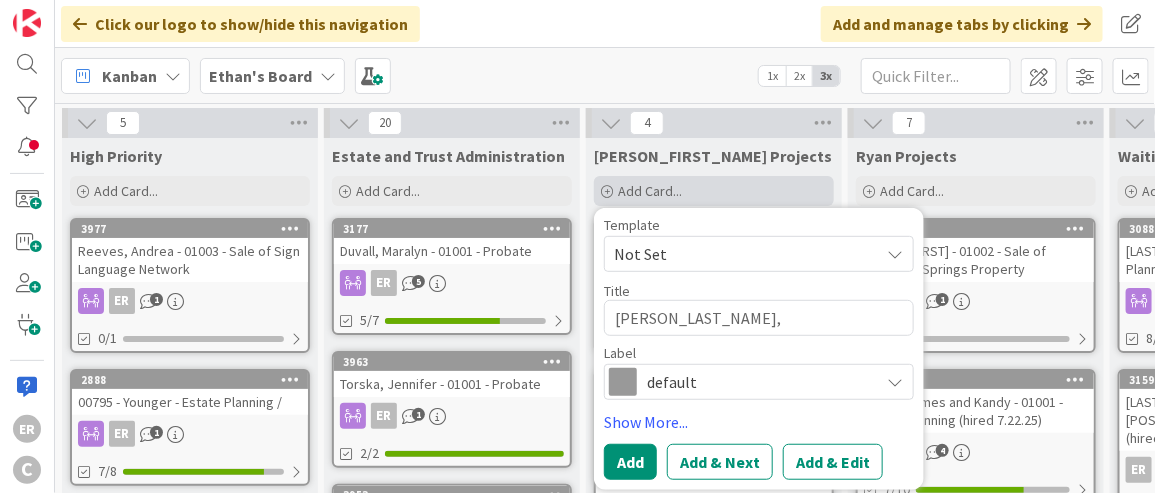 type on "x" 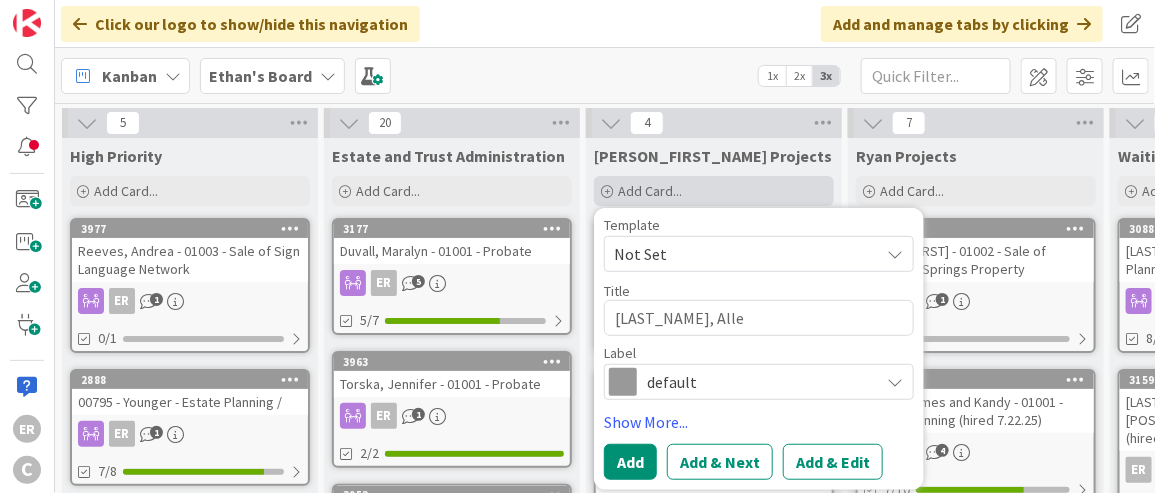 type on "[LAST_NAME], [FIRST]" 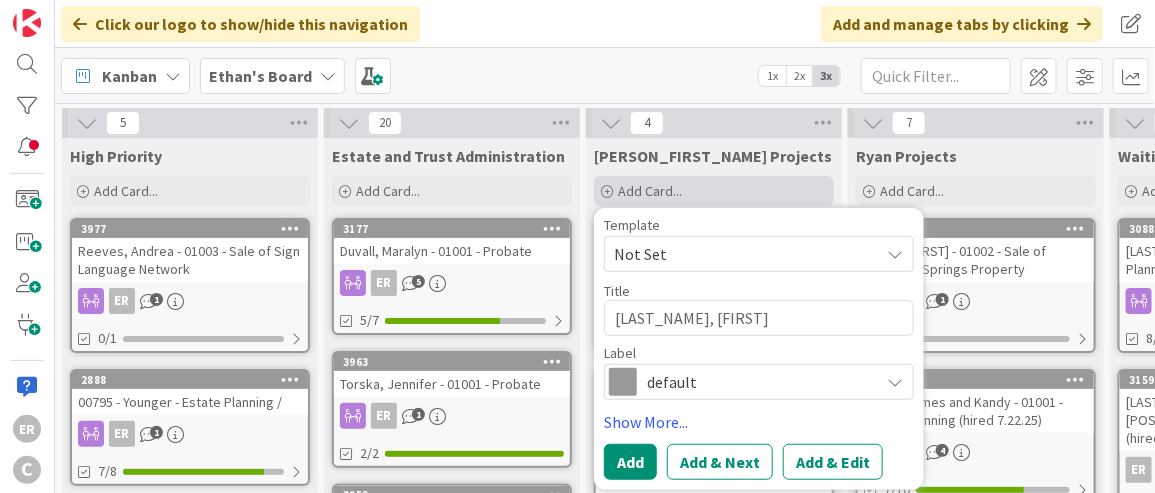 type on "x" 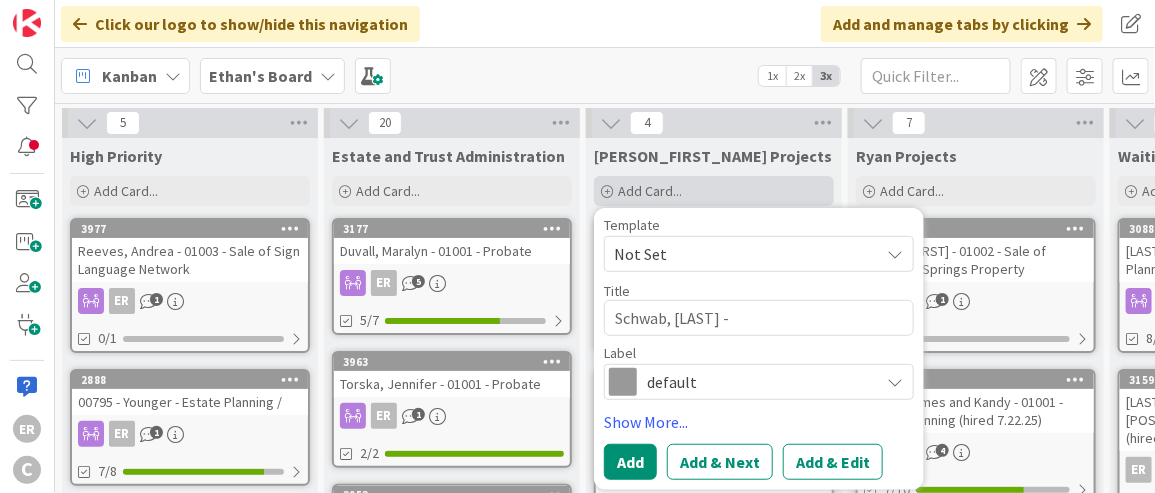 type on "Schwab, [LAST] -" 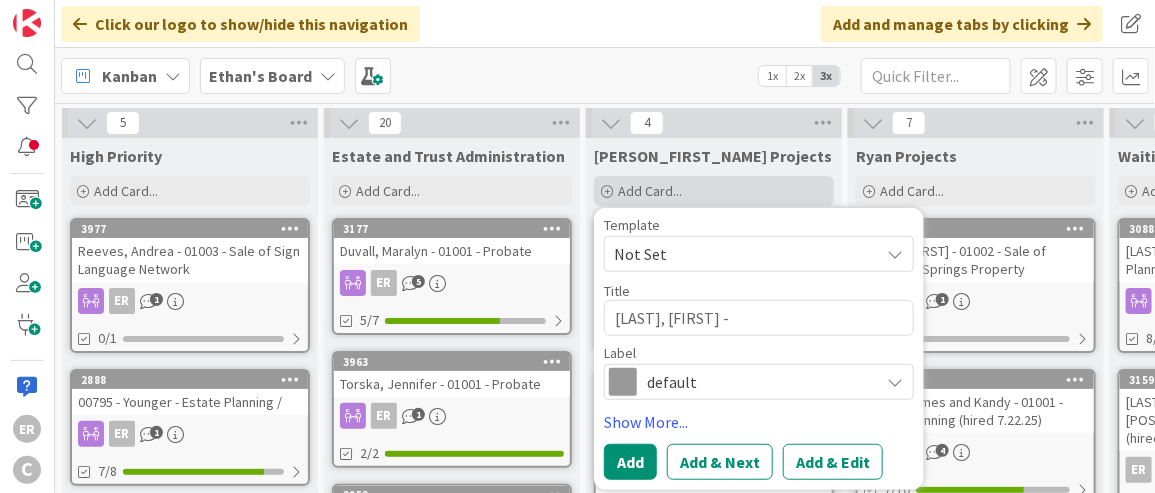 type on "x" 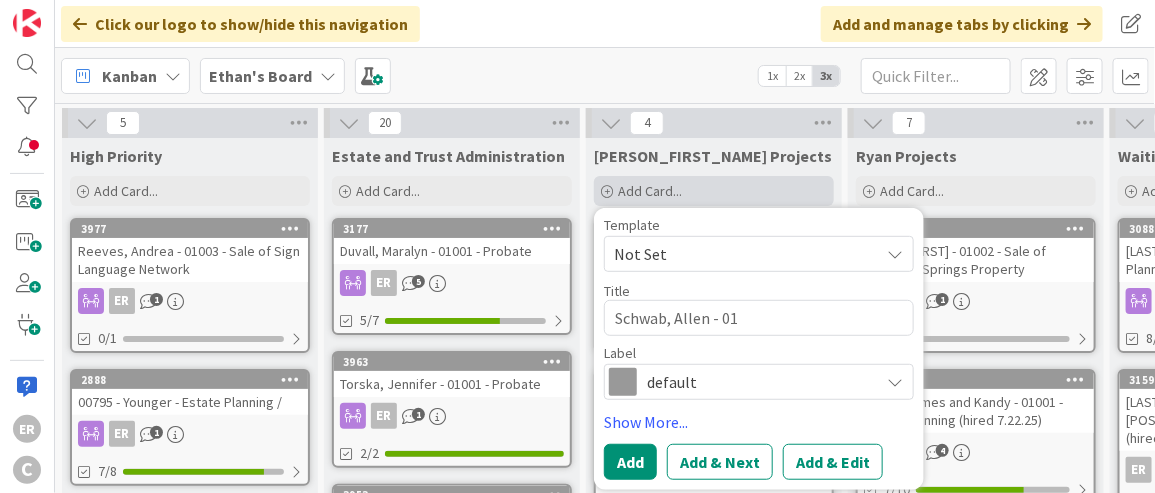 type on "x" 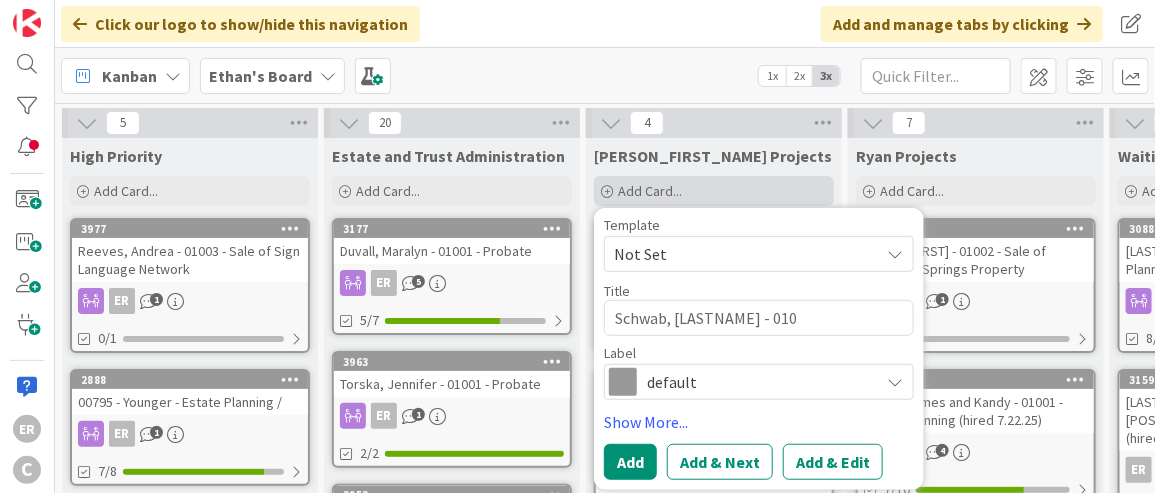 type on "x" 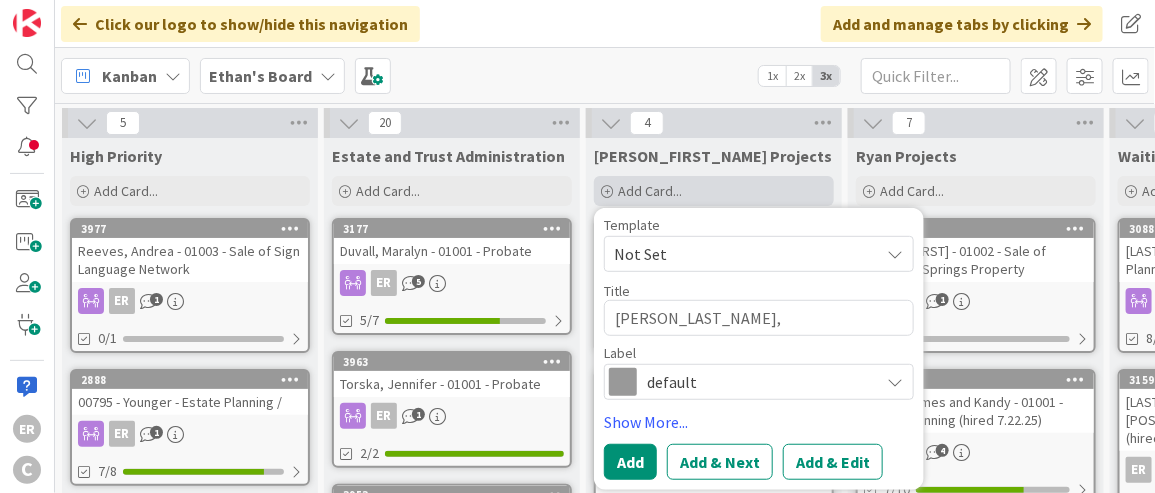 type on "x" 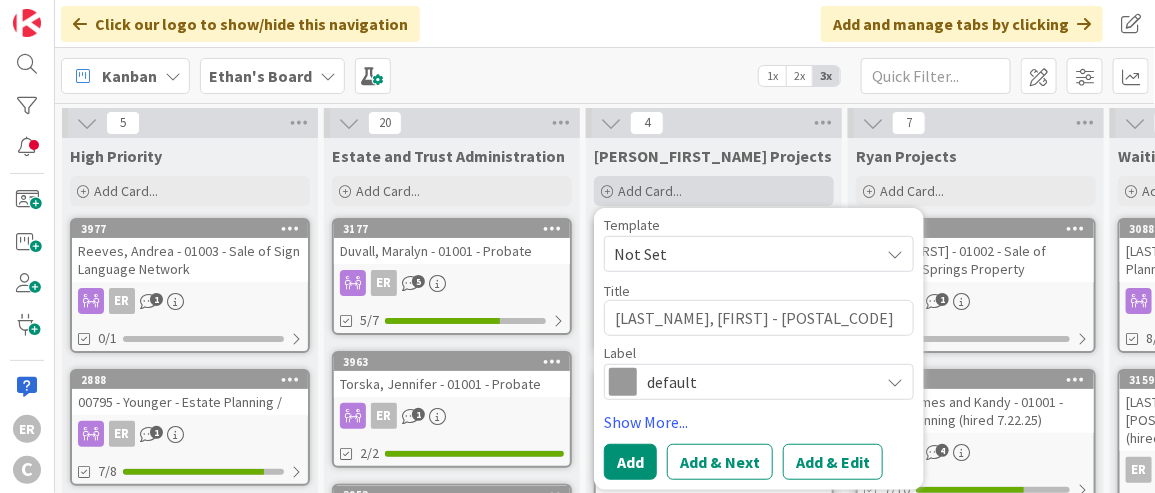 type on "x" 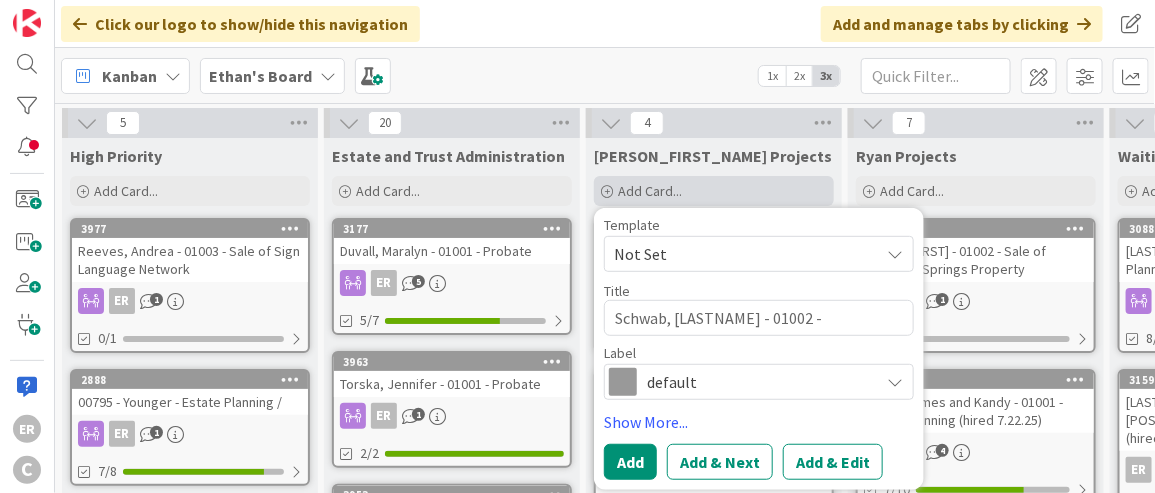 type on "x" 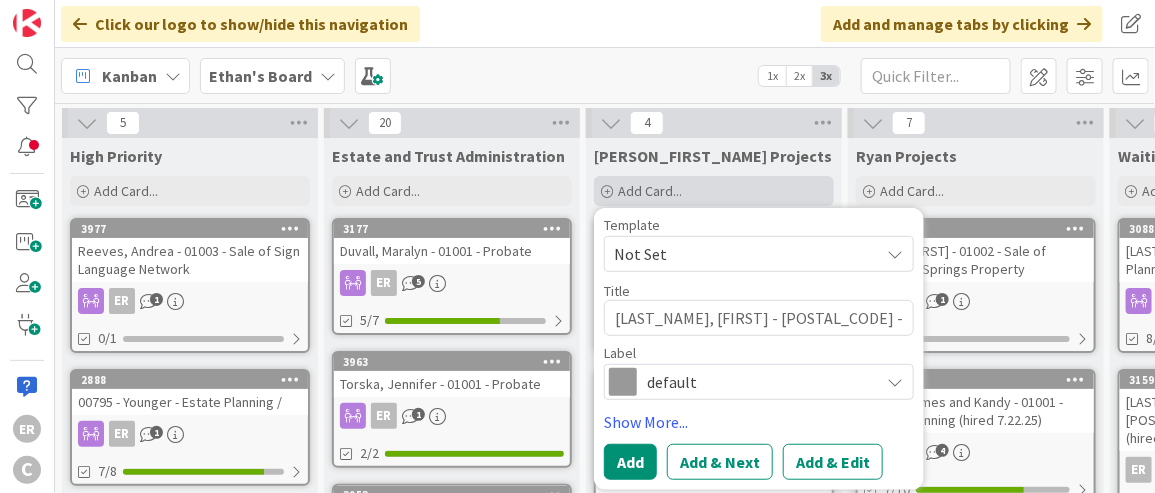 type on "x" 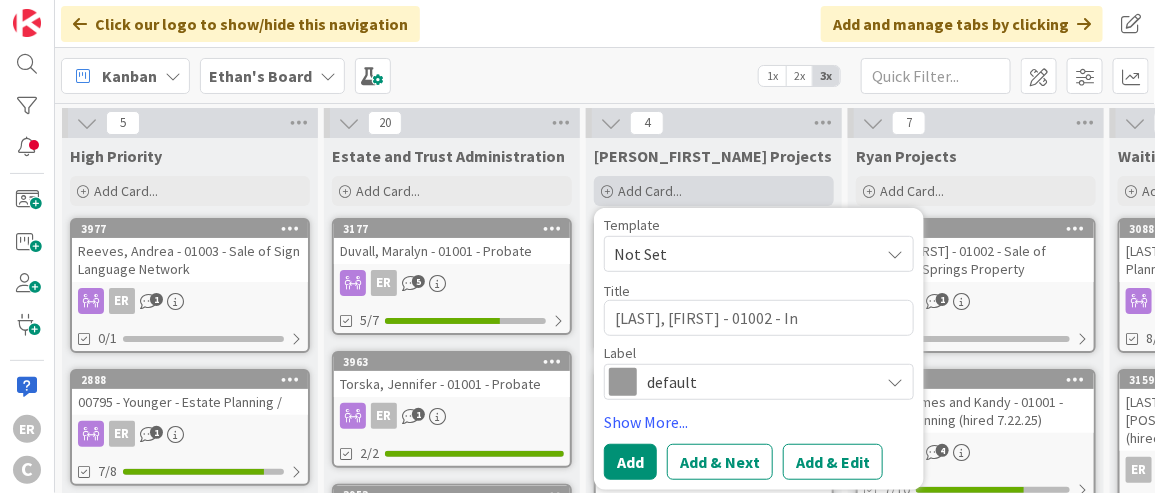 type on "x" 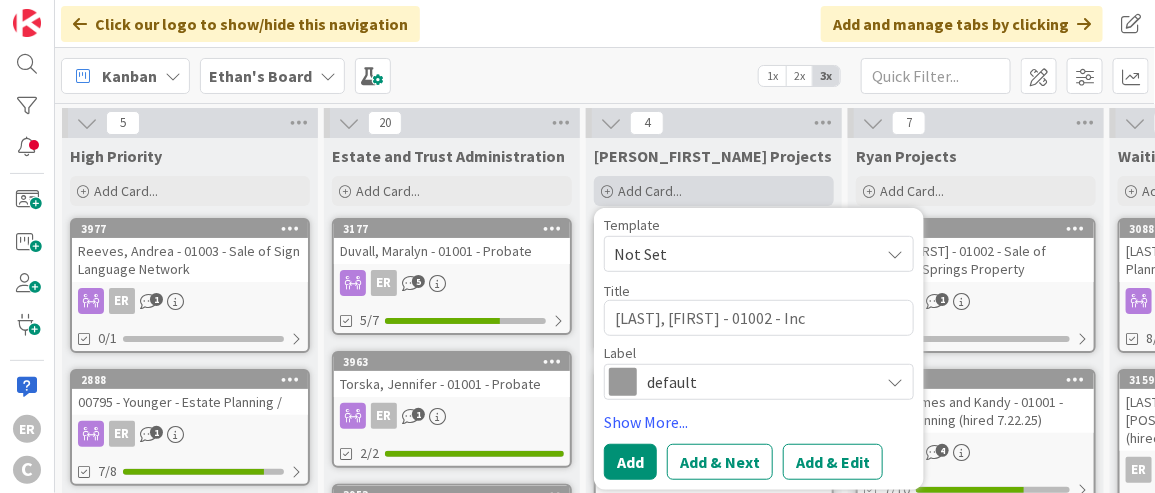 type on "x" 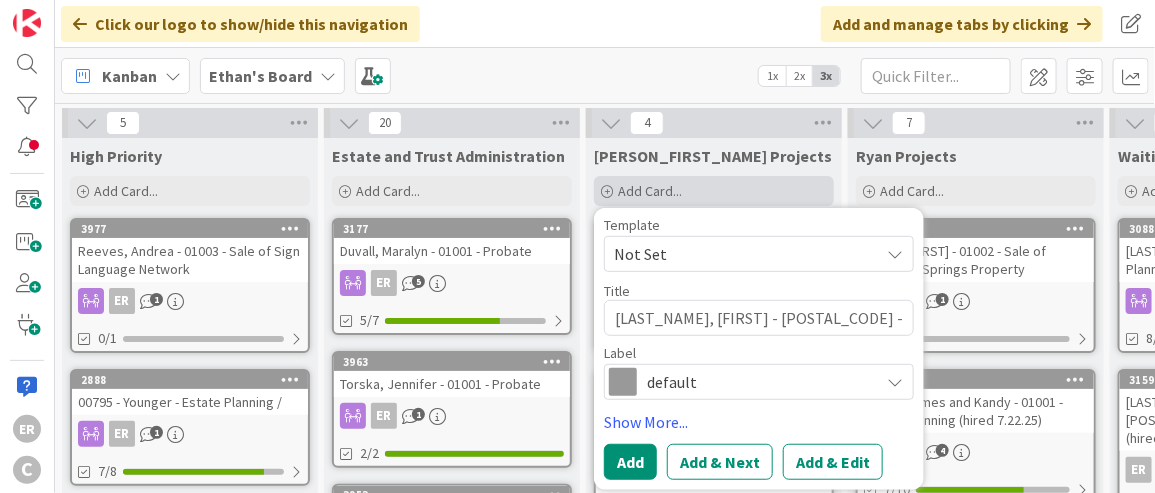 type on "x" 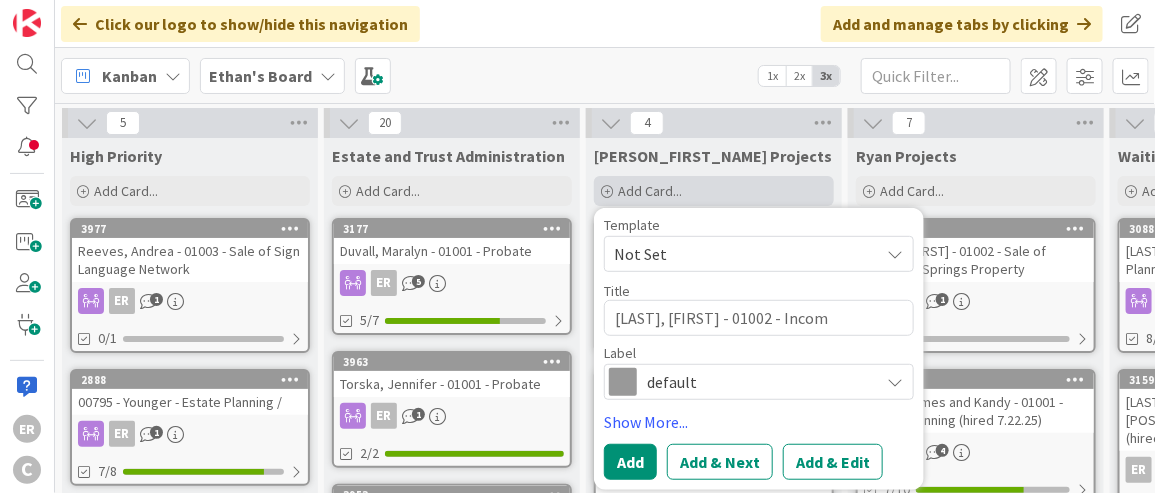 type on "[LAST_NAME], [FIRST] - [POSTAL_CODE] - Income" 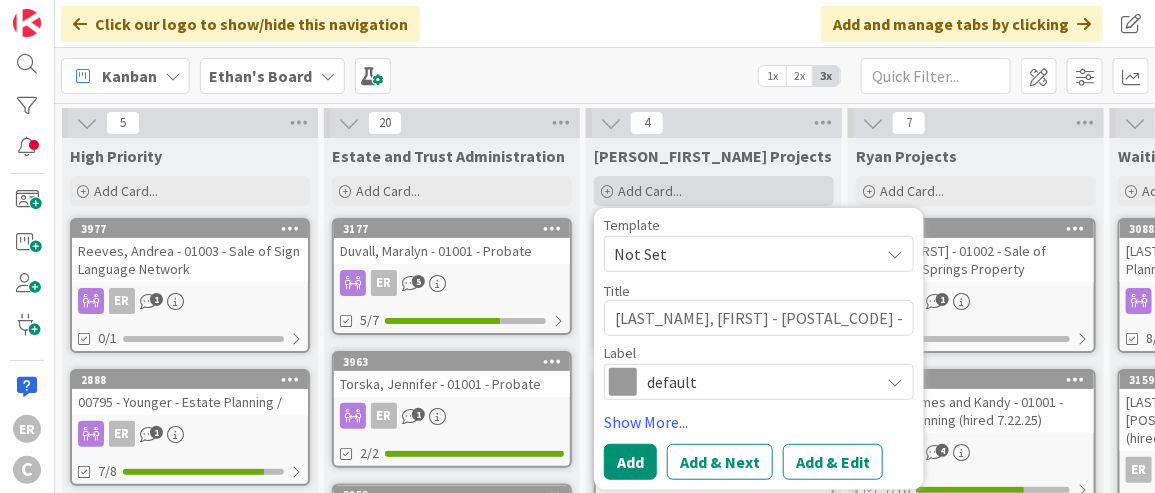 type on "x" 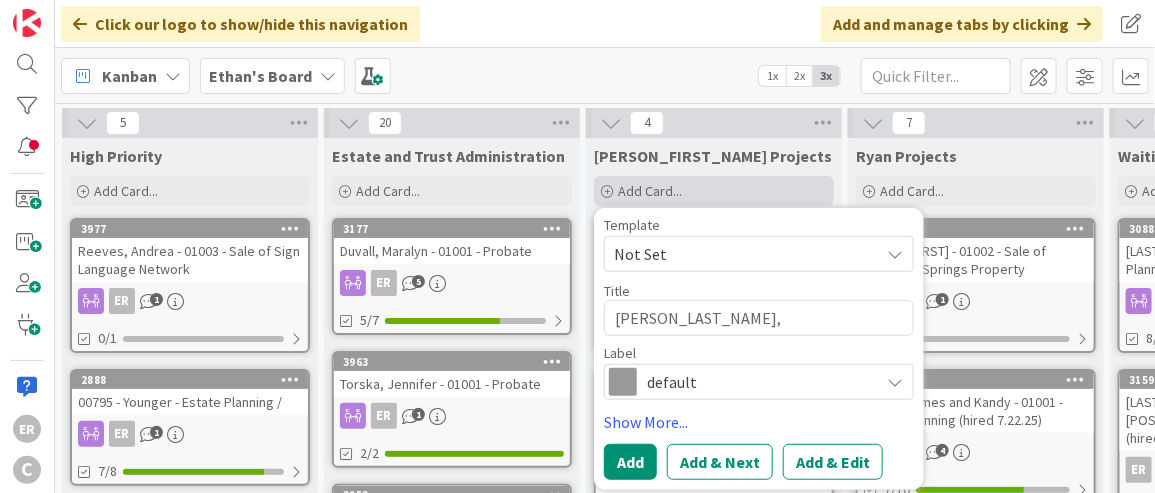 type on "x" 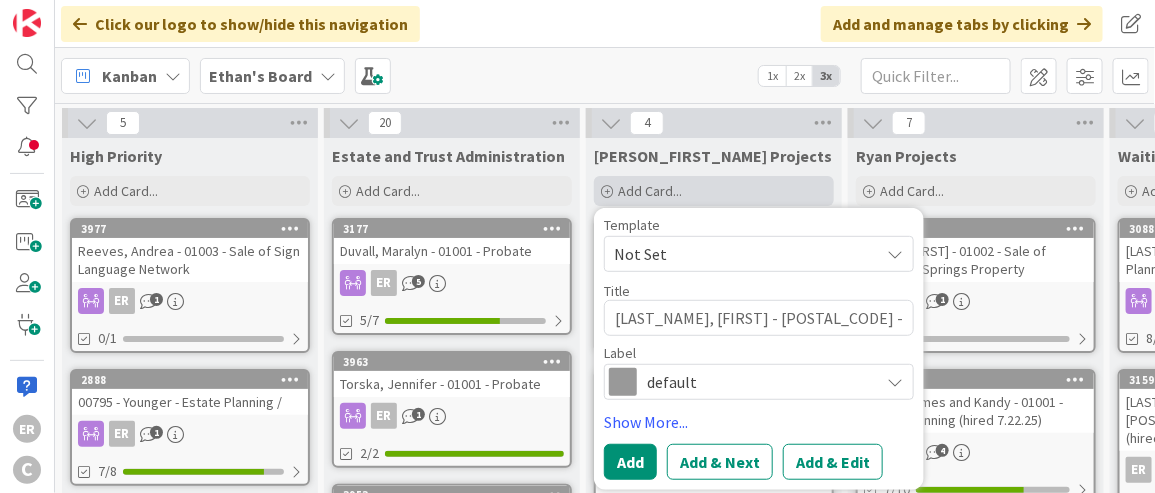 type on "x" 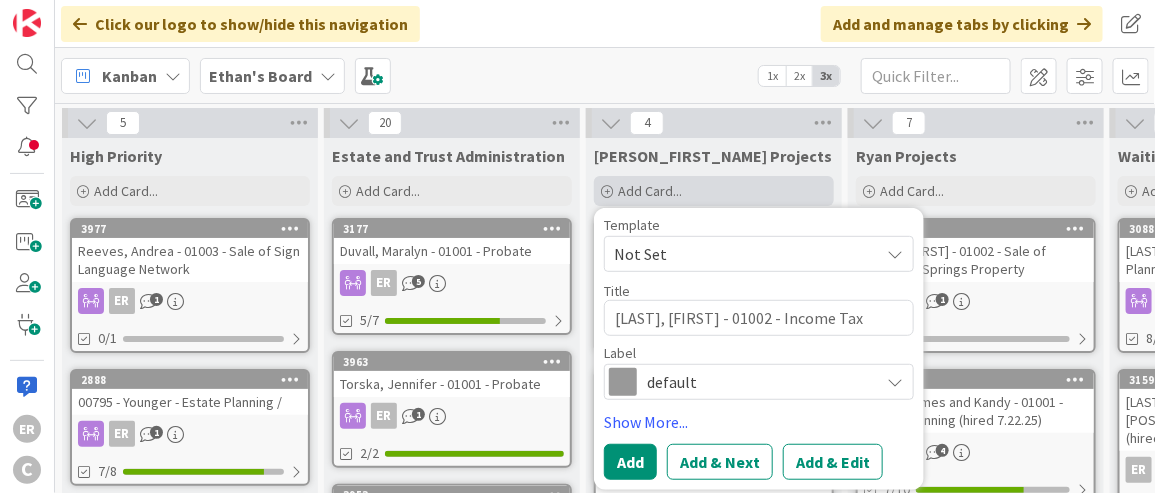 type on "x" 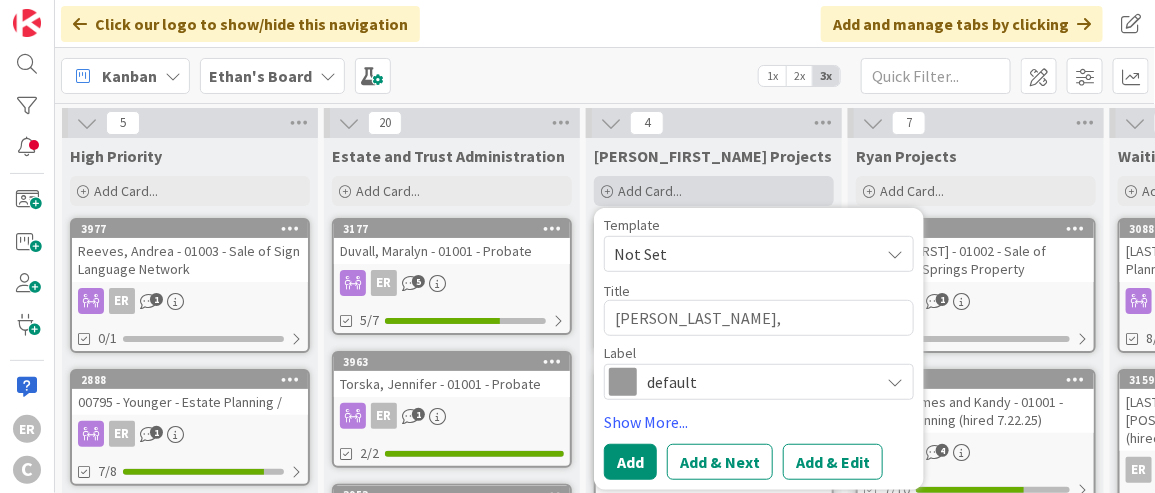 type on "x" 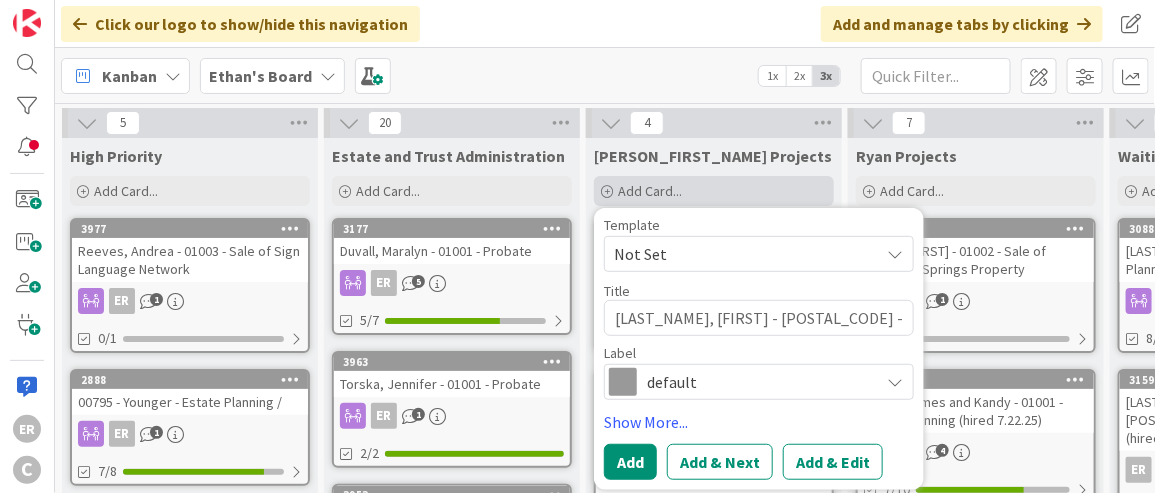type on "x" 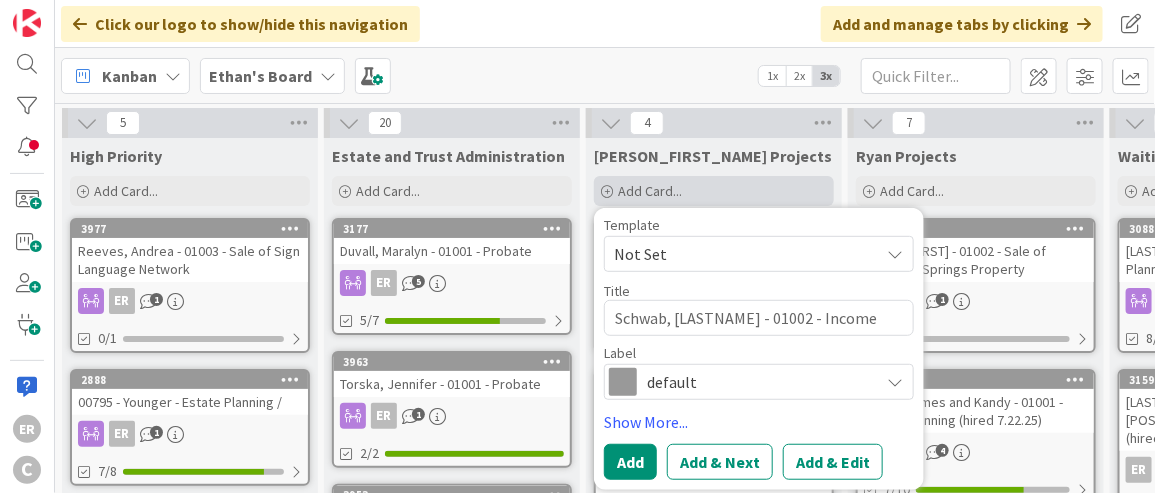 type on "x" 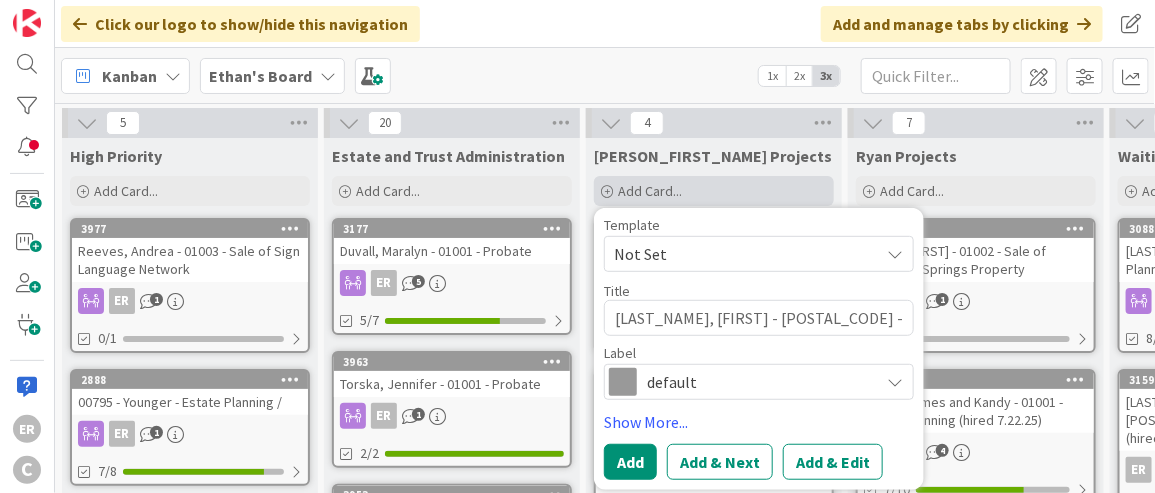 type on "x" 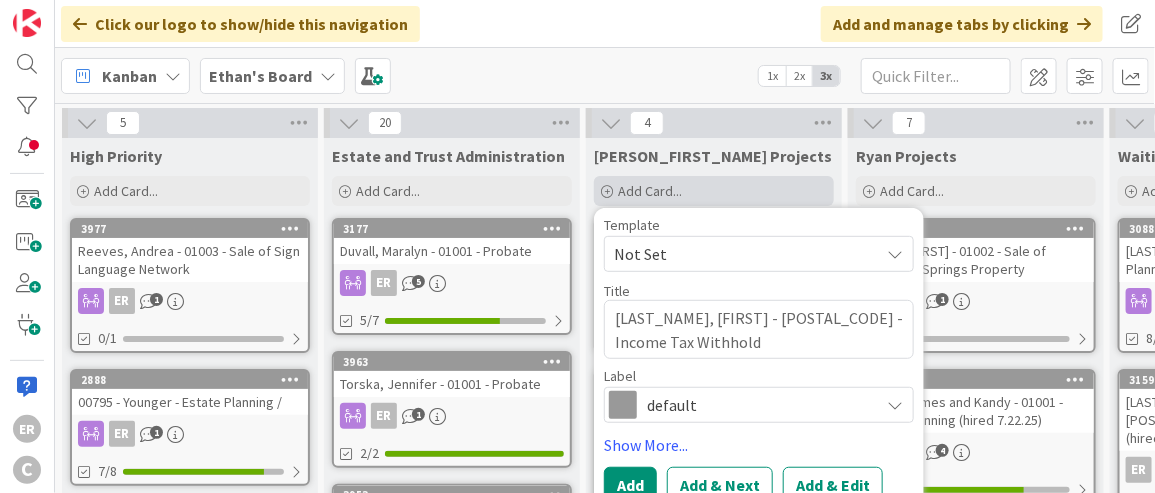 type on "x" 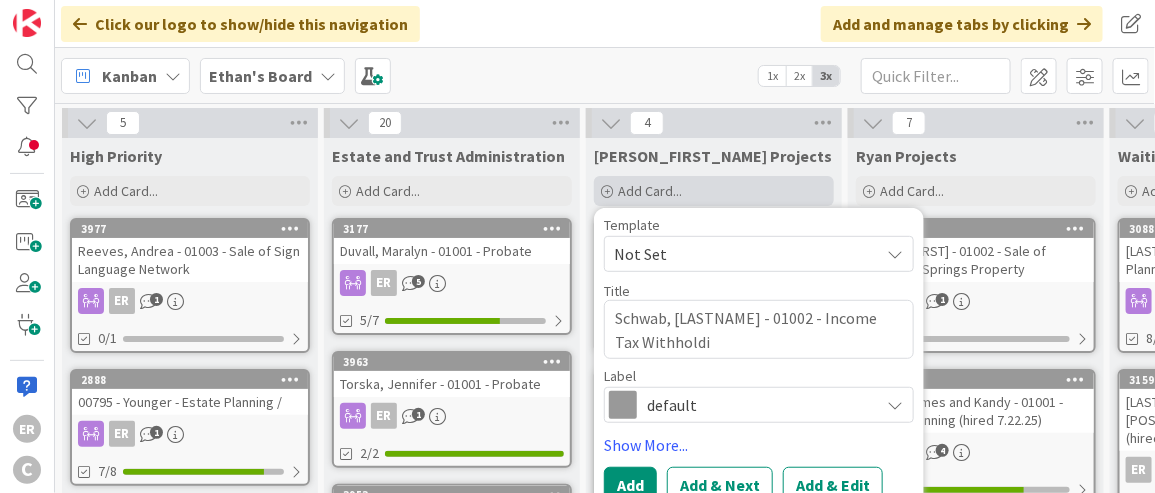 type on "x" 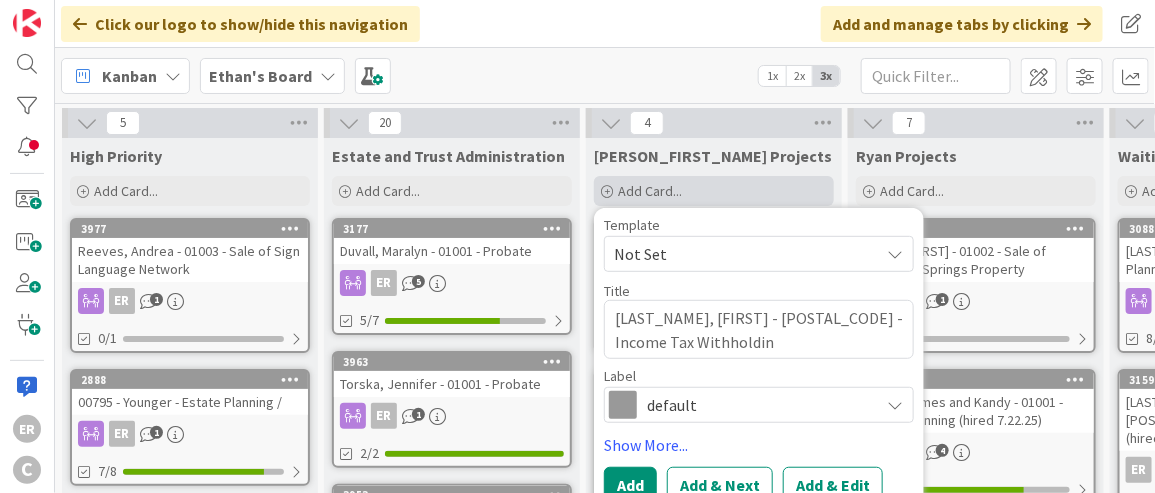 type on "x" 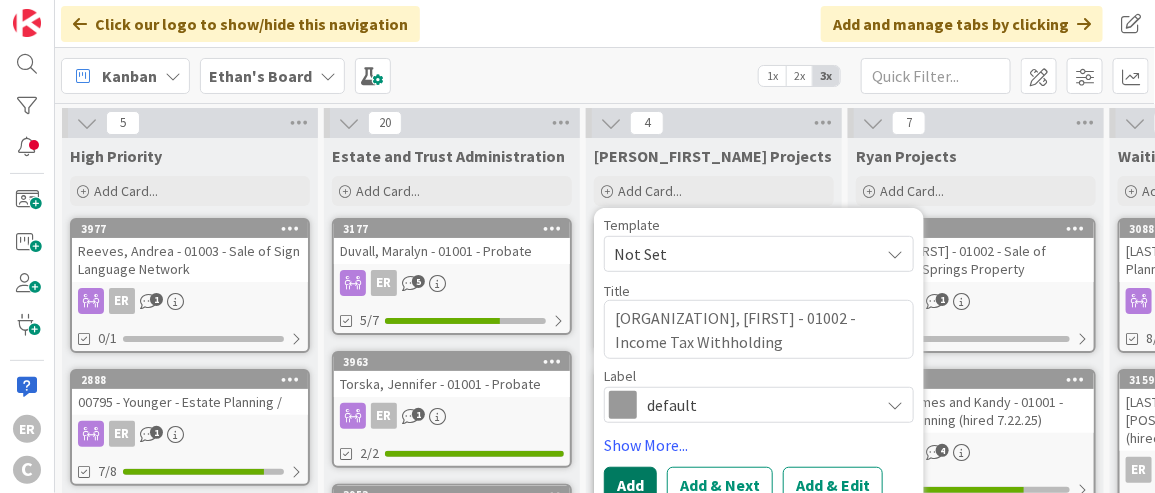 type on "[ORGANIZATION], [FIRST] - 01002 - Income Tax Withholding" 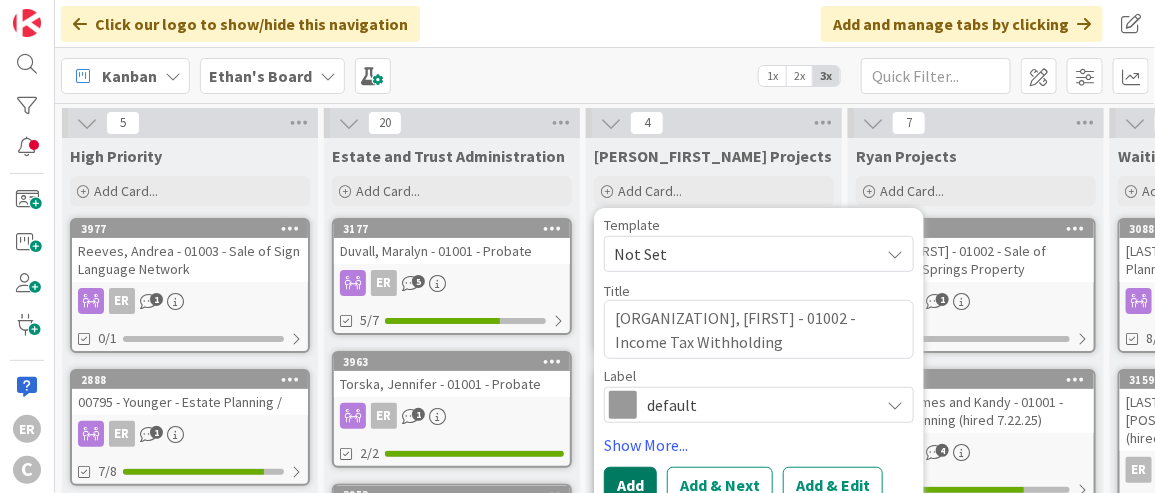 click on "Add" at bounding box center [630, 485] 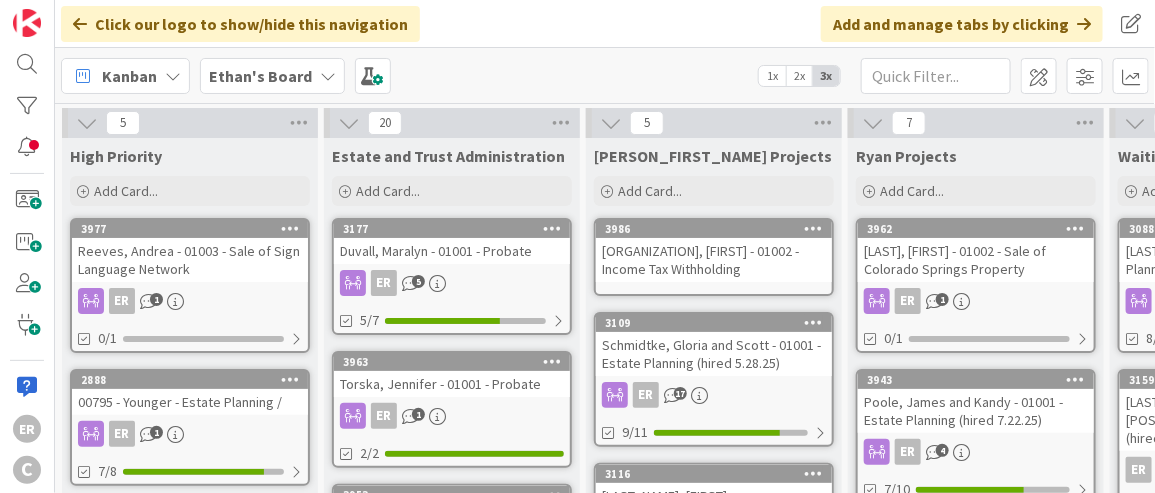 click on "[ORGANIZATION], [FIRST] - 01002 - Income Tax Withholding" at bounding box center [714, 260] 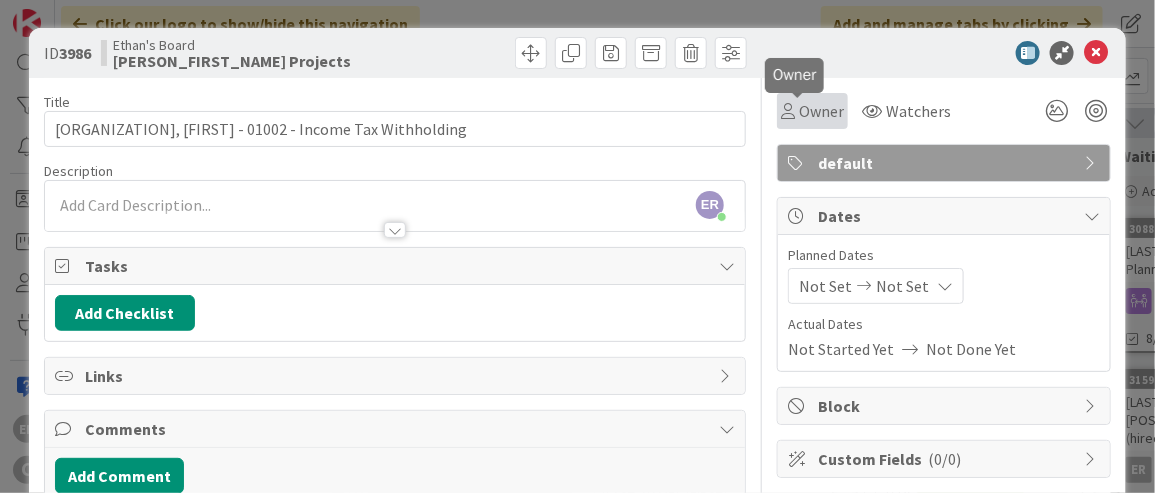 click on "Owner" at bounding box center [821, 111] 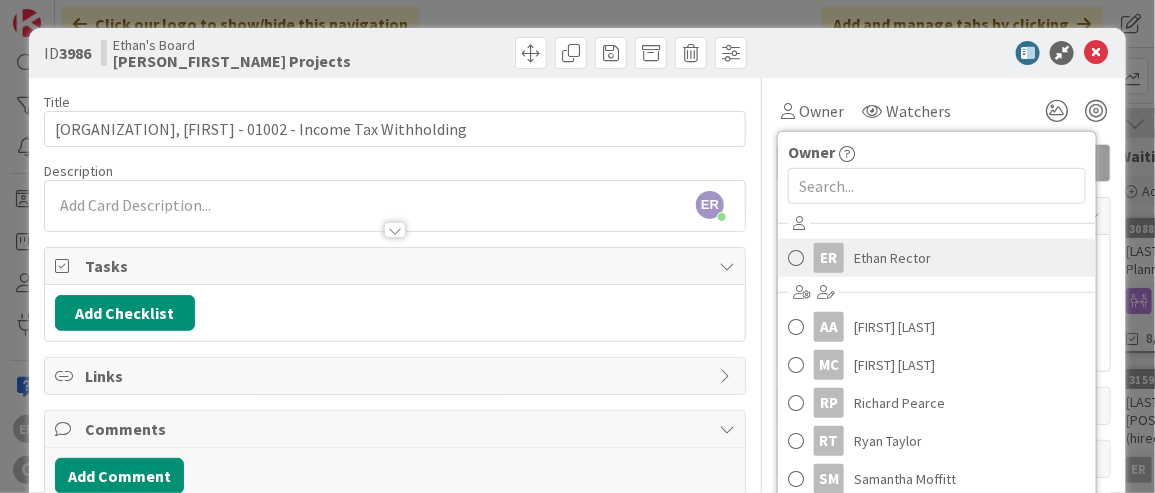 click on "Ethan Rector" at bounding box center (892, 258) 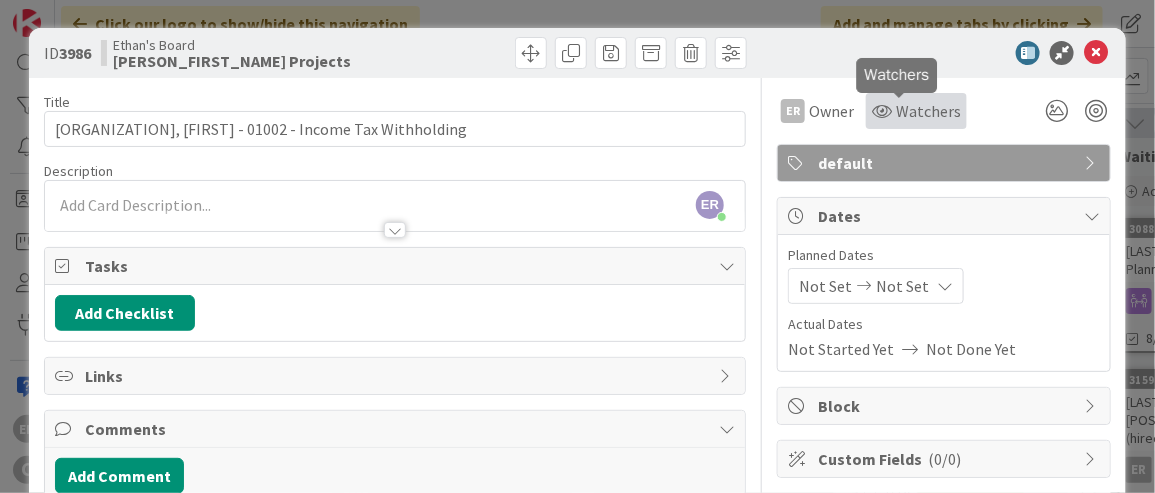 click on "Watchers" at bounding box center [928, 111] 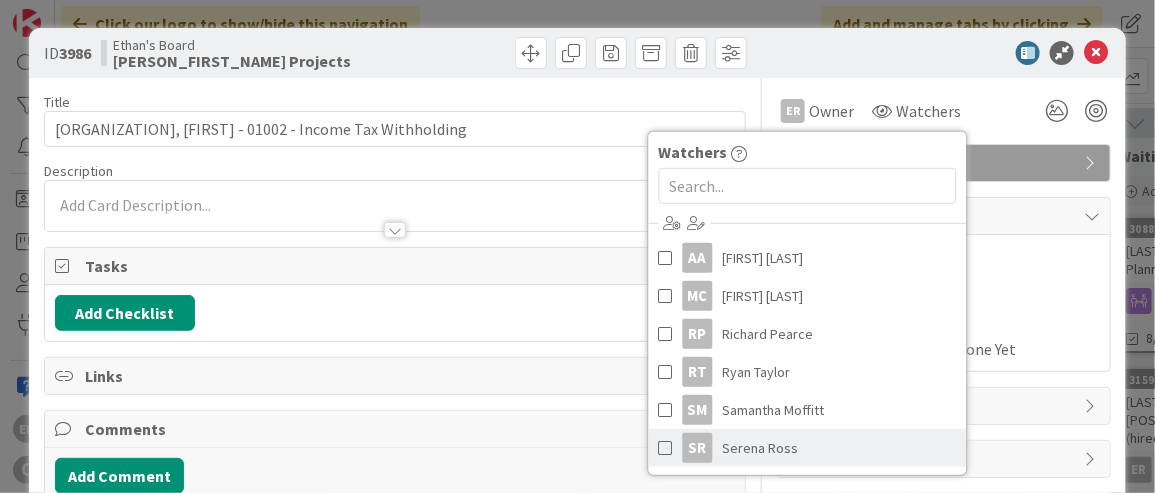 click on "Serena Ross" at bounding box center (761, 448) 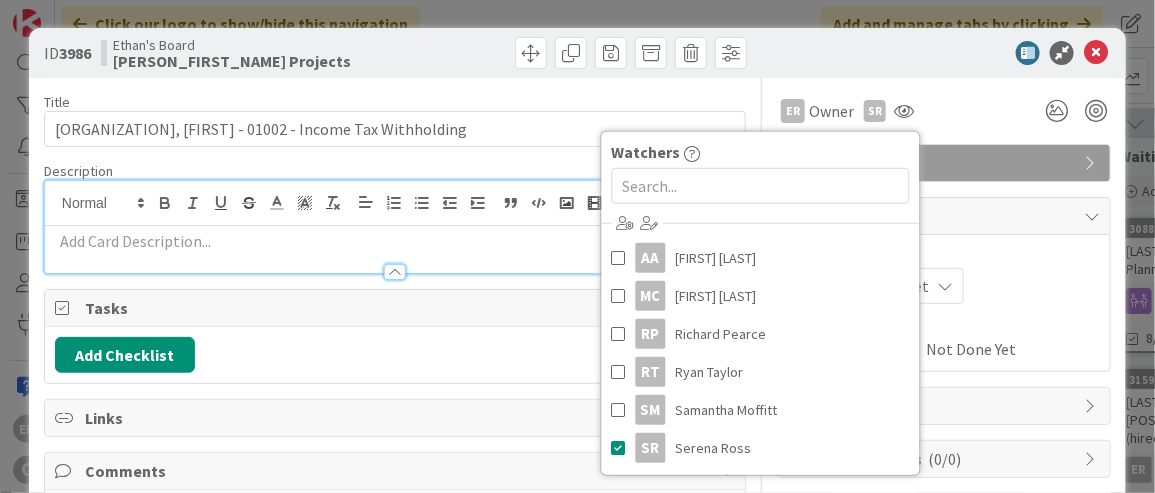click on "ER   [FIRST] [LAST] just joined" at bounding box center [395, 227] 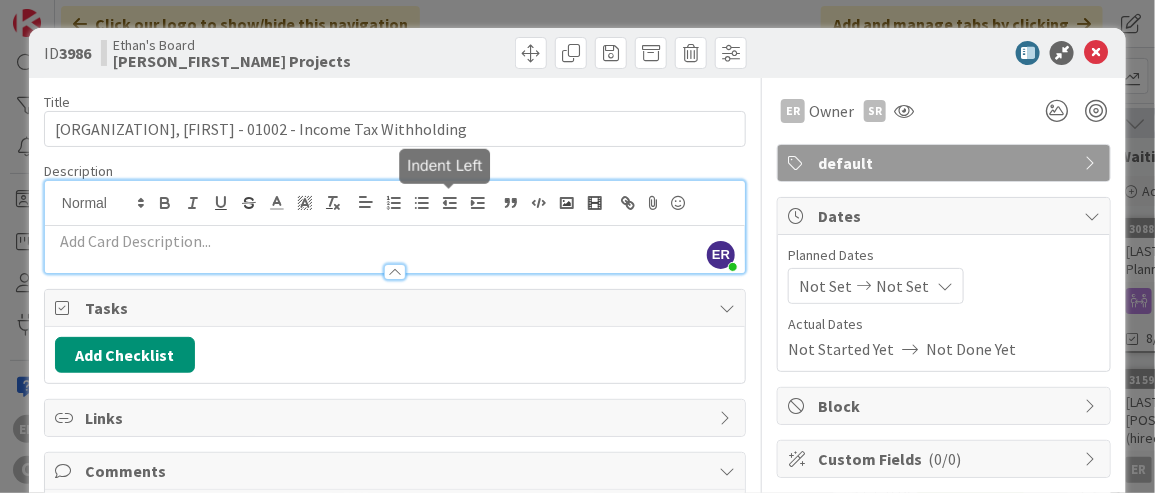 type 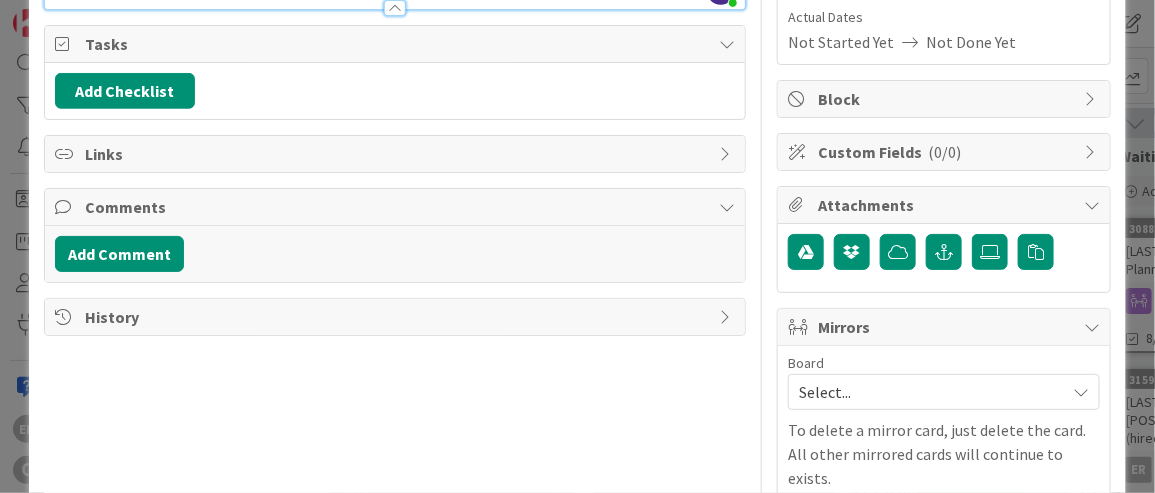 scroll, scrollTop: 380, scrollLeft: 0, axis: vertical 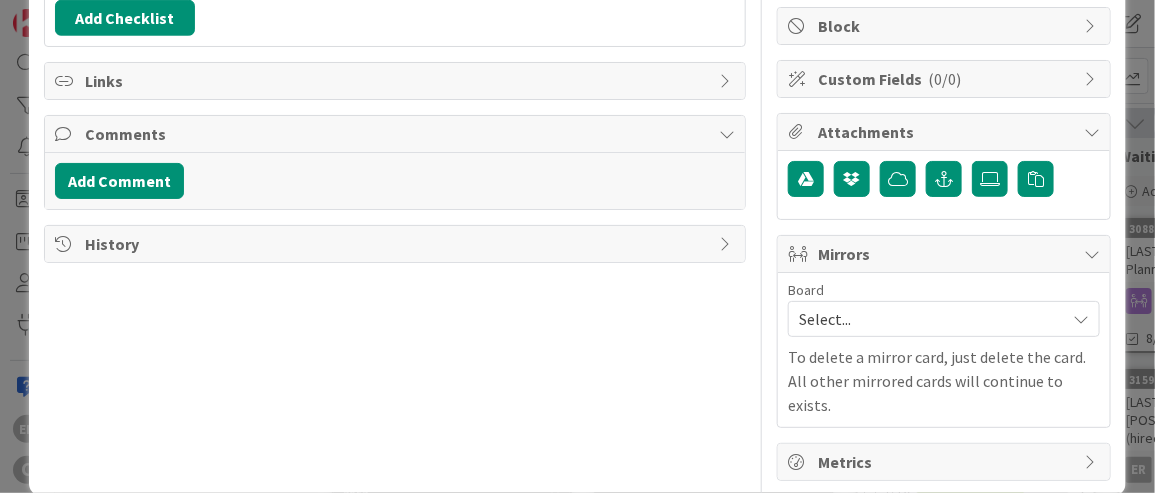 click on "Select..." at bounding box center (927, 319) 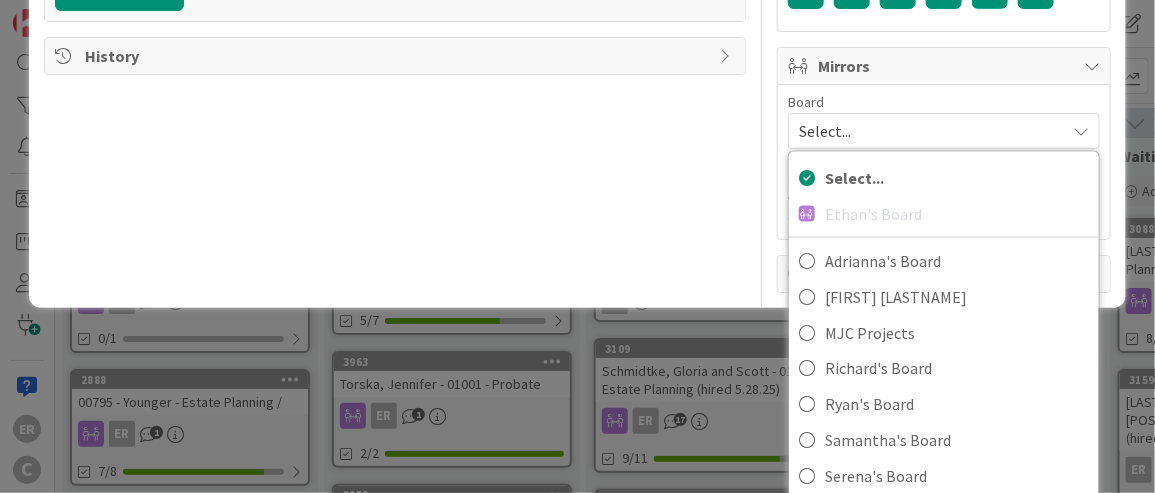 scroll, scrollTop: 572, scrollLeft: 0, axis: vertical 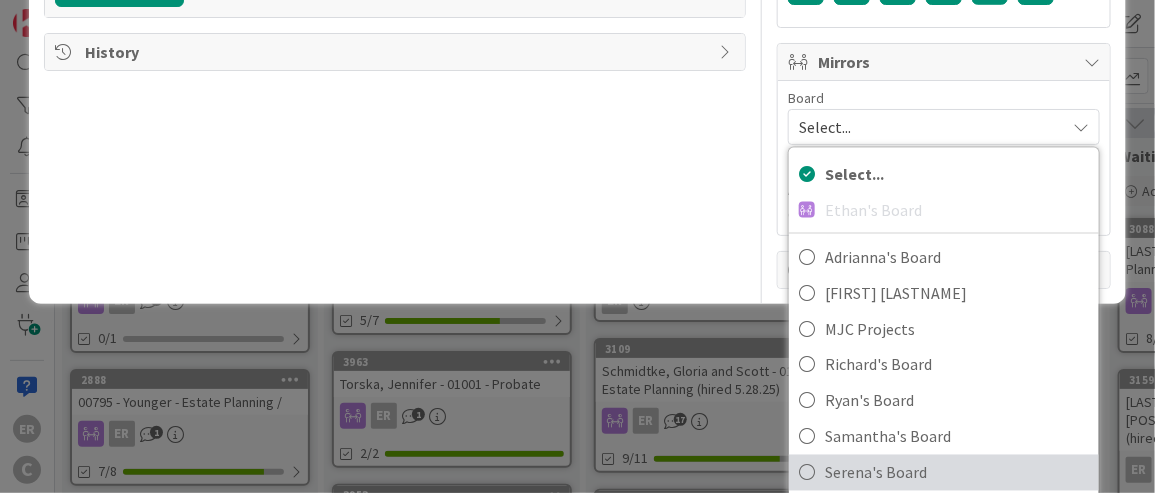 click on "Serena's Board" at bounding box center [957, 473] 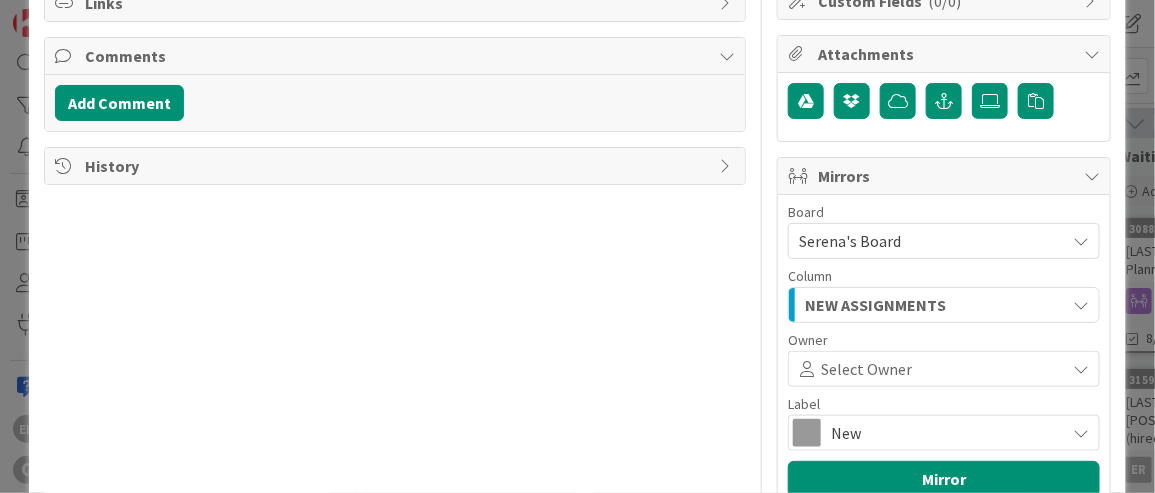 scroll, scrollTop: 452, scrollLeft: 0, axis: vertical 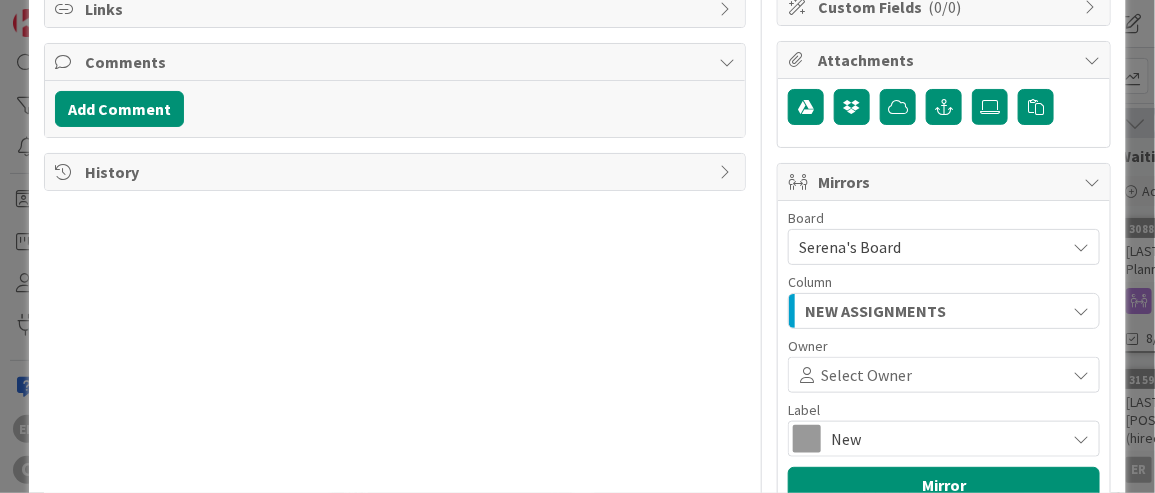 click on "Select Owner" at bounding box center (866, 375) 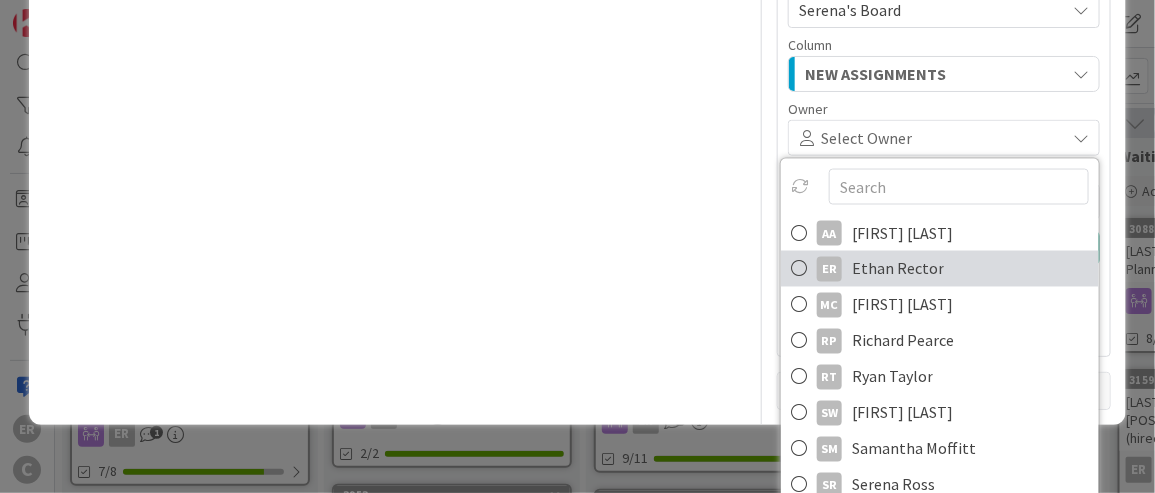click on "ER [FIRST] [LAST]" at bounding box center [940, 269] 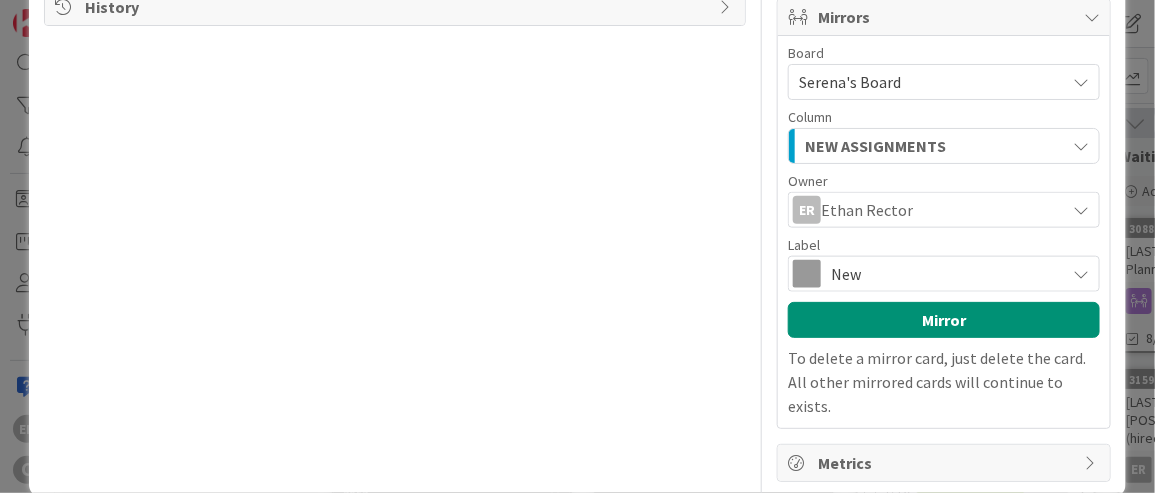 click on "New" at bounding box center [943, 274] 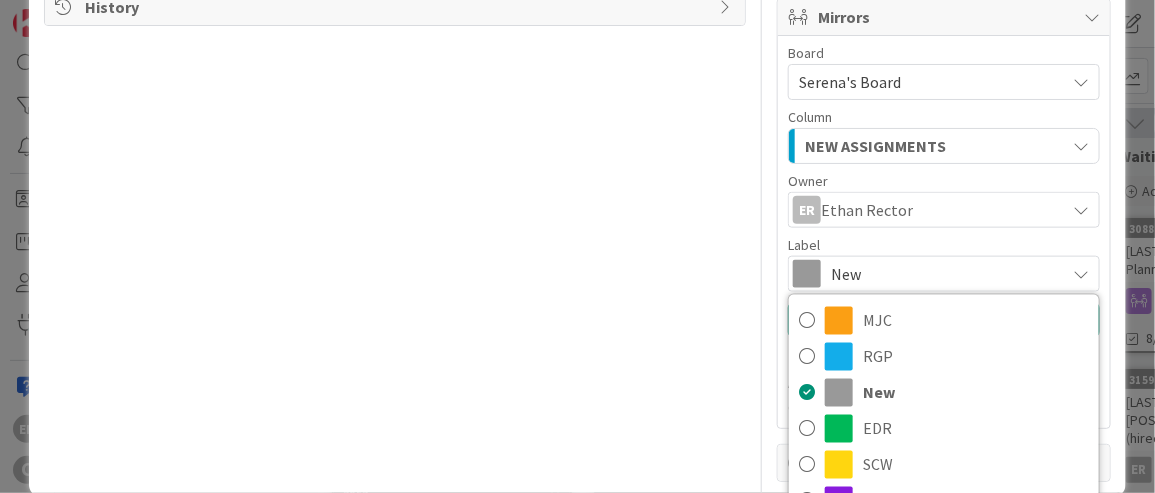 scroll, scrollTop: 689, scrollLeft: 0, axis: vertical 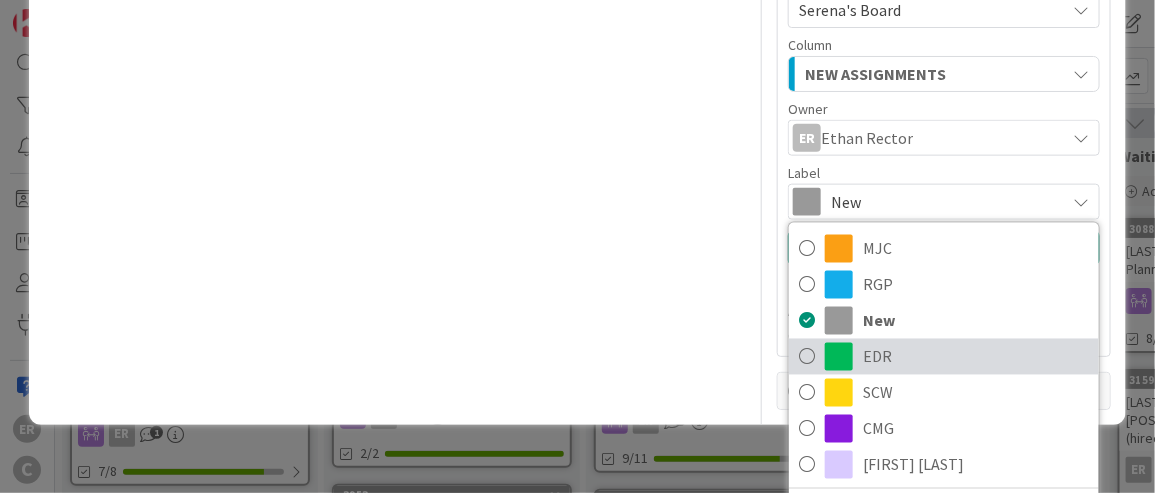 click on "EDR" at bounding box center [976, 357] 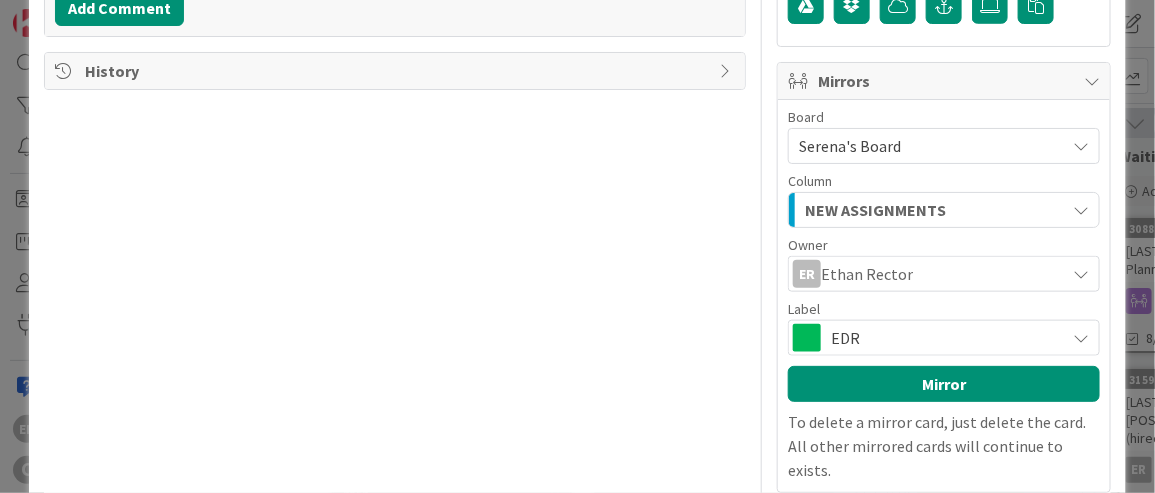 scroll, scrollTop: 563, scrollLeft: 0, axis: vertical 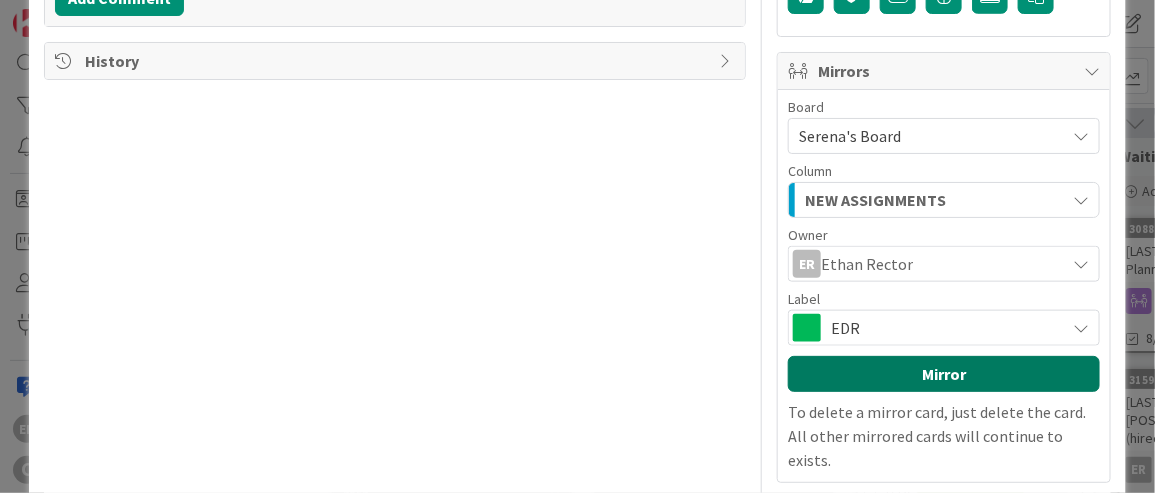 click on "Mirror" at bounding box center (944, 374) 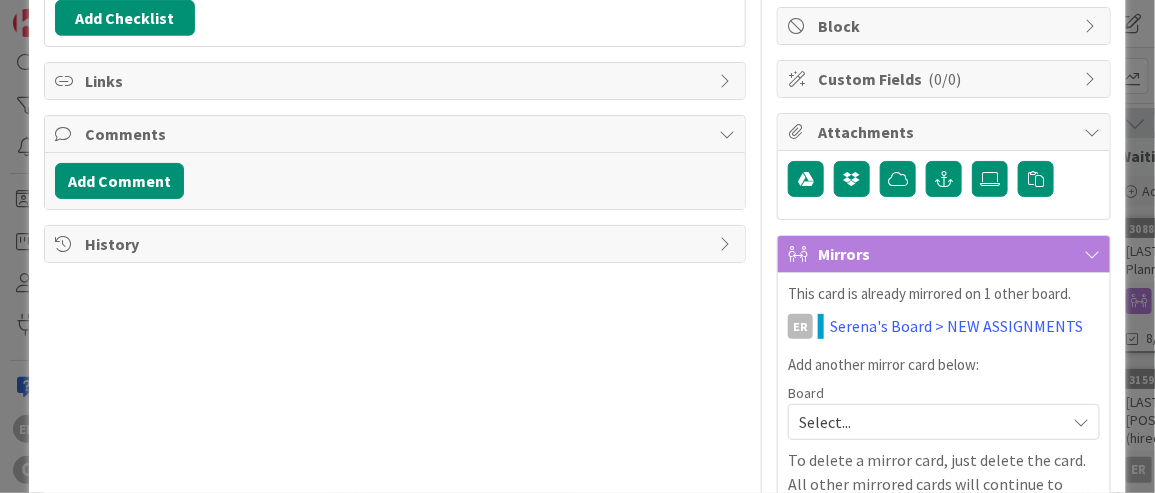 scroll, scrollTop: 483, scrollLeft: 0, axis: vertical 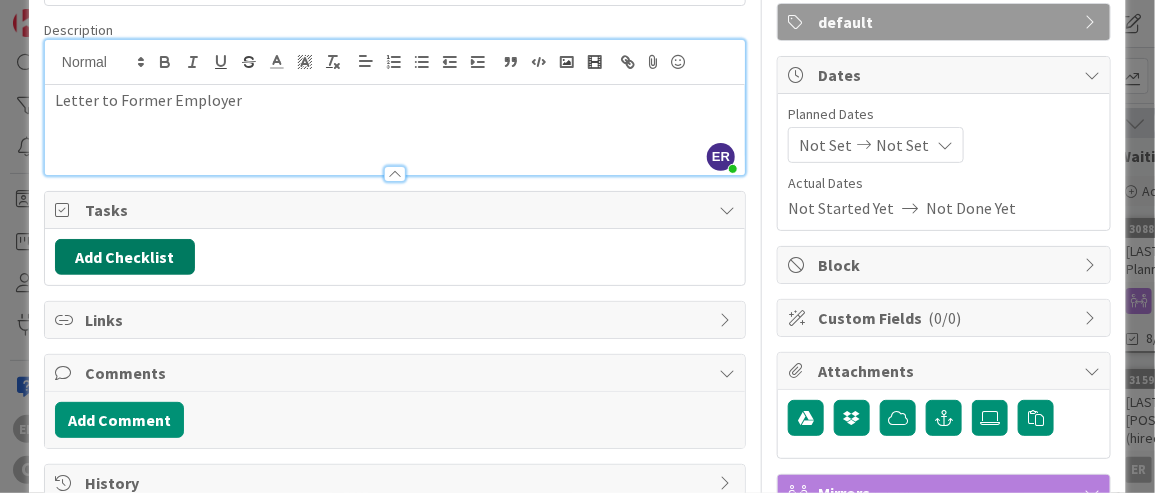 click on "Add Checklist" at bounding box center [125, 257] 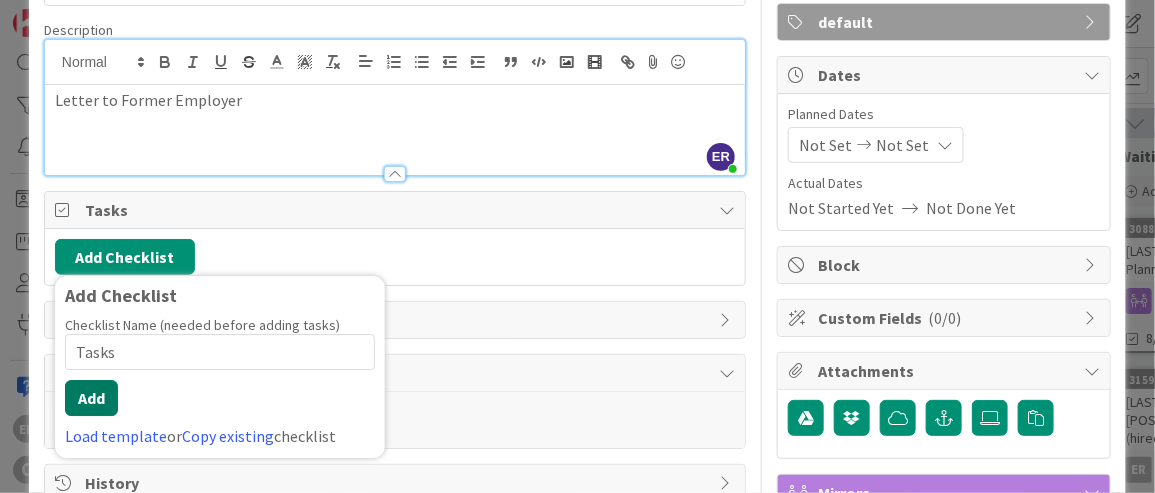 type on "Tasks" 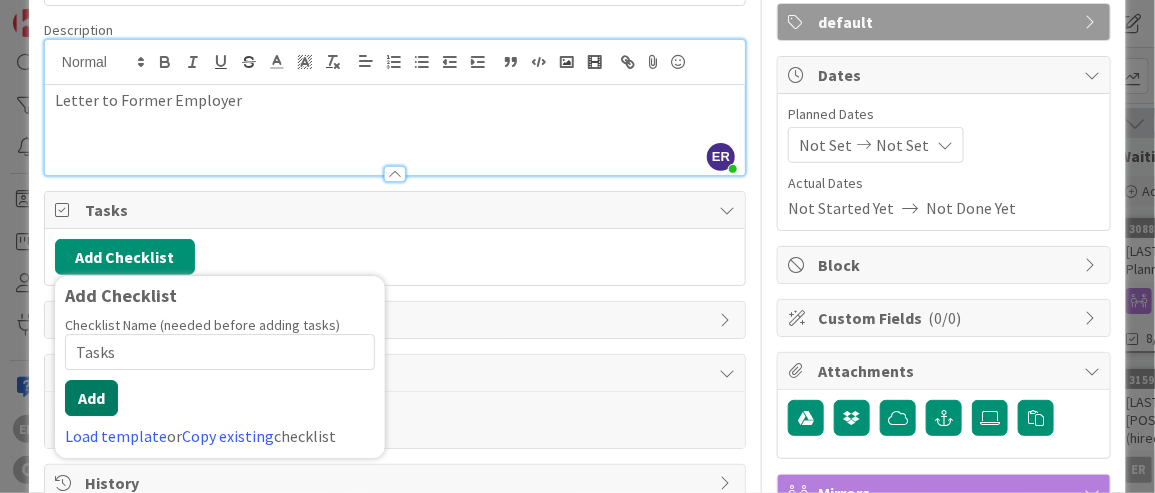 click on "Add" at bounding box center [91, 398] 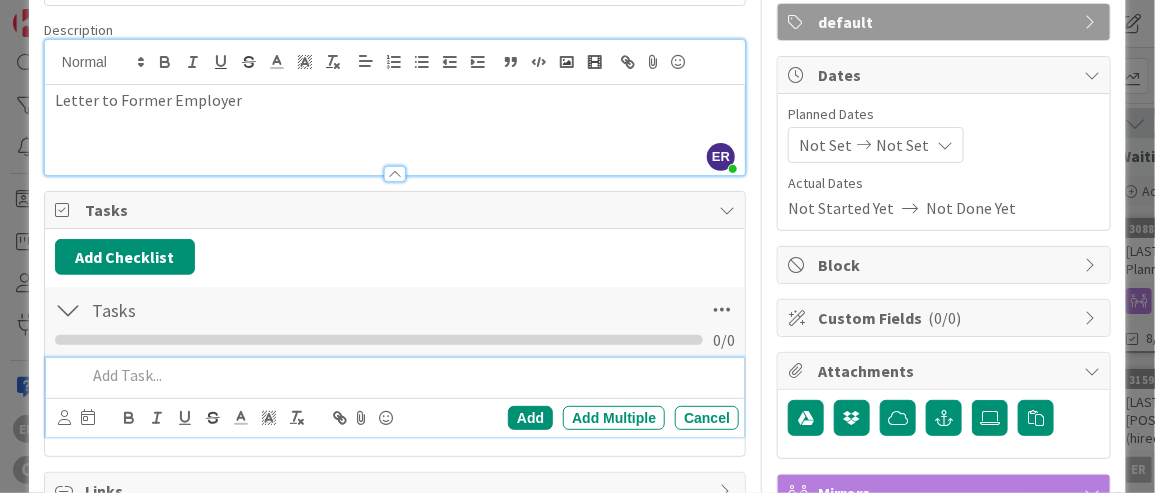 type 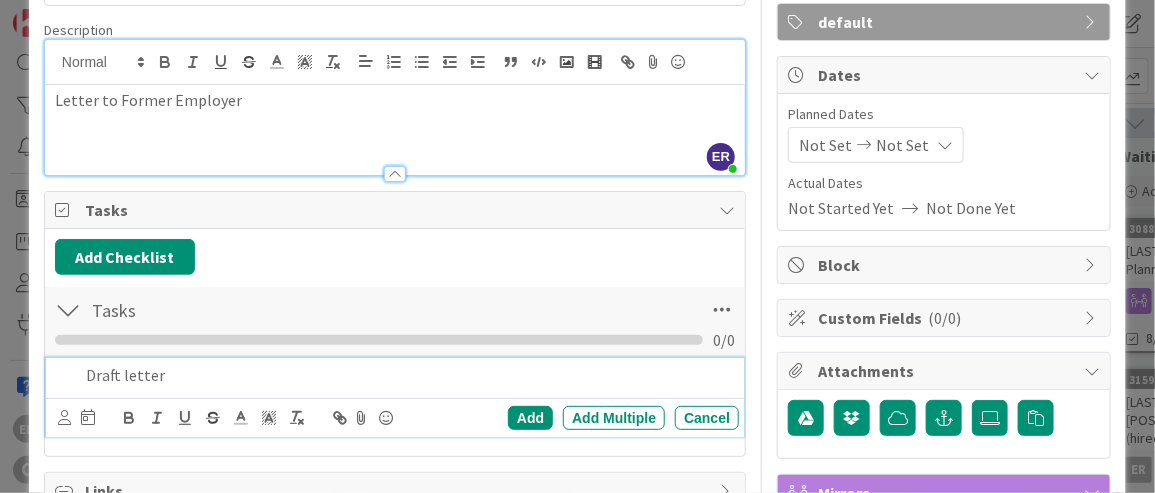 click on "Draft letter" at bounding box center [408, 375] 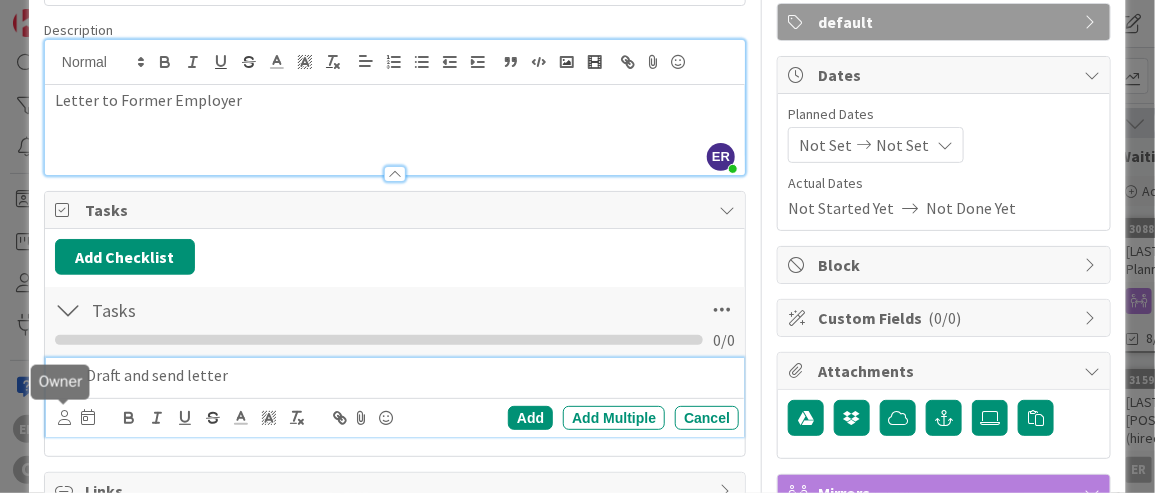 click at bounding box center [64, 417] 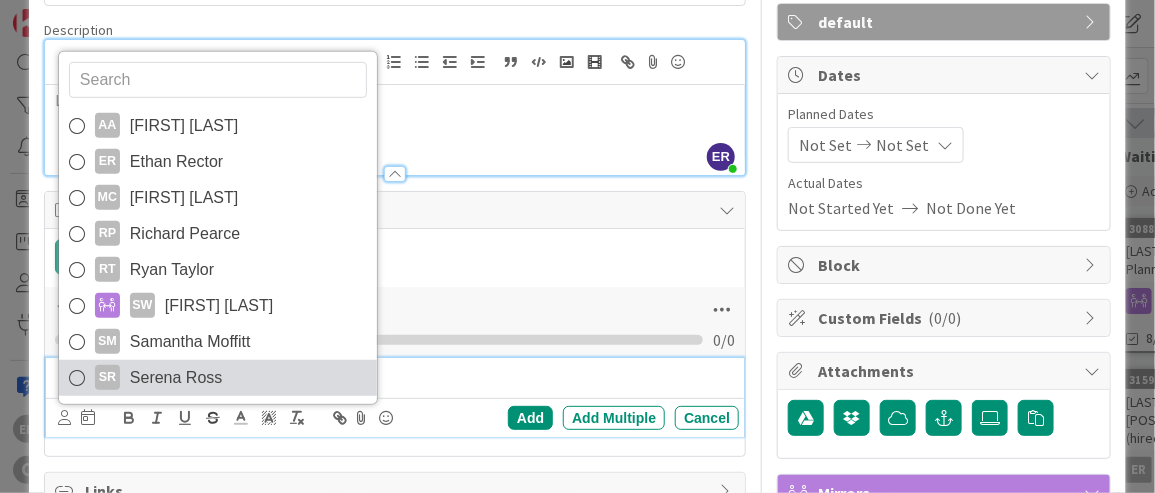 click on "Serena Ross" at bounding box center [176, 378] 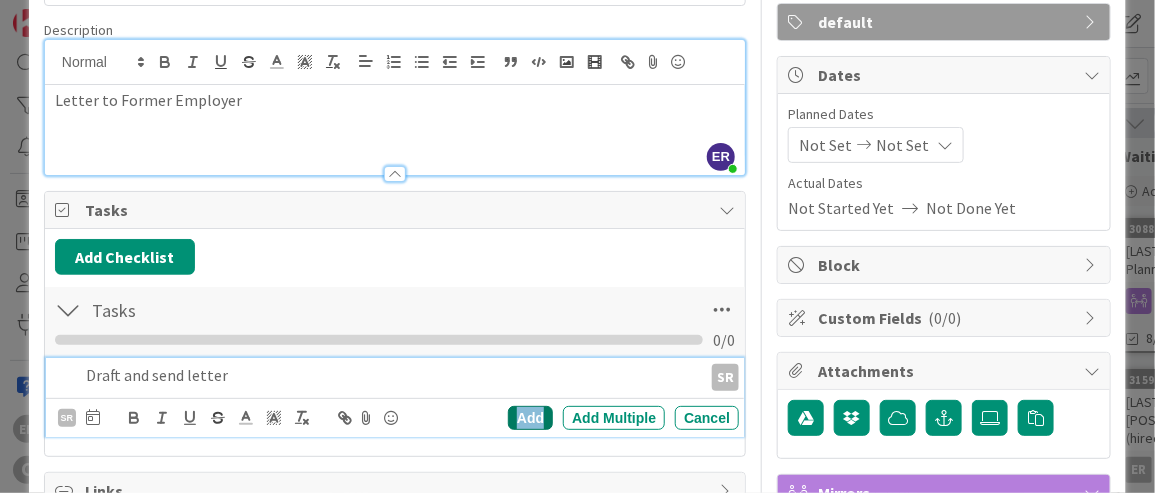 click on "Add" at bounding box center (530, 418) 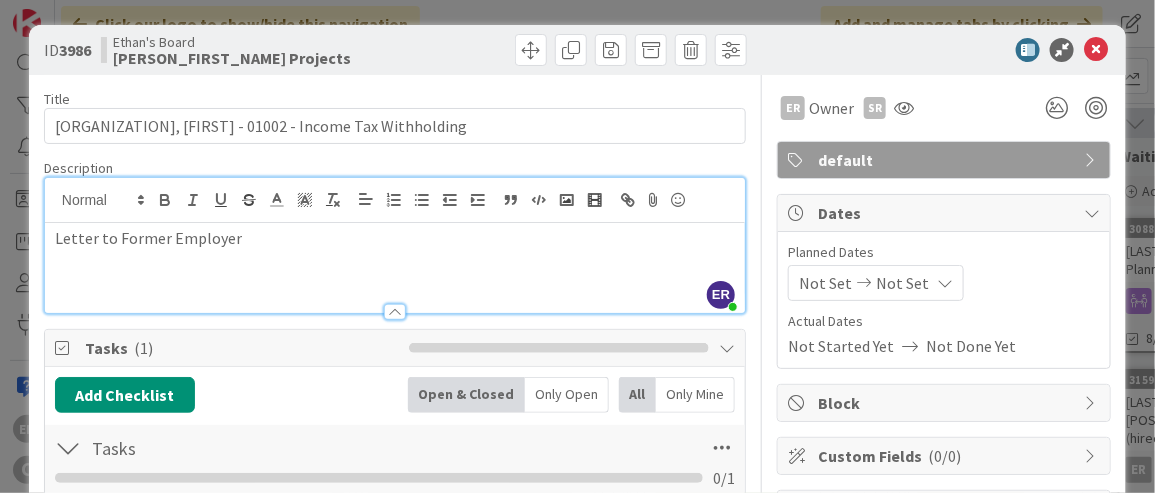 scroll, scrollTop: 0, scrollLeft: 0, axis: both 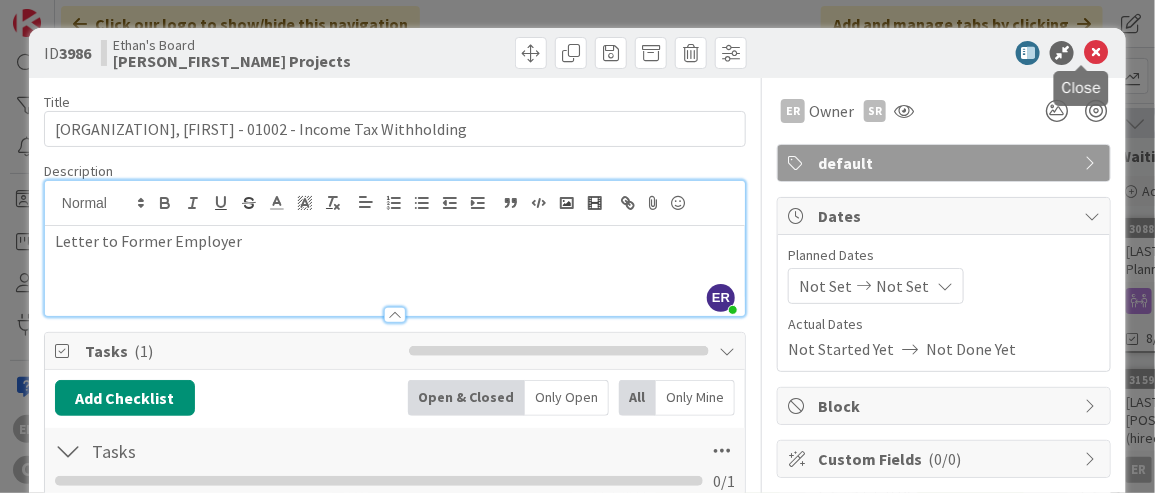 click at bounding box center [1096, 53] 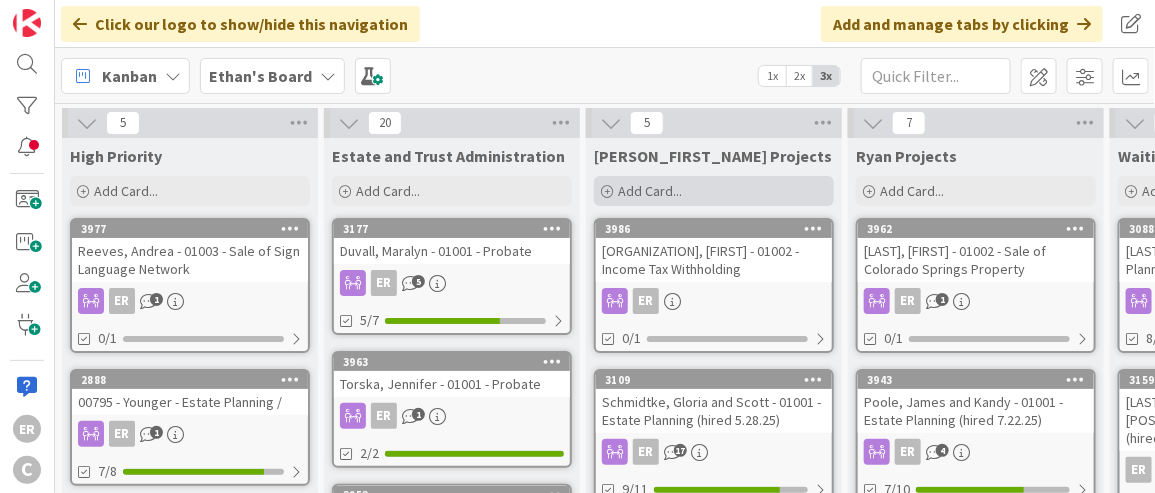 click on "Add Card..." at bounding box center (650, 191) 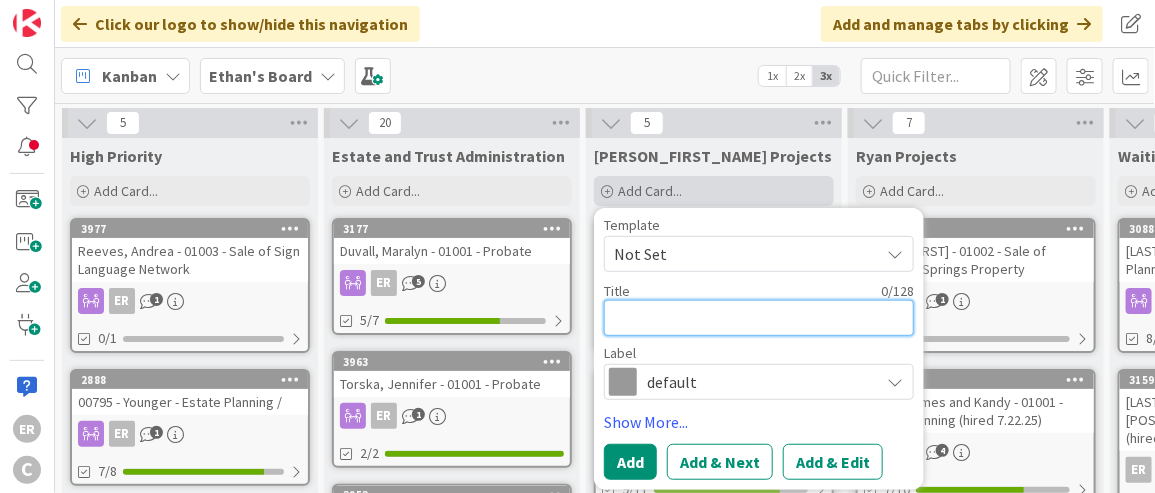 type on "x" 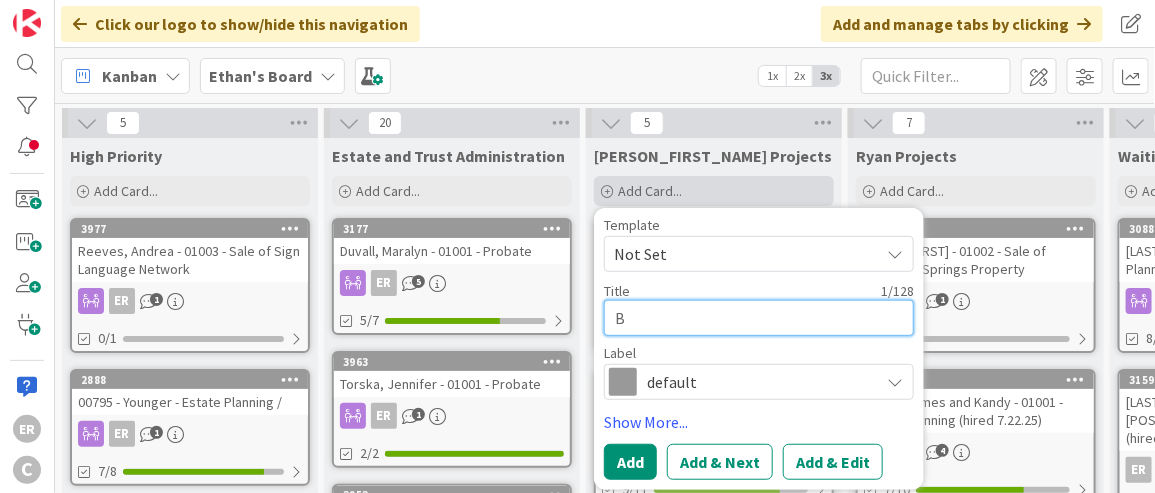 type on "x" 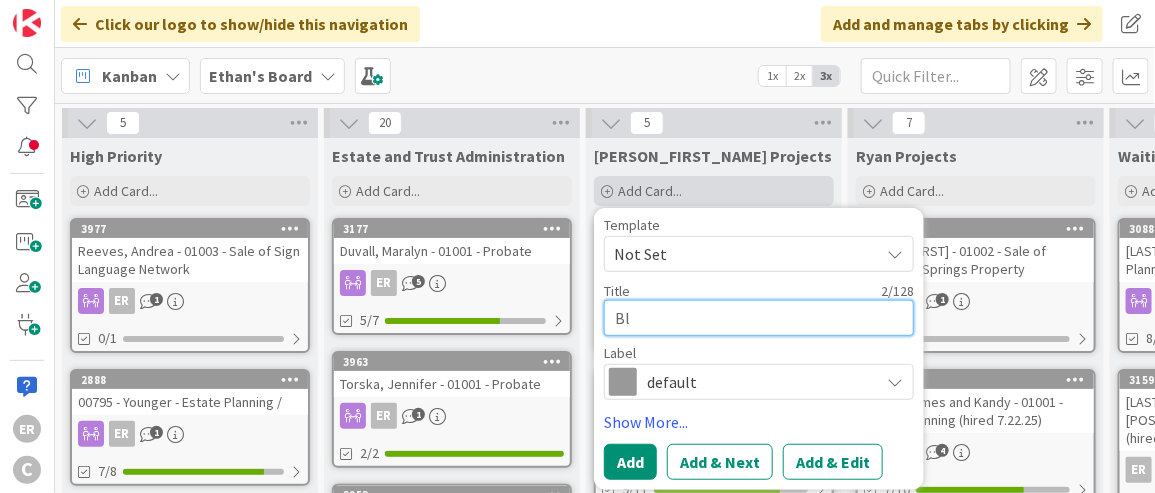 type on "x" 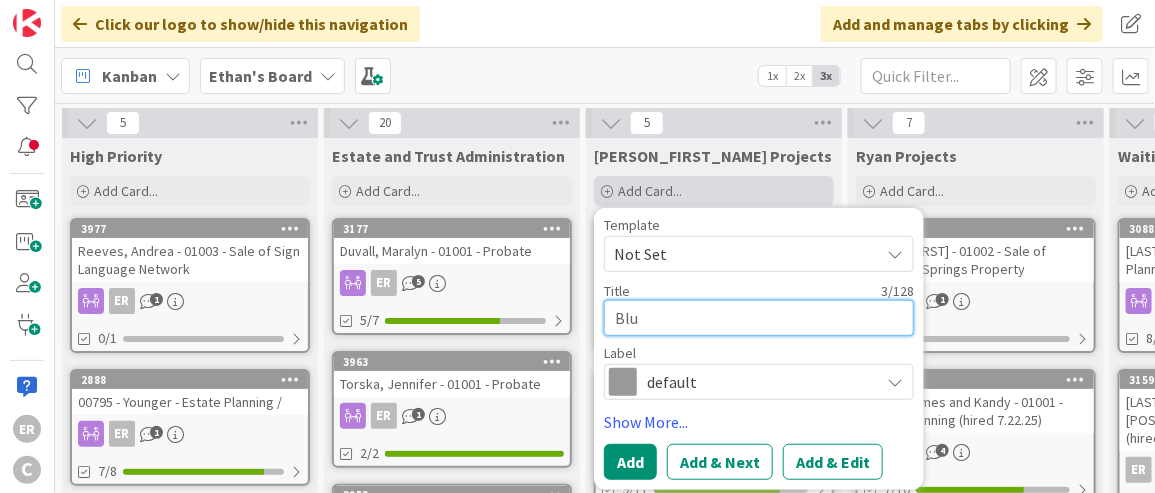 type on "Blue" 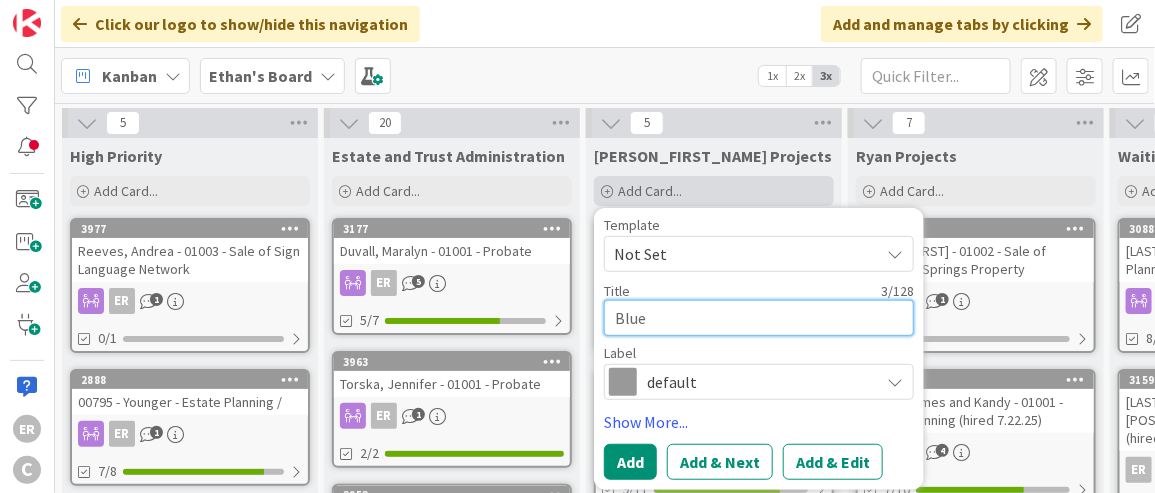 type on "x" 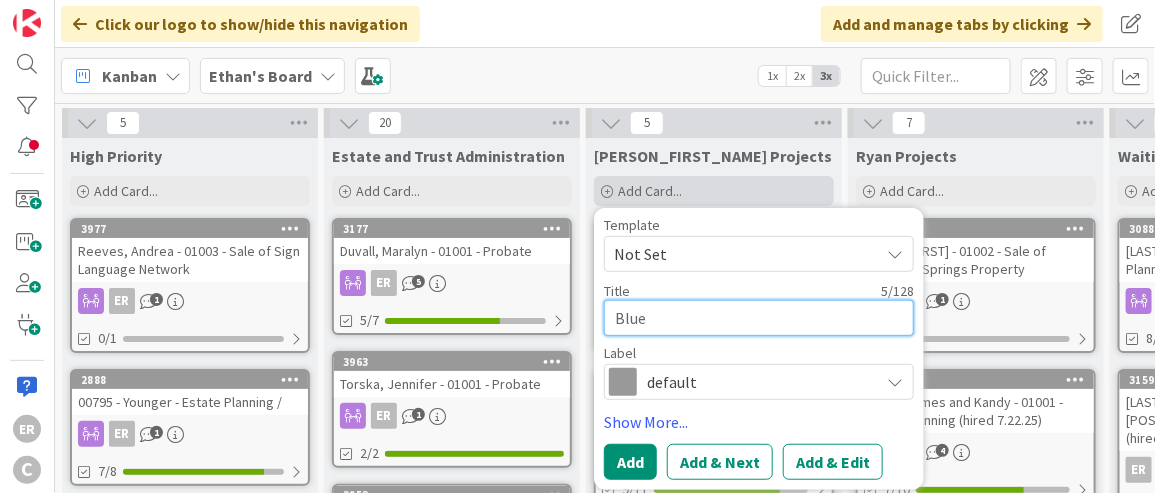 type on "x" 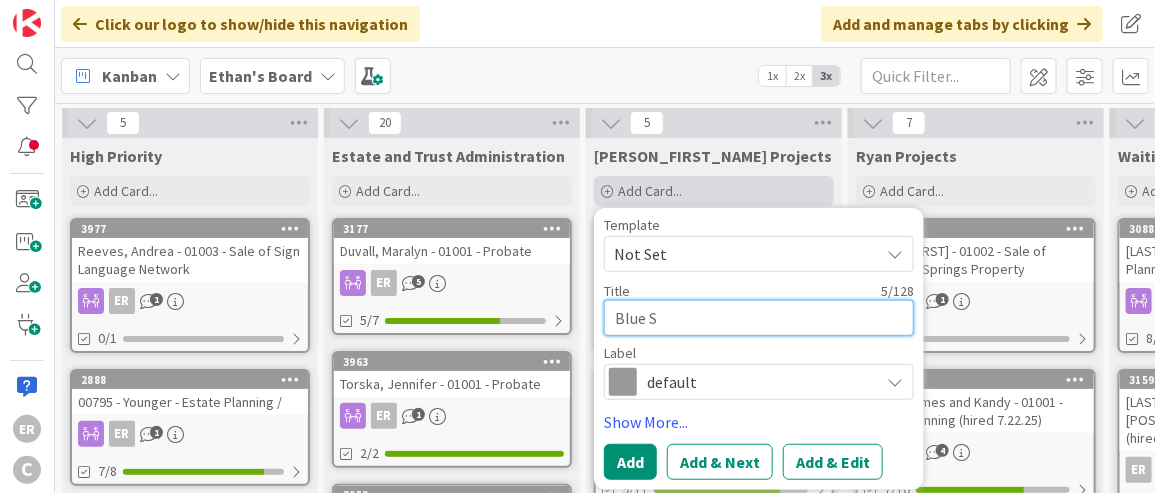type on "Blue SP" 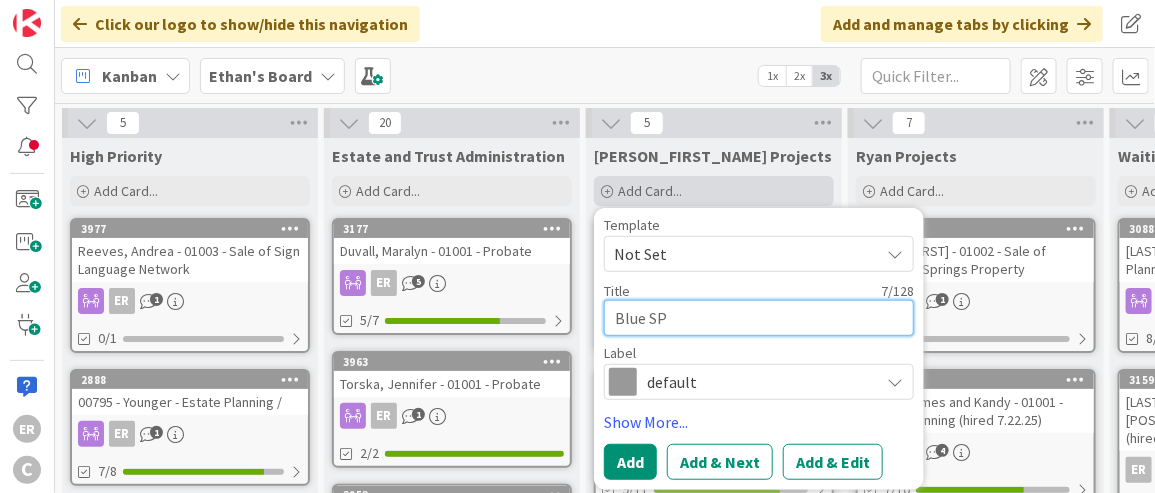 type on "x" 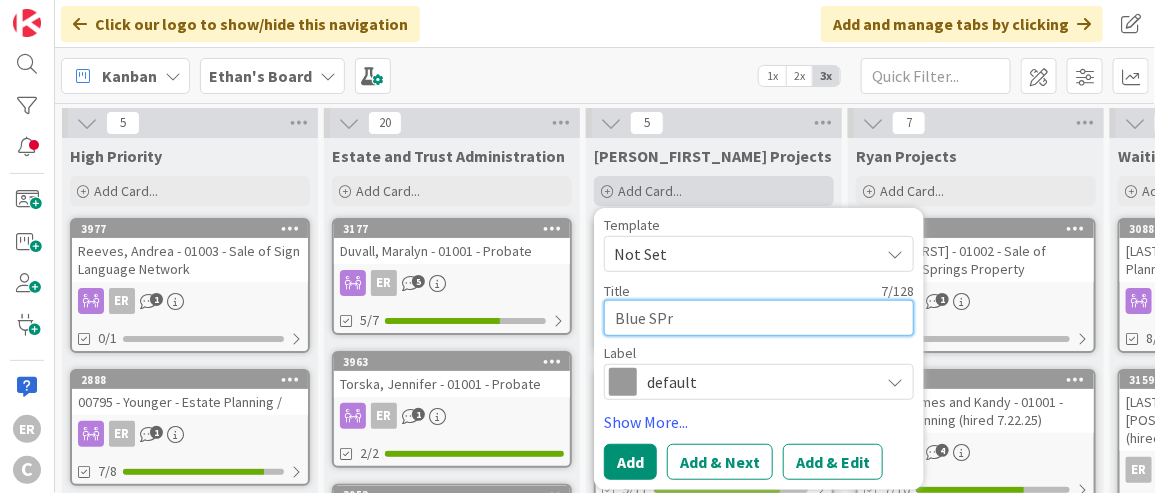 type on "Blue SPru" 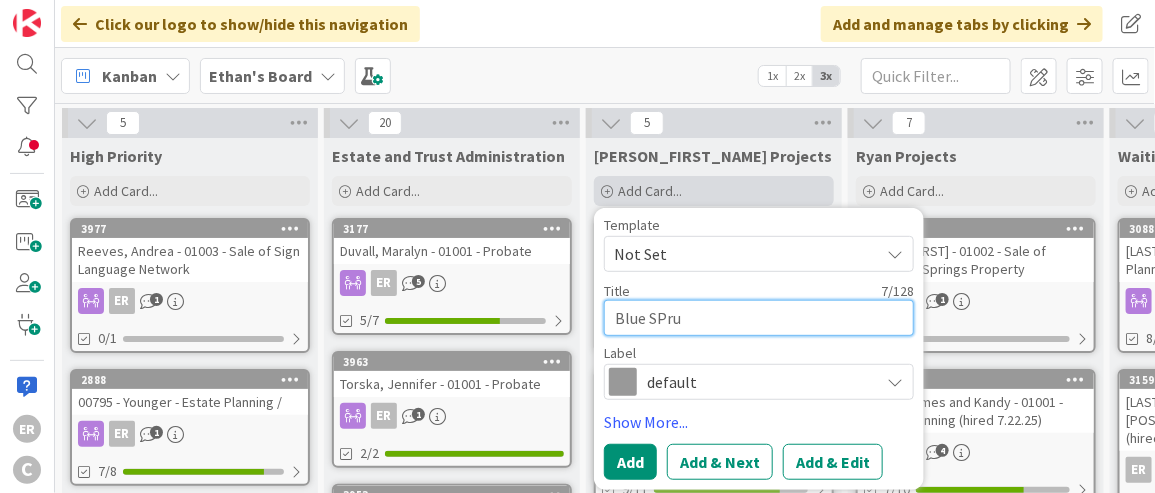 type on "x" 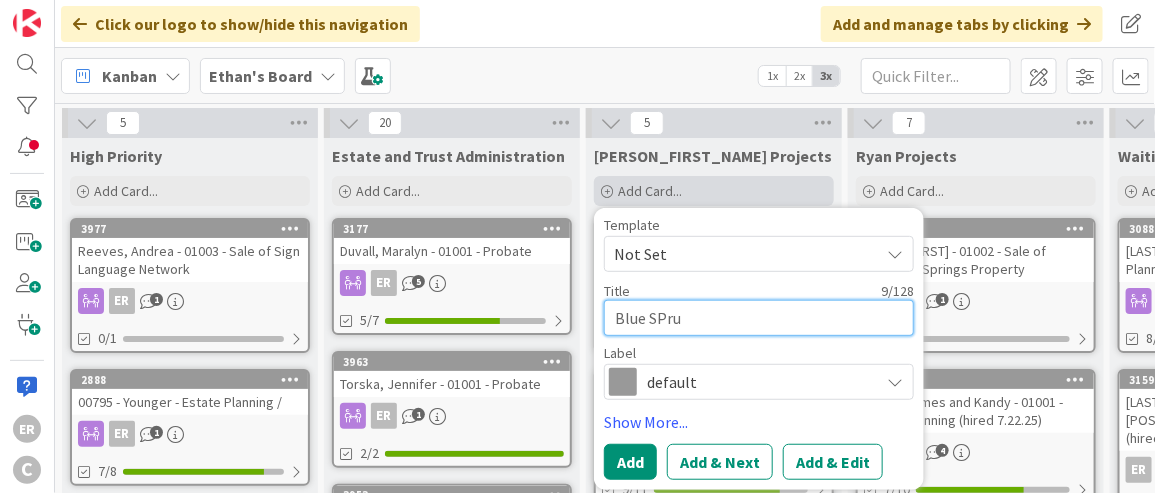 type on "Blue SPruc" 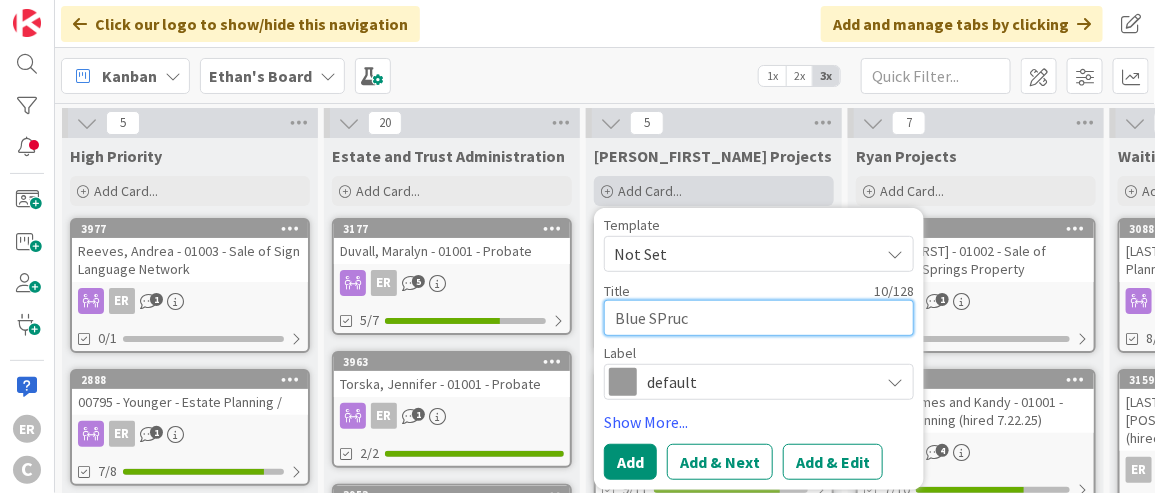 type on "x" 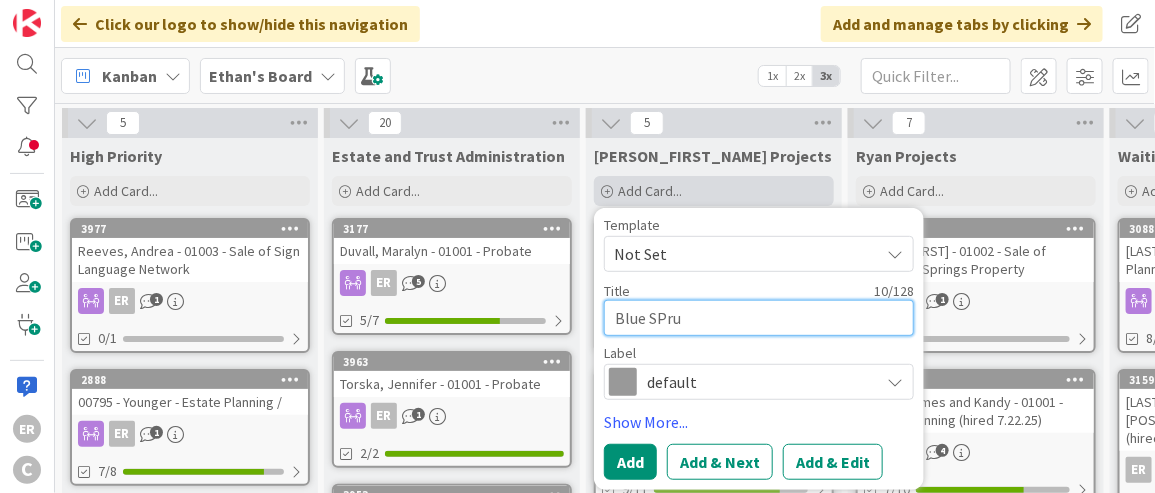 type on "x" 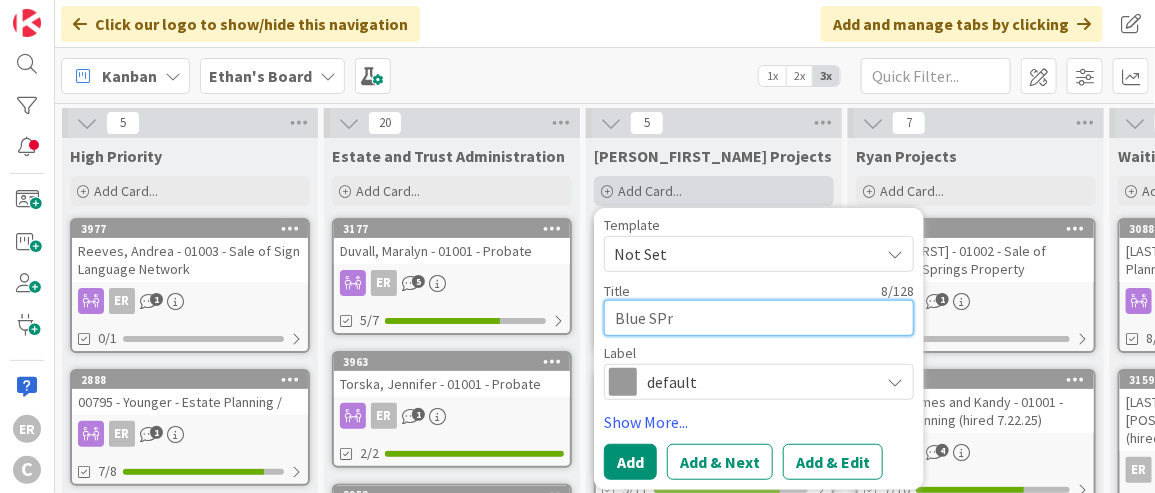 type on "x" 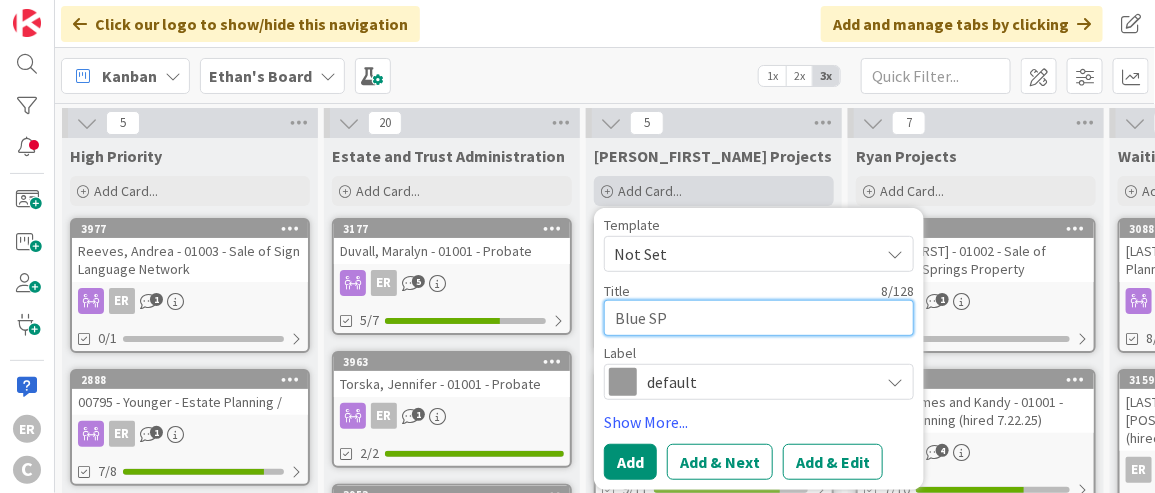 type on "x" 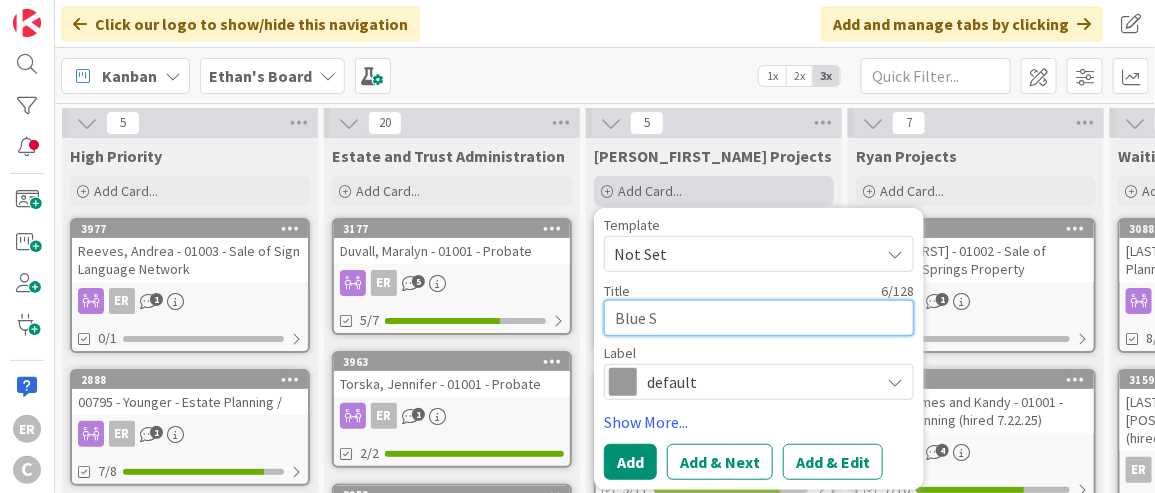 type on "x" 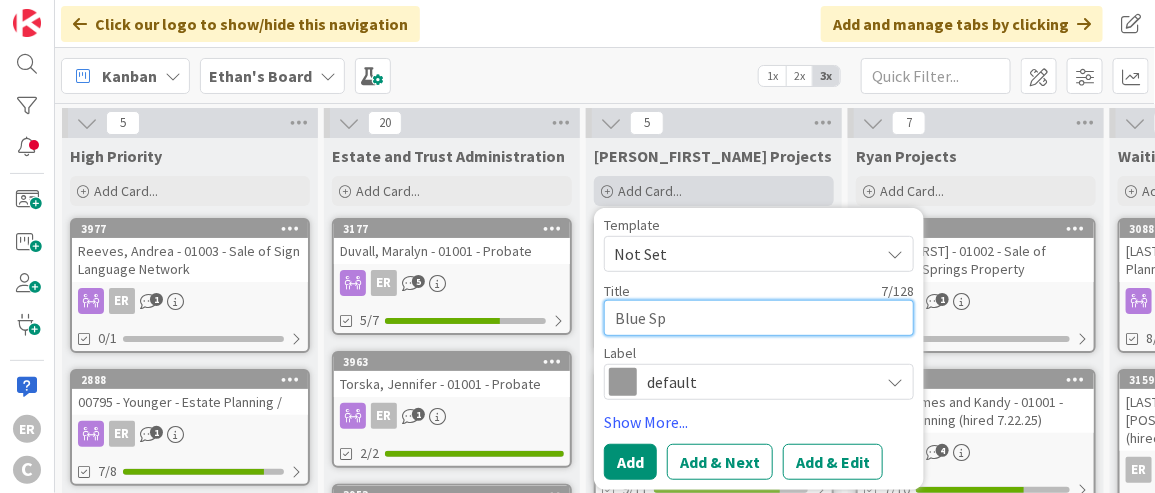 type on "[ORGANIZATION_NAME] Spr" 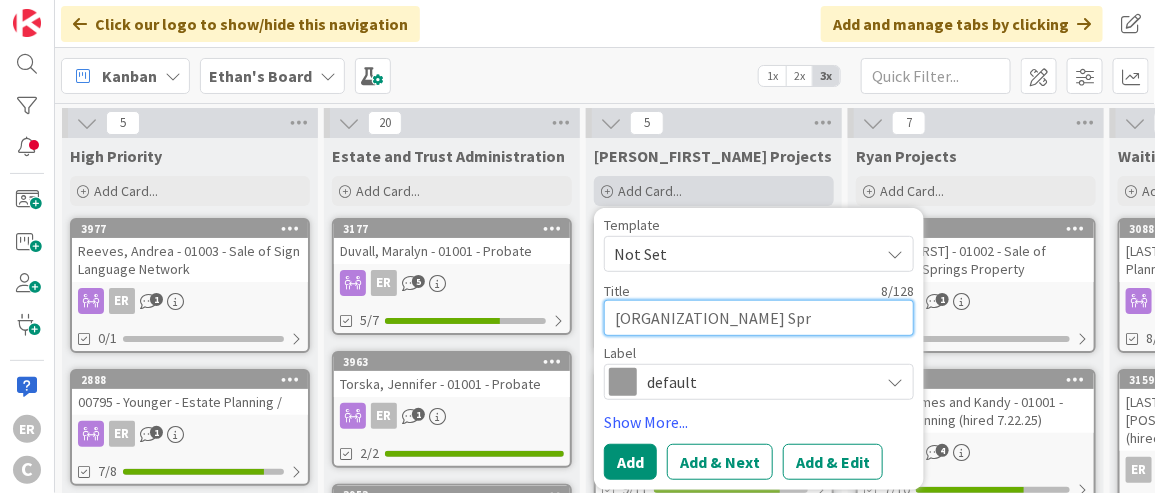 type on "x" 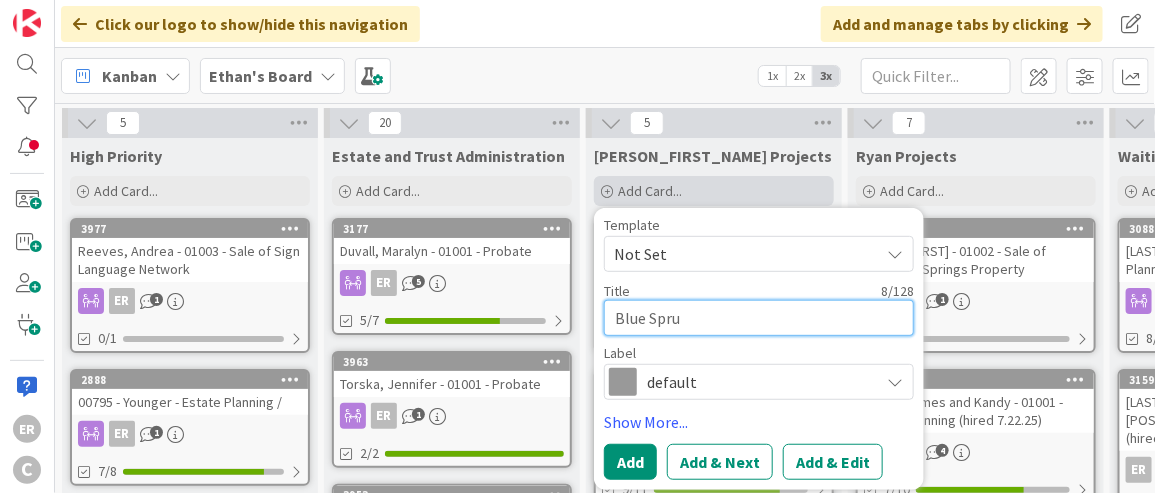 type on "x" 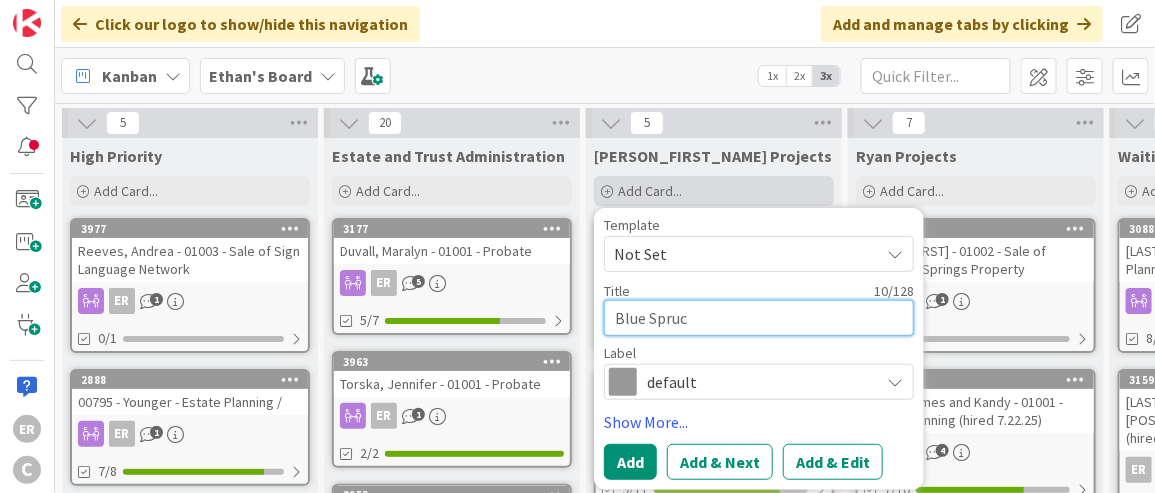 type on "x" 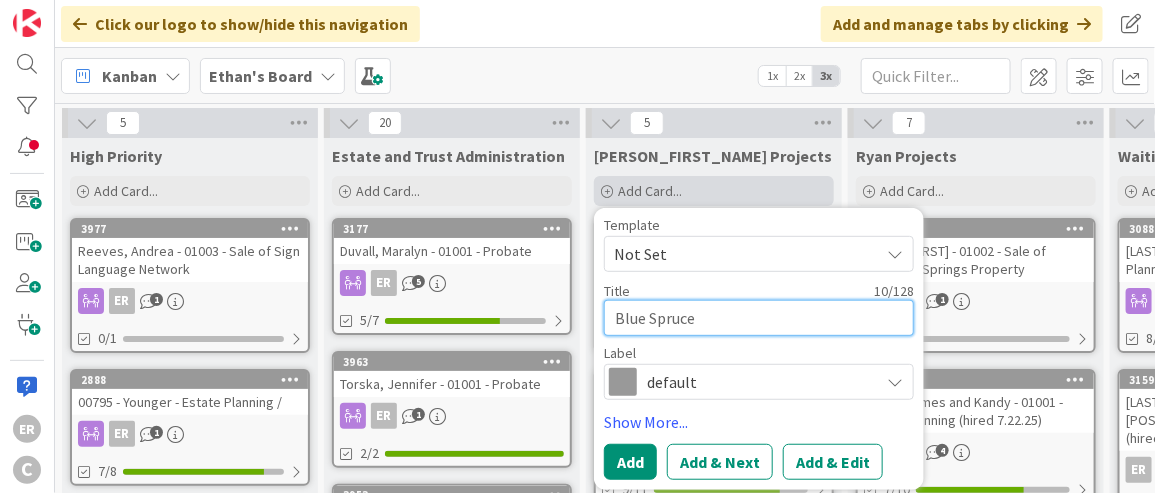 type on "x" 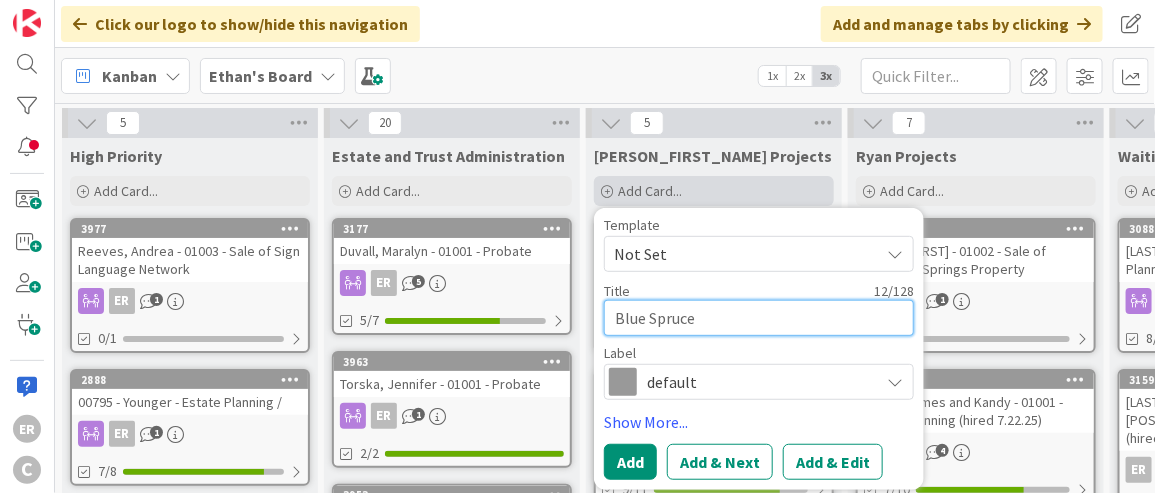 type on "x" 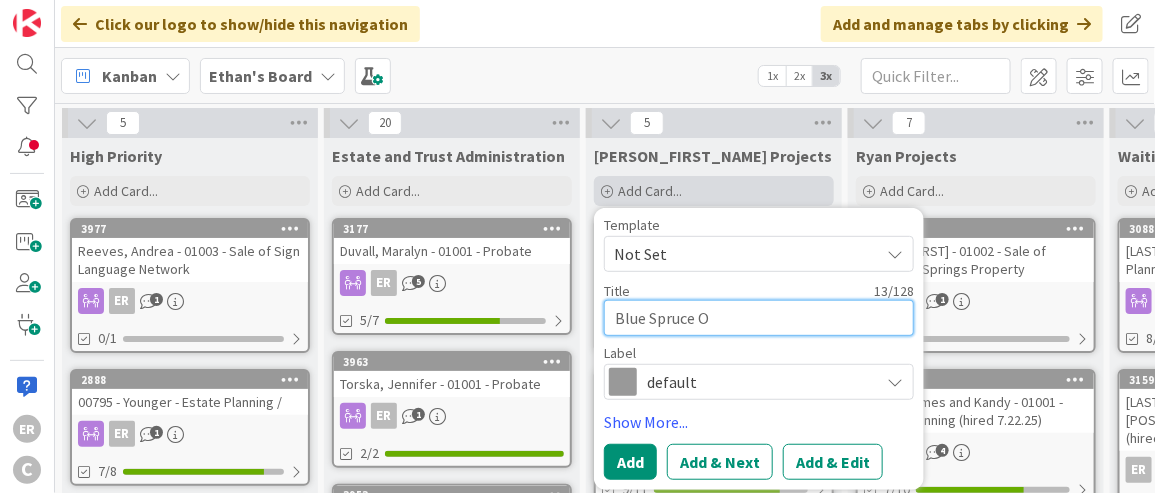 type on "x" 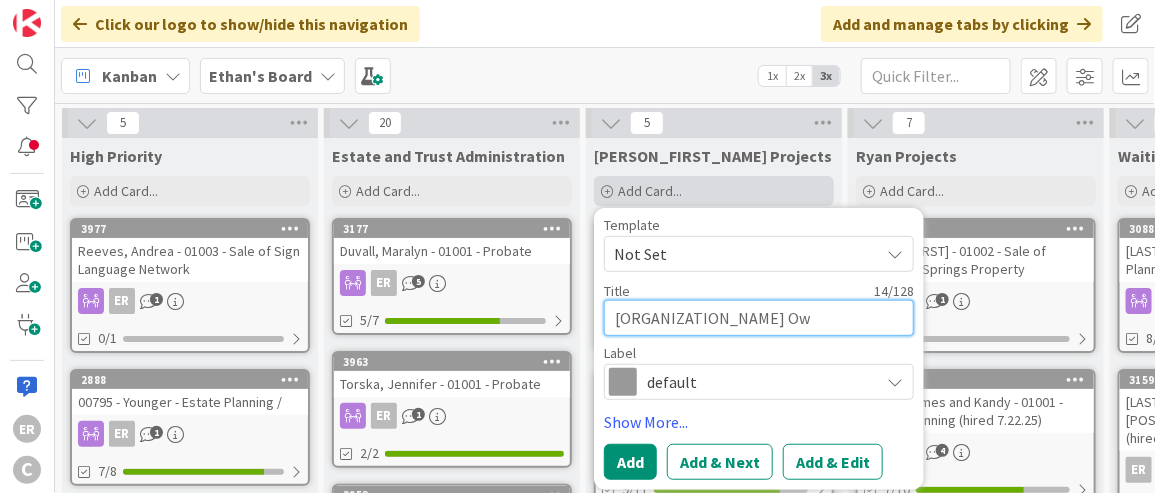 type on "x" 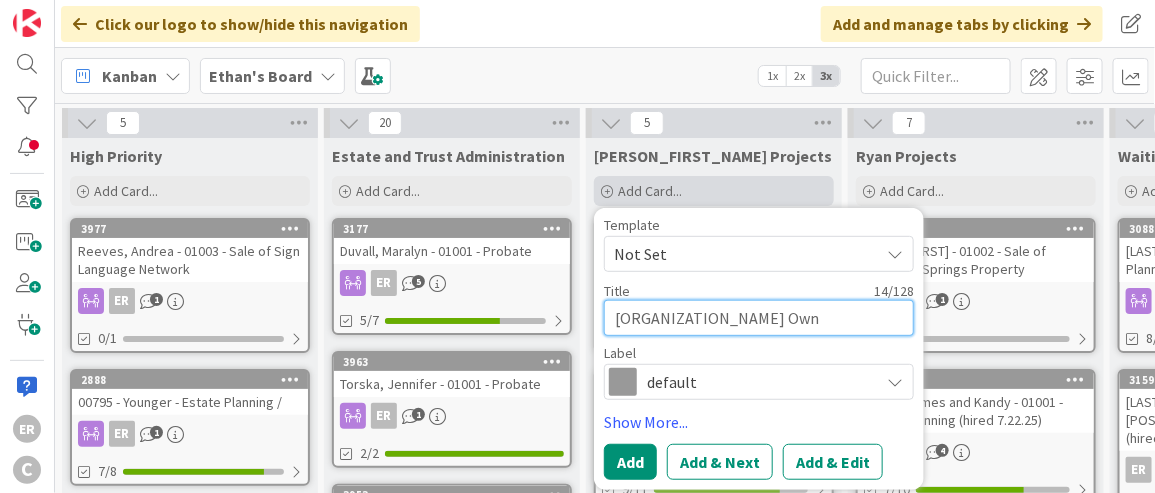 type on "Blue Spruce Owne" 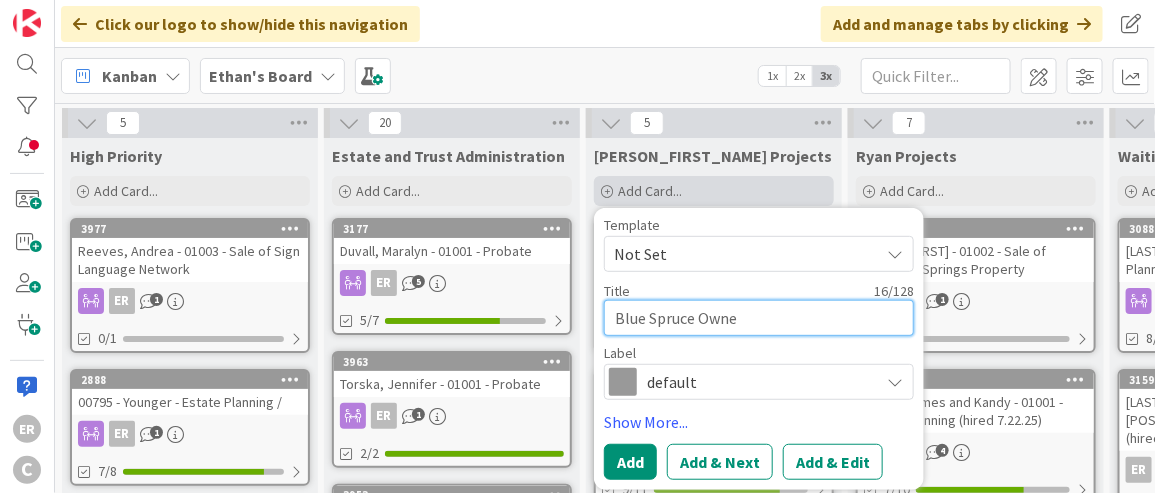 type on "x" 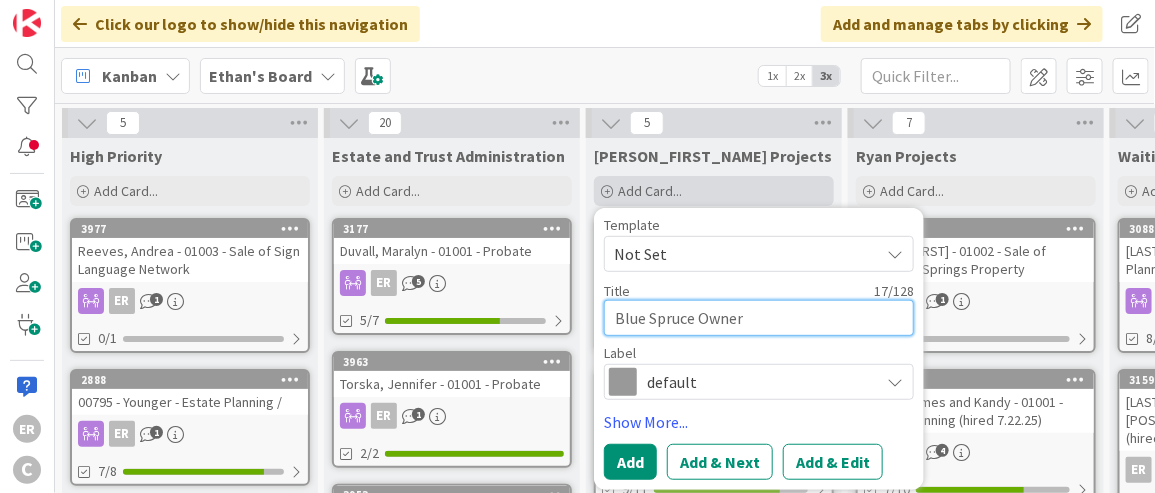 type on "x" 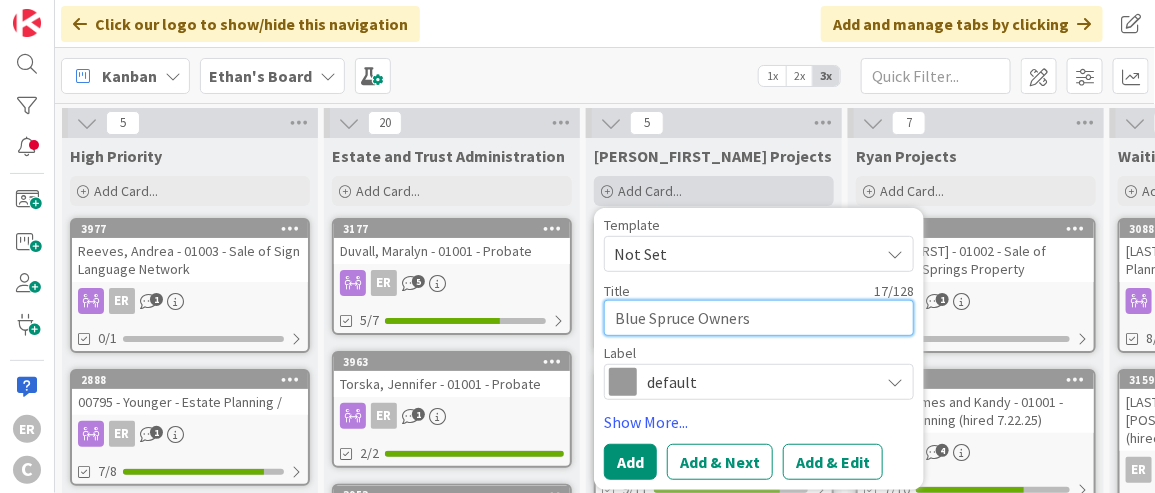 type on "Blue Spruce Owners" 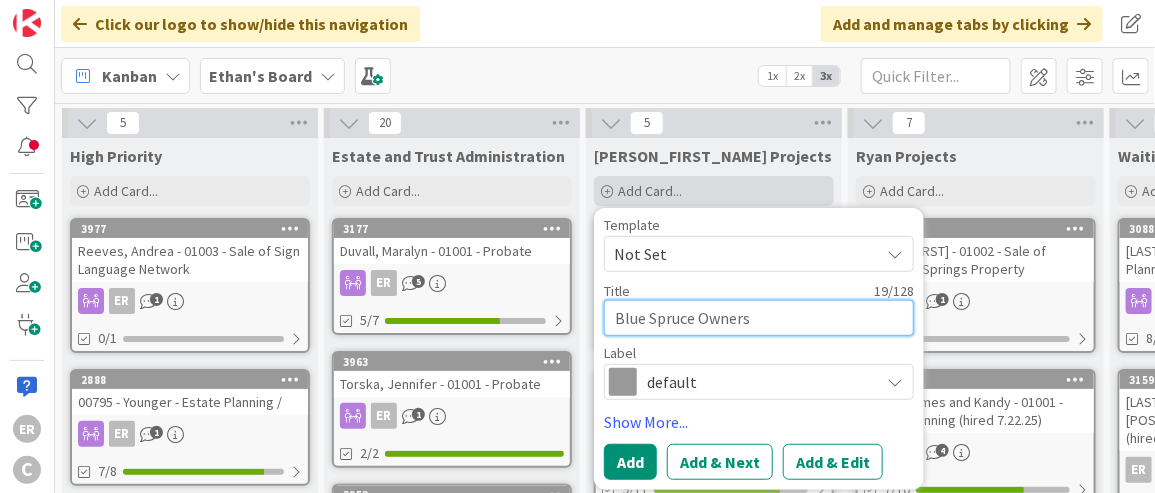type on "x" 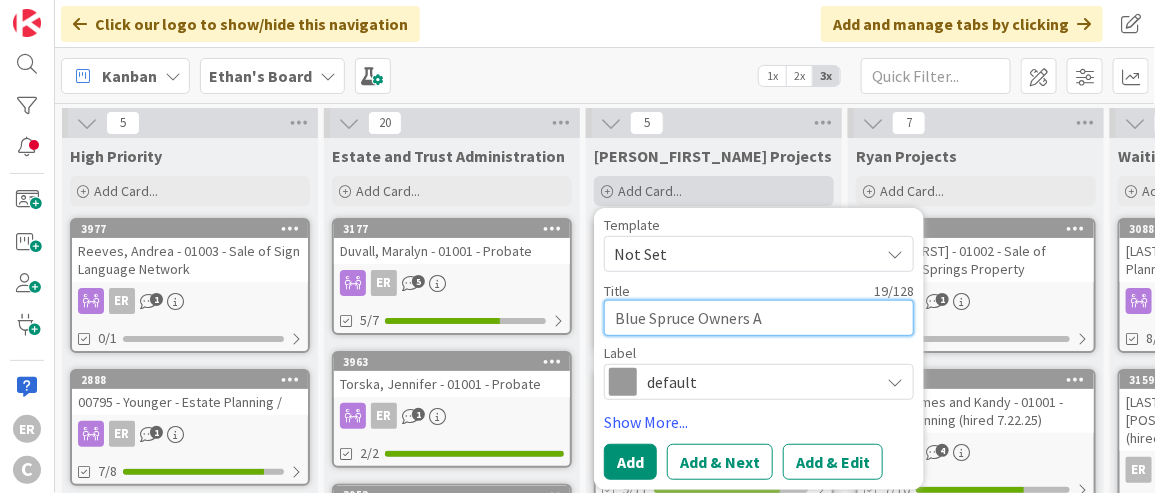 type on "x" 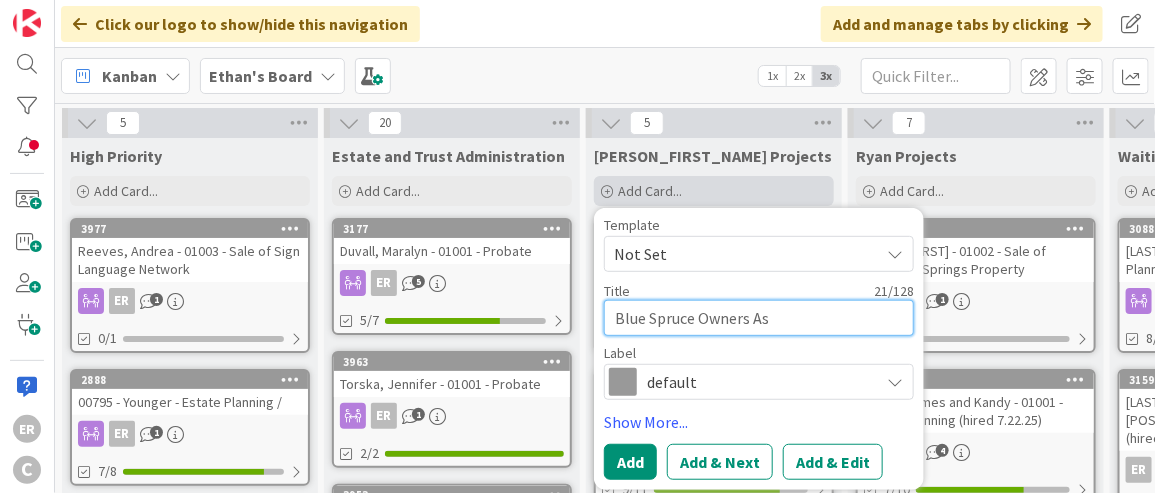 type on "x" 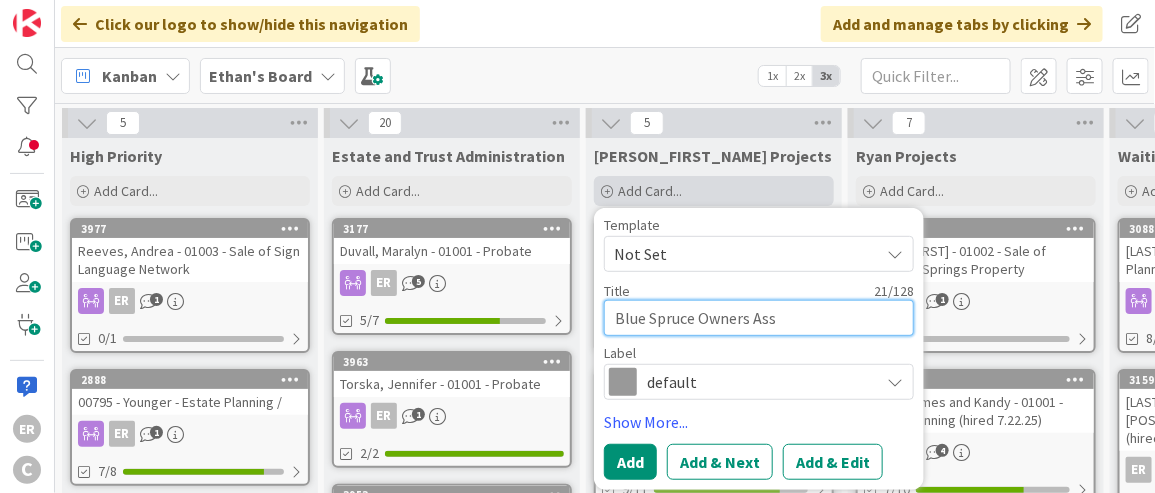 type on "Blue Spruce Owners Asso" 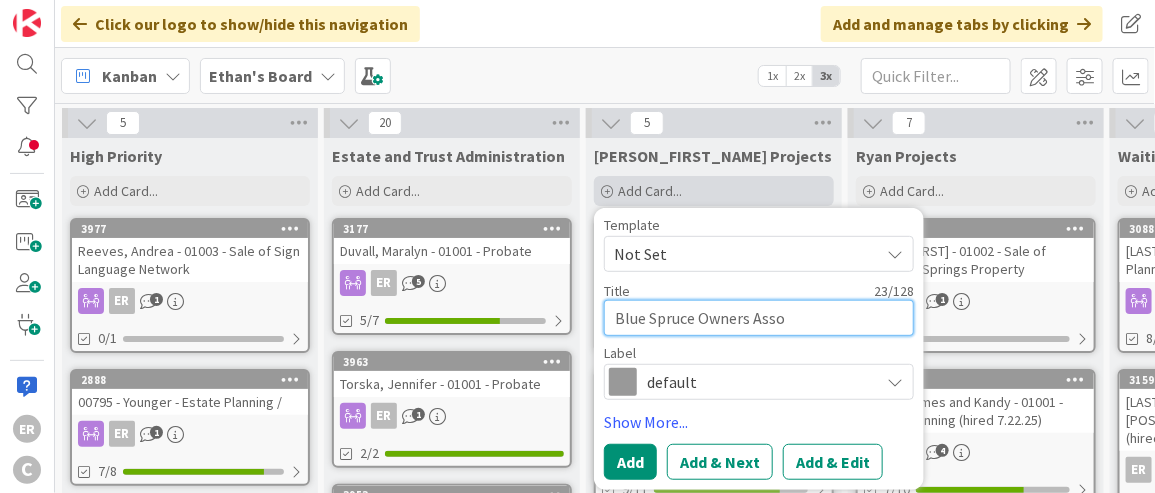 type on "x" 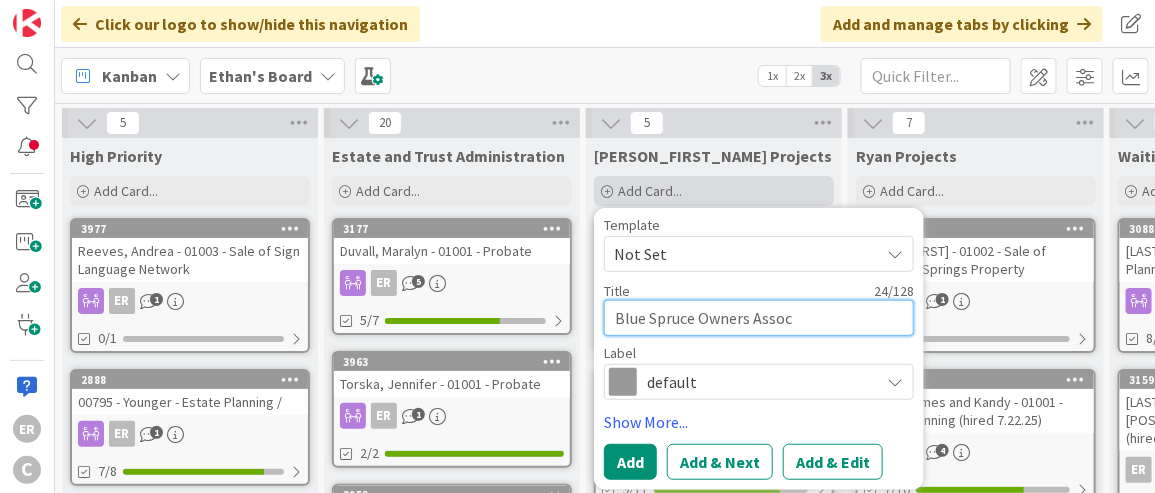 type on "Blue Spruce Owners Associ" 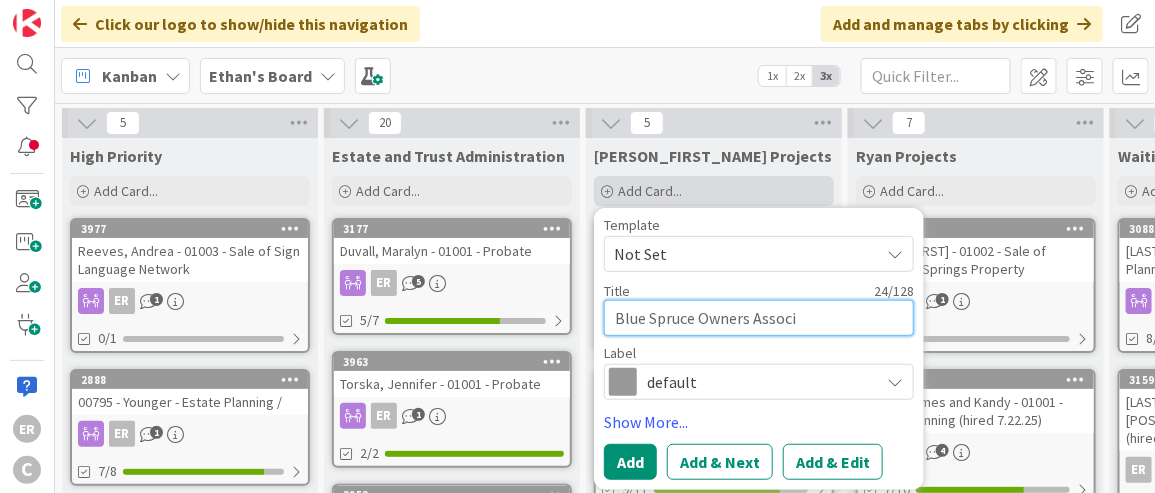 type on "x" 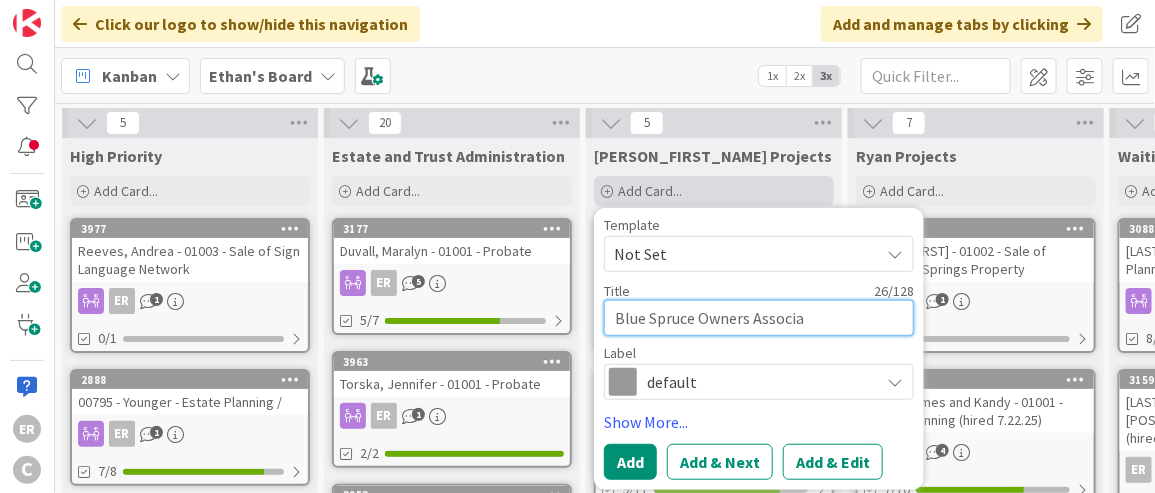 type on "x" 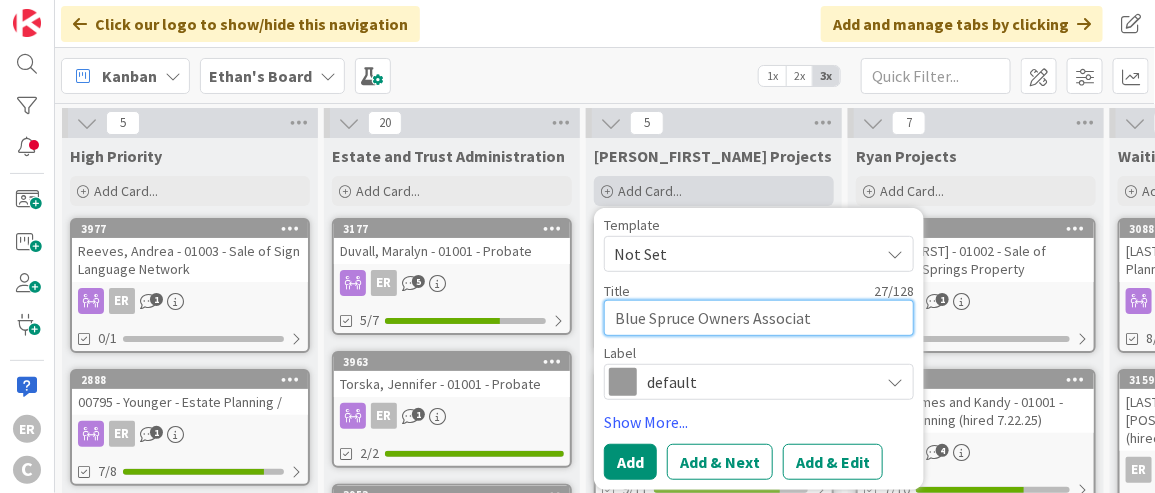 type on "x" 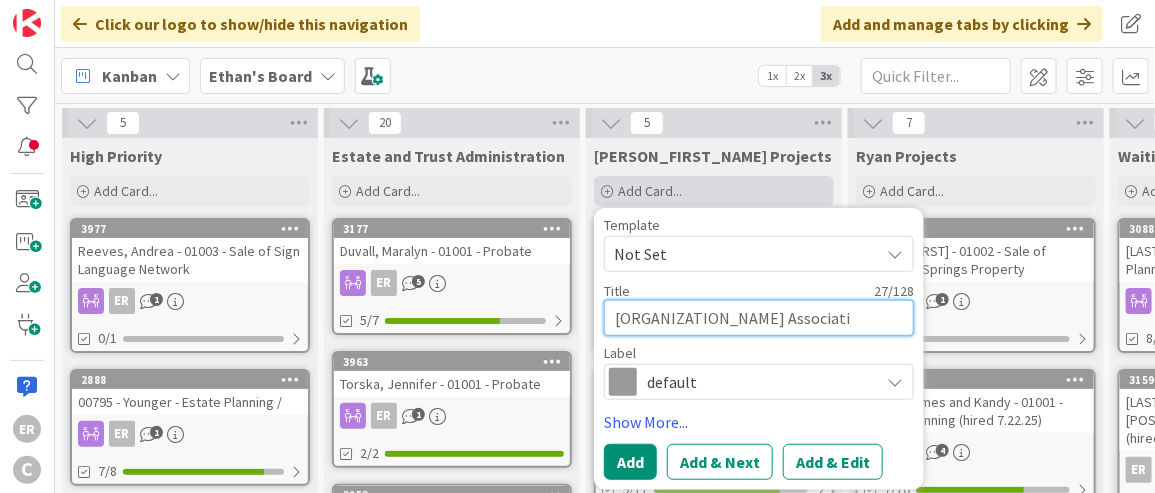 type on "x" 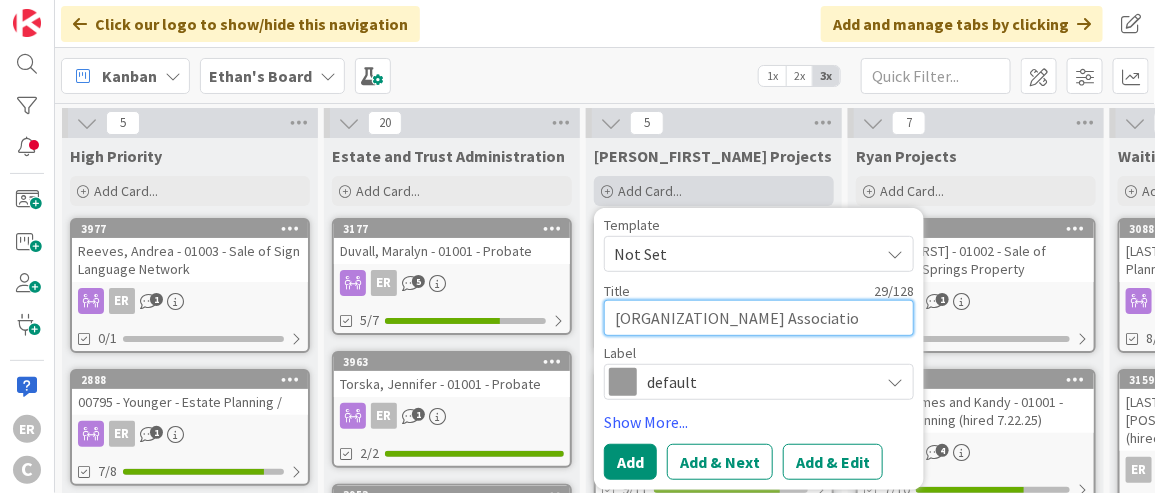 type on "x" 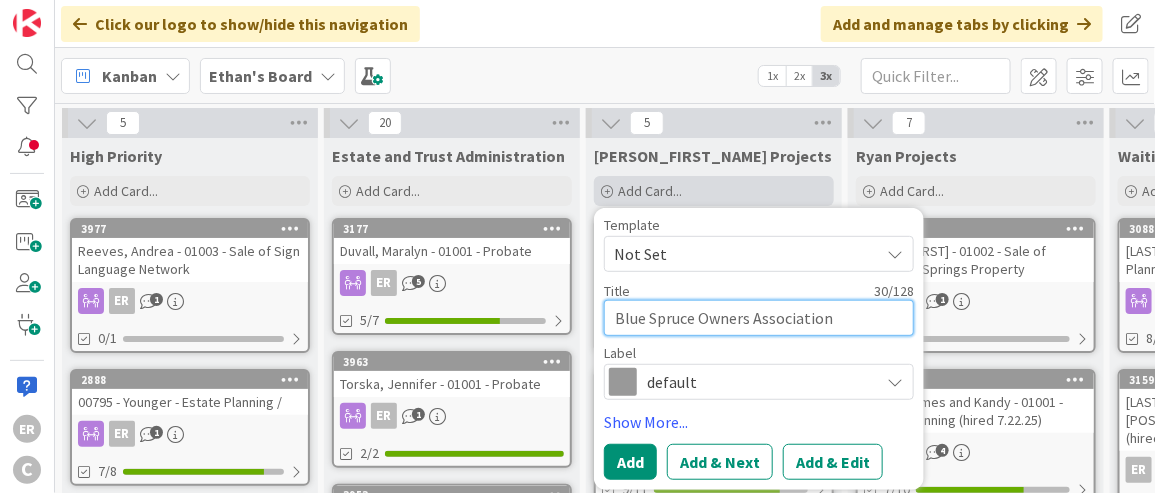type on "x" 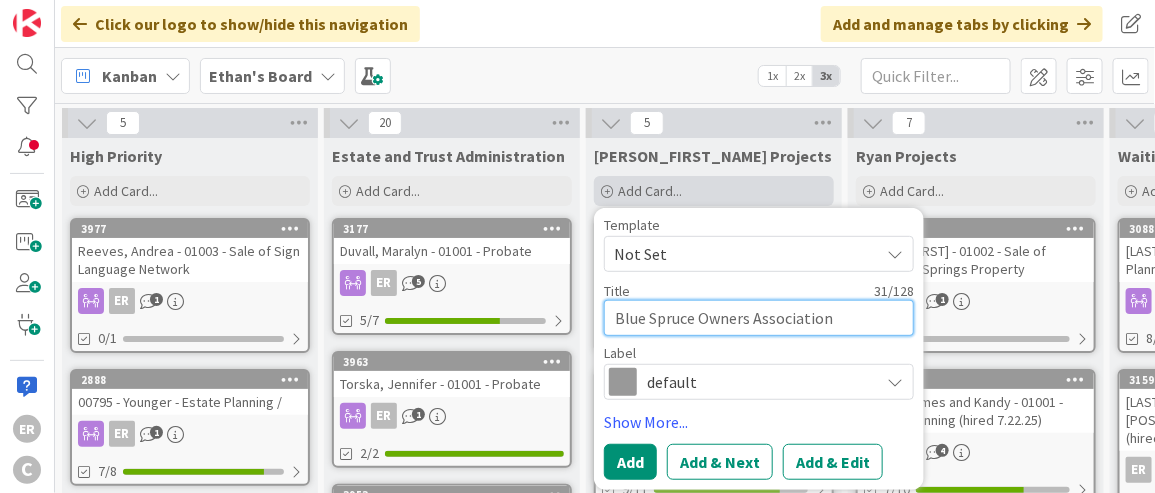 type on "x" 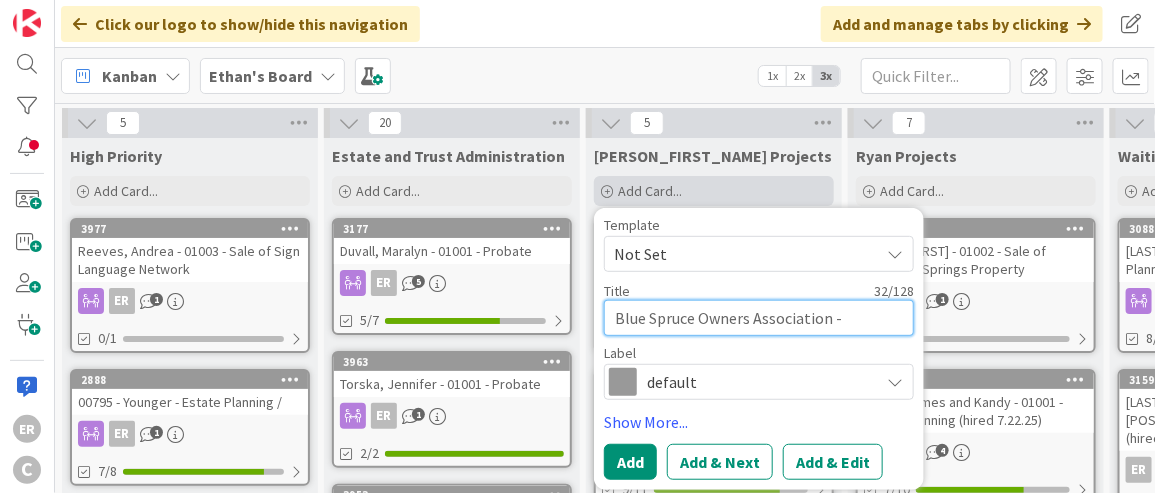 type 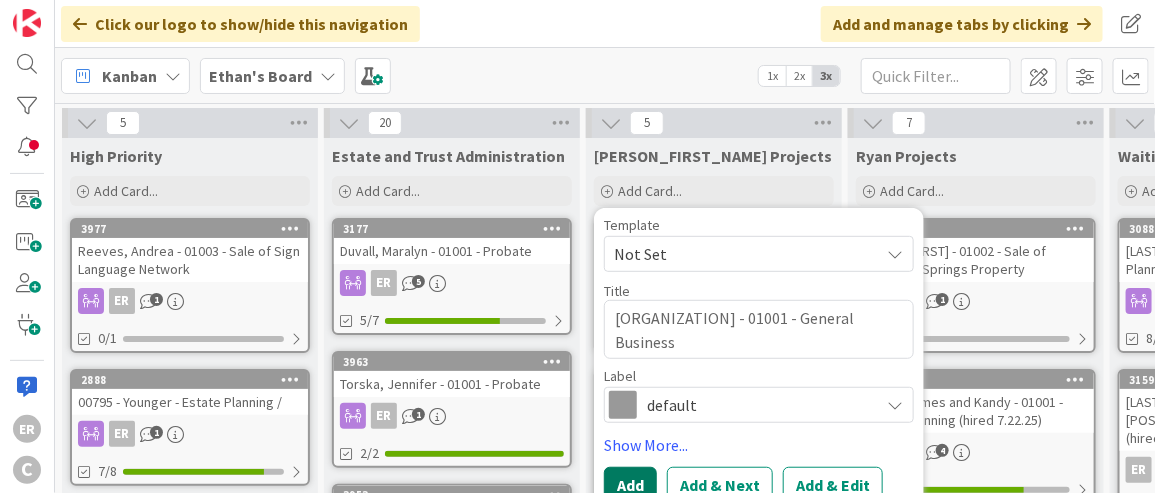 click on "Add" at bounding box center (630, 485) 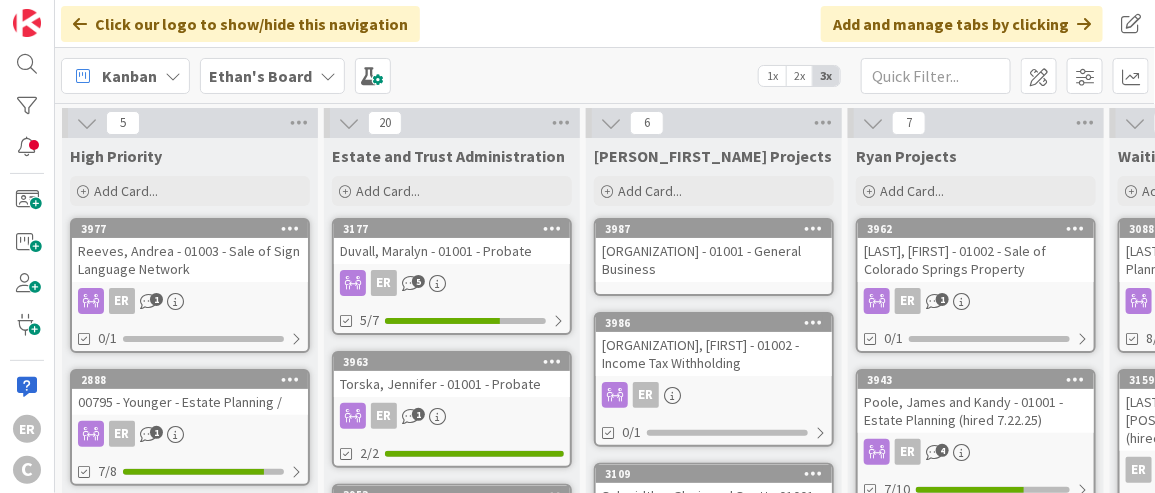click on "[ORGANIZATION] - 01001 - General Business" at bounding box center (714, 260) 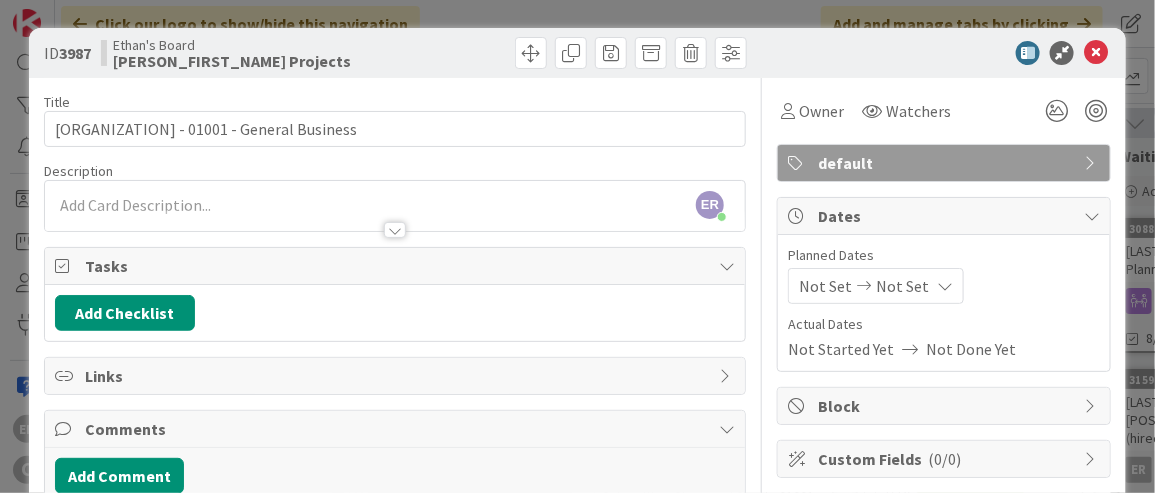 click on "ER   [FIRST] [LAST] just joined" at bounding box center [395, 206] 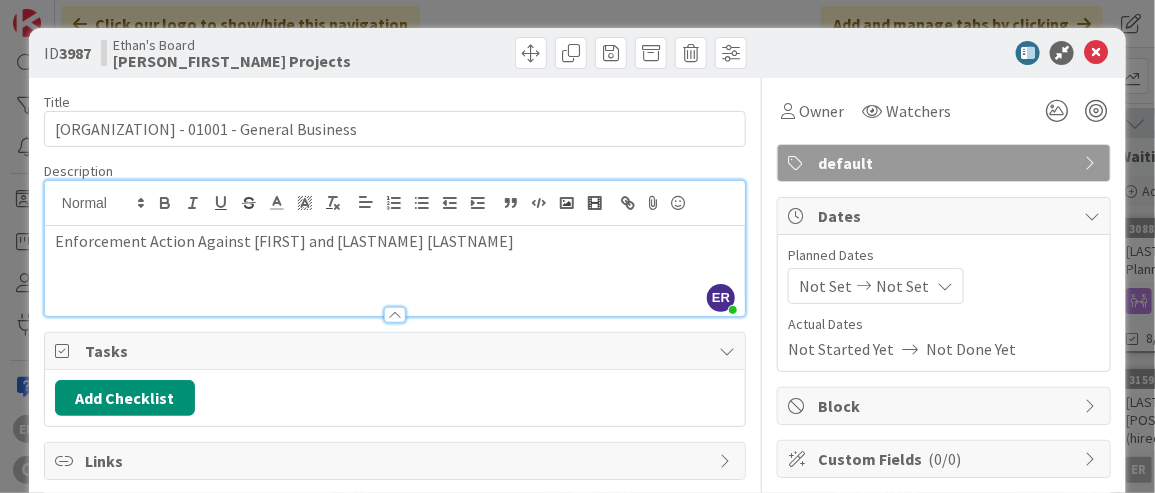 click on "Enforcement Action Against [FIRST] and [LASTNAME] [LASTNAME]" at bounding box center (395, 241) 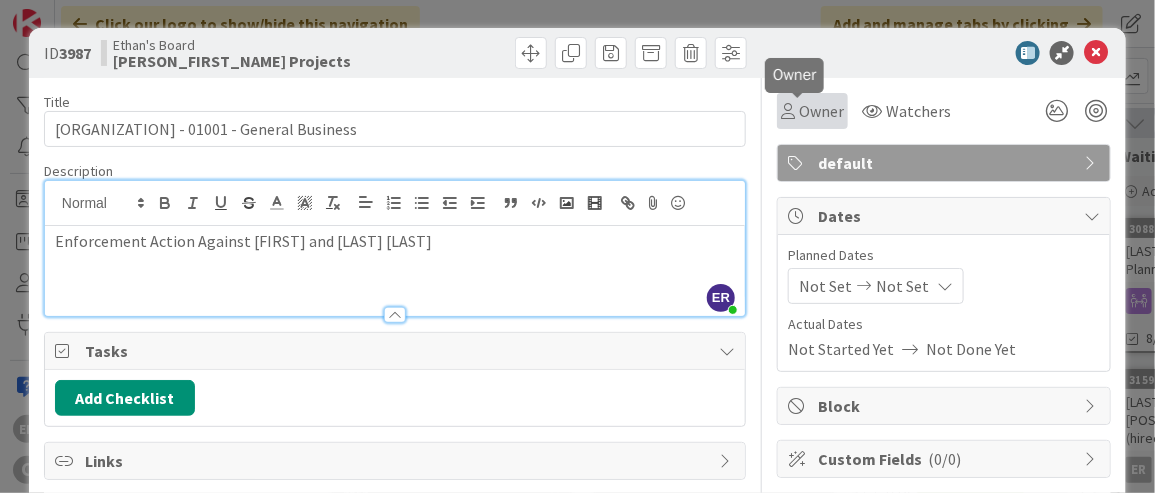 click on "Owner" at bounding box center (821, 111) 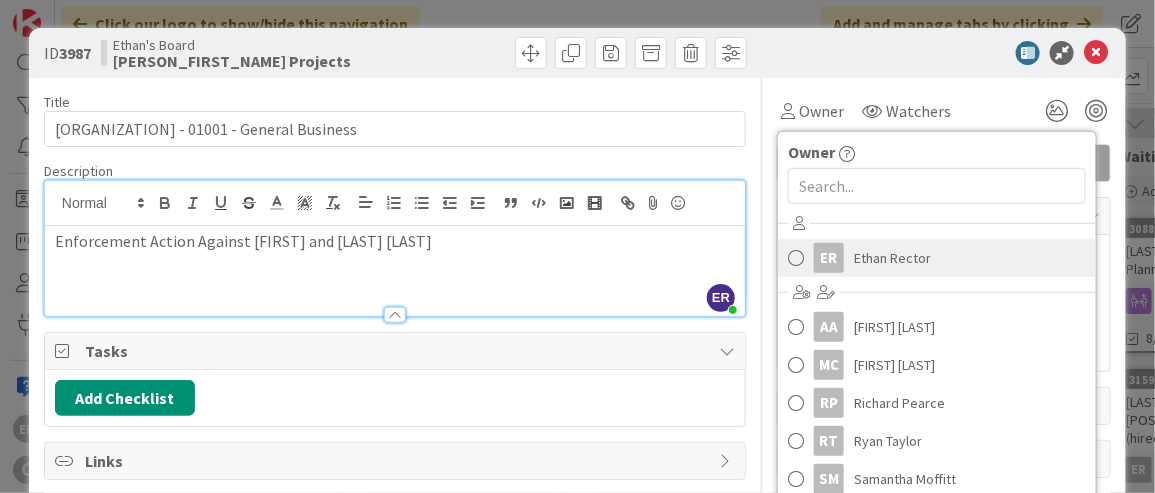 click on "Ethan Rector" at bounding box center [892, 258] 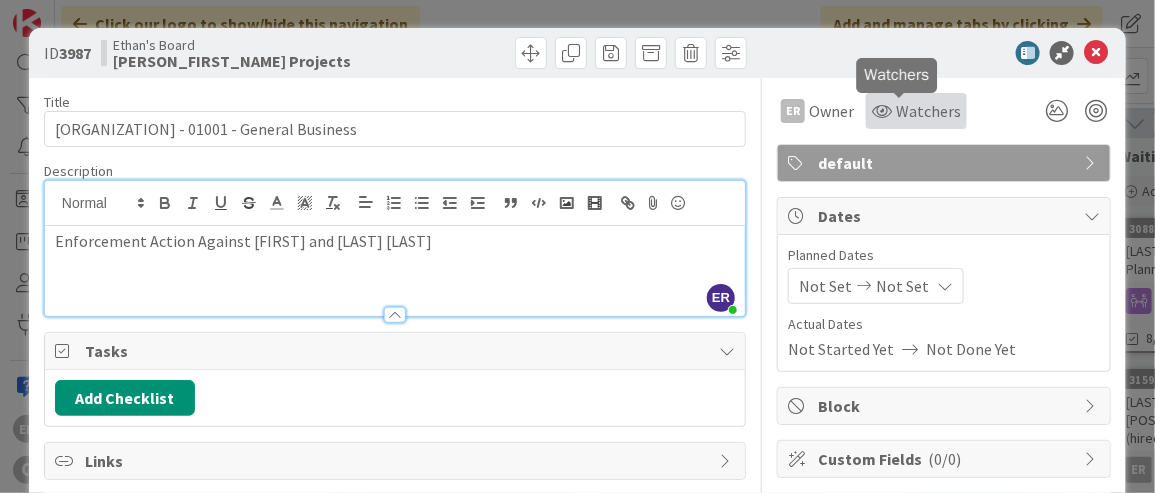 click on "Watchers" at bounding box center [928, 111] 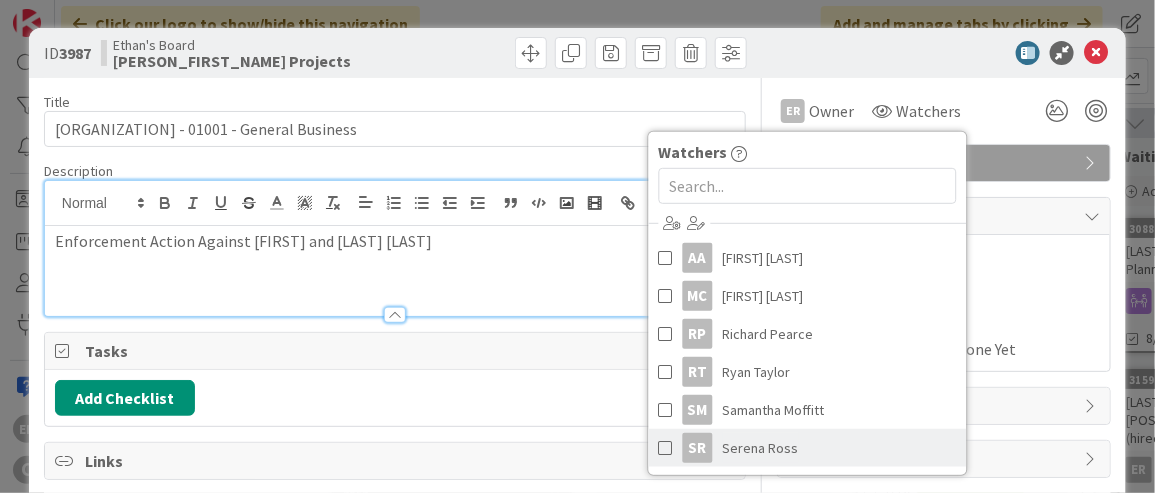 click on "SR [PERSON_FIRST_NAME] [PERSON_LAST_NAME]" at bounding box center [808, 448] 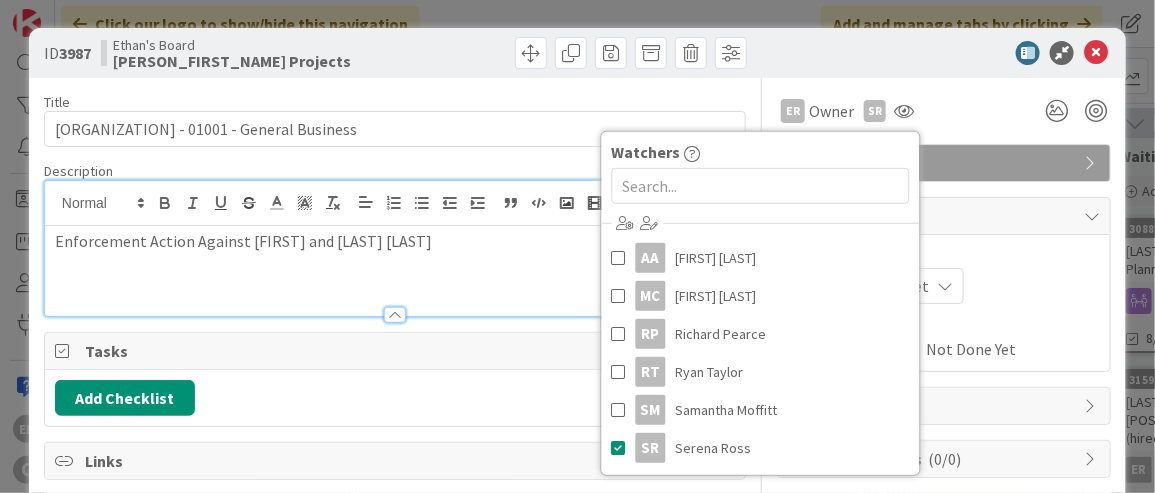 click at bounding box center (934, 53) 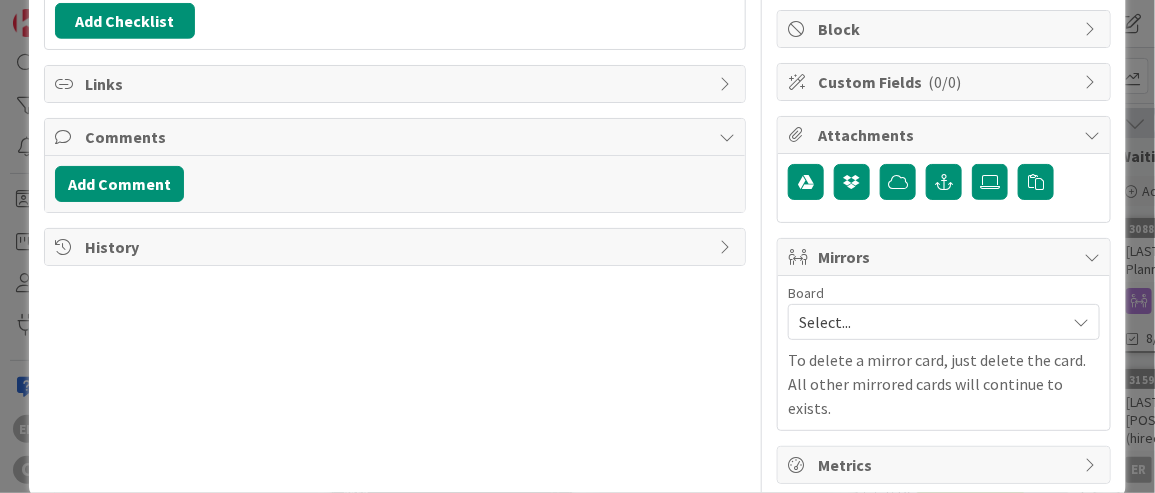 scroll, scrollTop: 380, scrollLeft: 0, axis: vertical 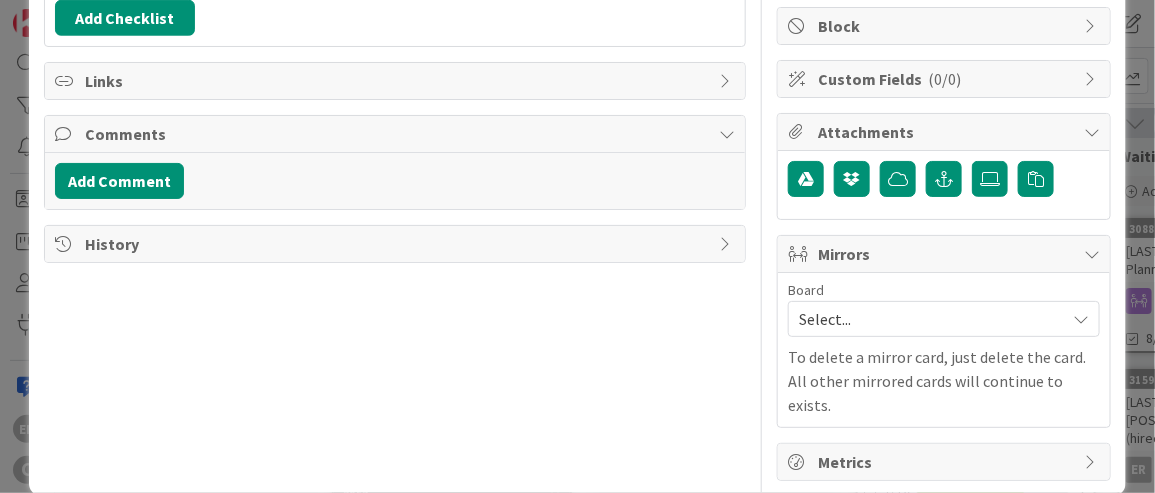 click on "Select..." at bounding box center [944, 319] 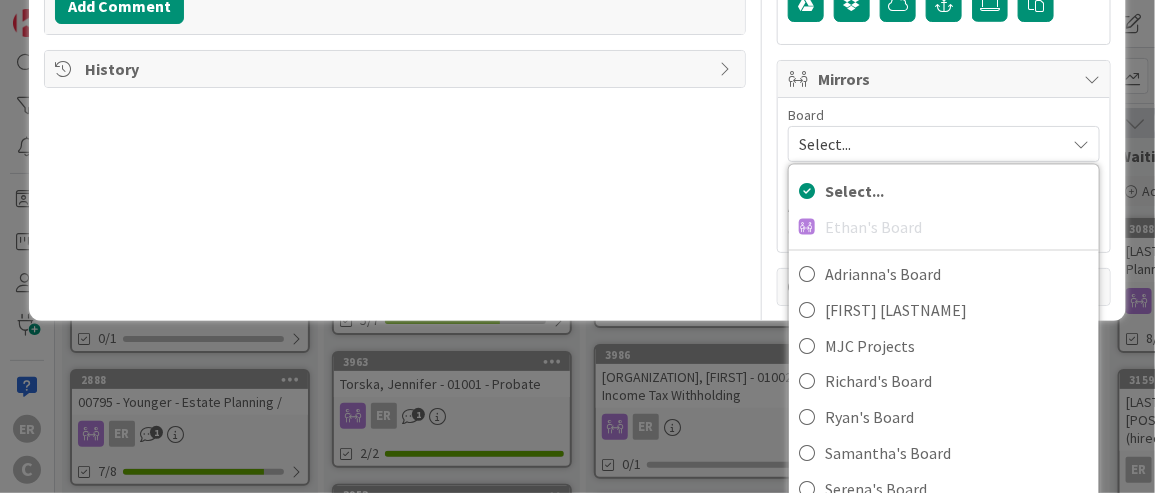 scroll, scrollTop: 572, scrollLeft: 0, axis: vertical 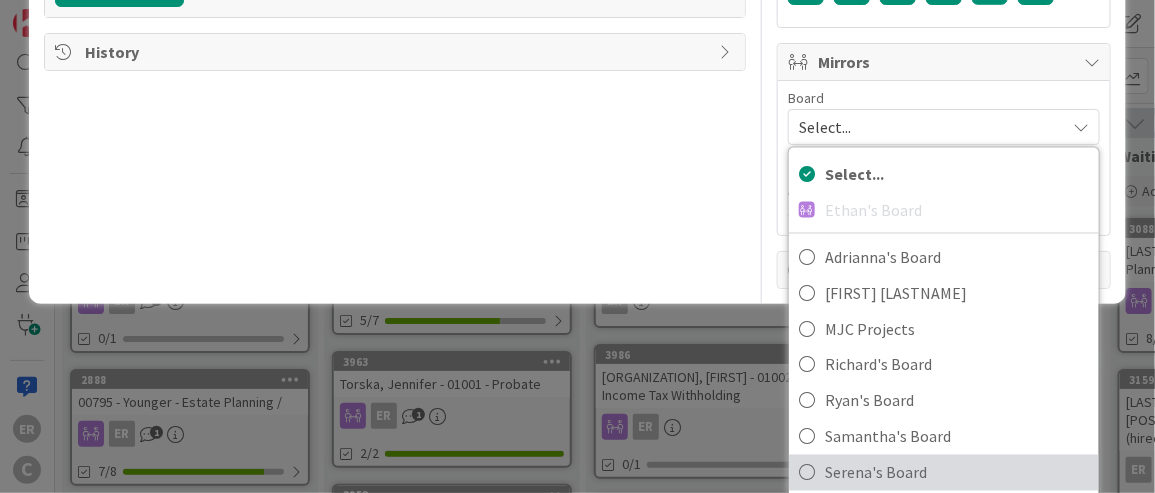 click on "Serena's Board" at bounding box center [957, 473] 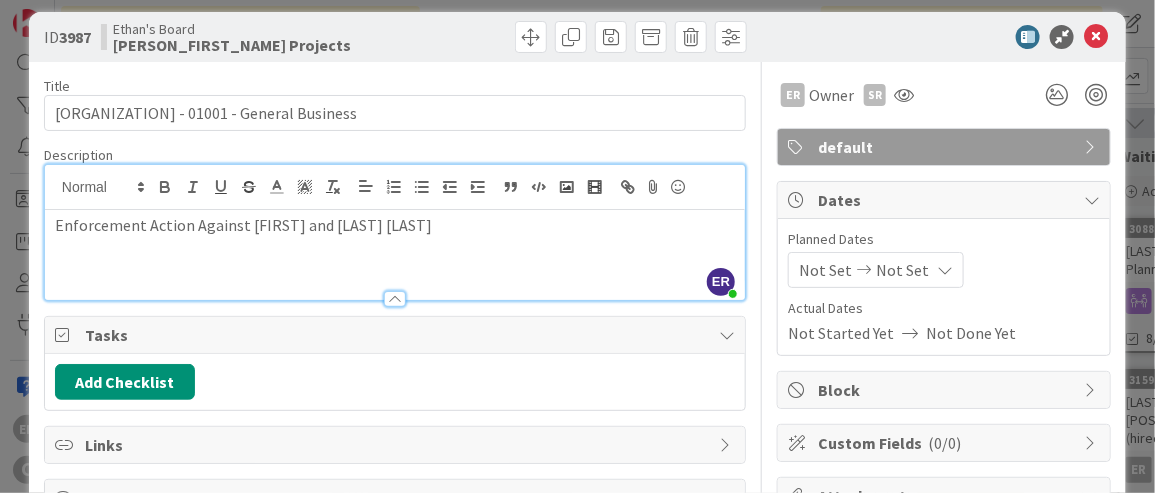scroll, scrollTop: 0, scrollLeft: 0, axis: both 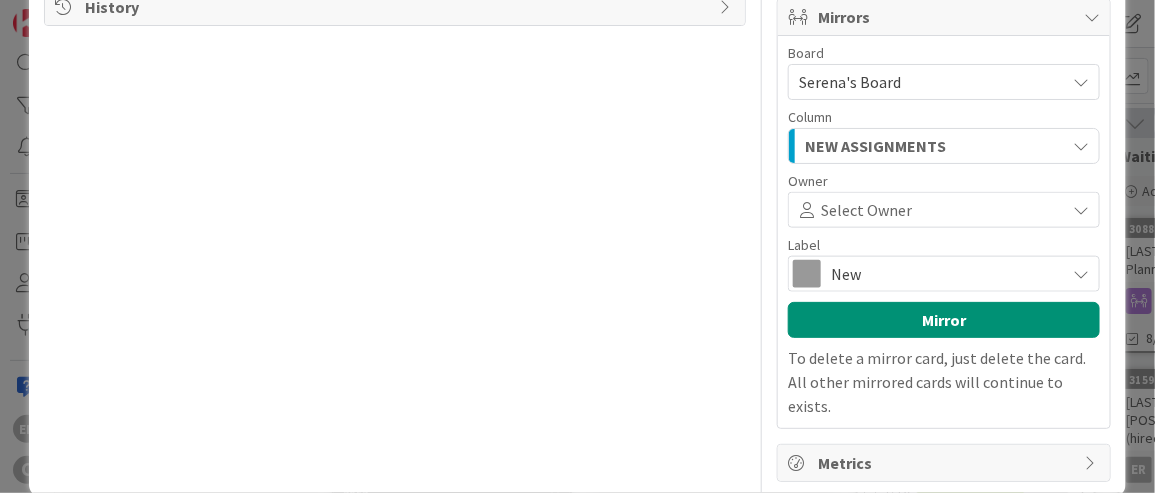 click on "Select Owner" at bounding box center (866, 210) 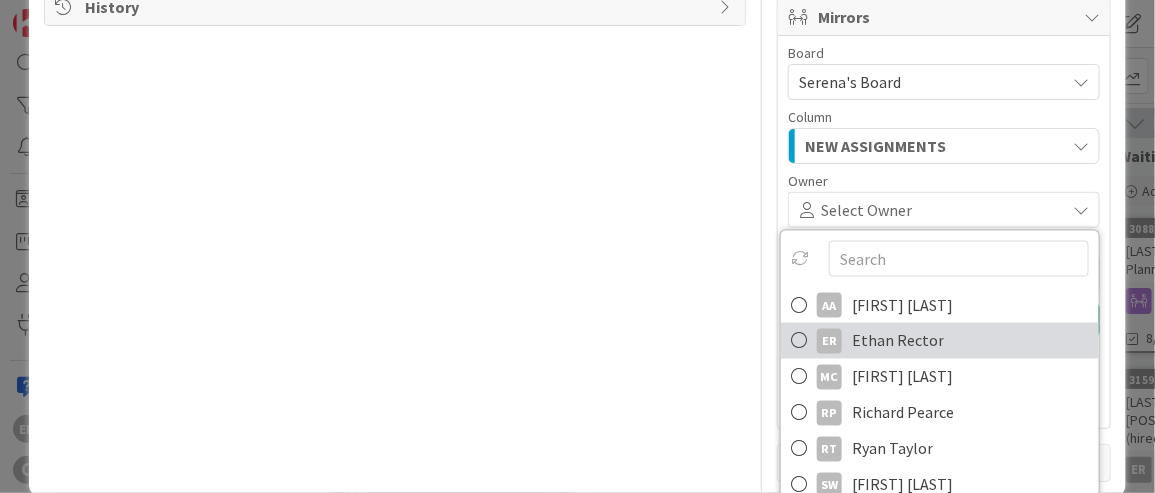 click on "Ethan Rector" at bounding box center (898, 341) 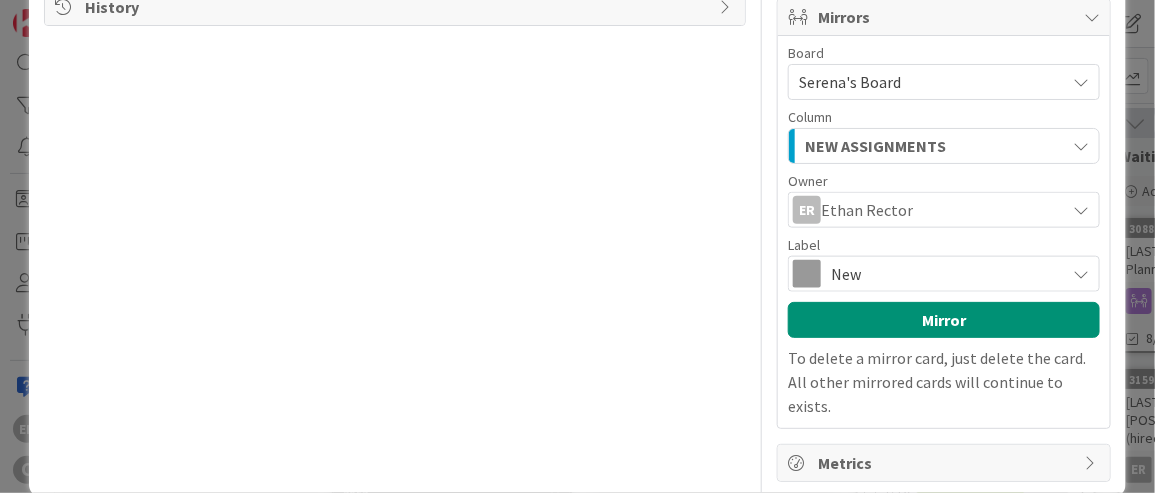 click on "New" at bounding box center [943, 274] 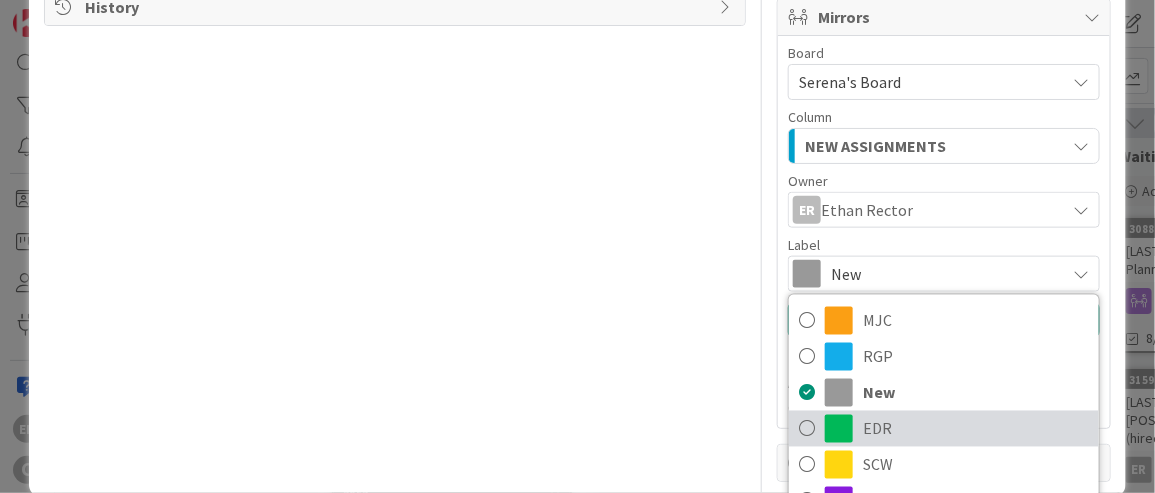 click on "EDR" at bounding box center [976, 429] 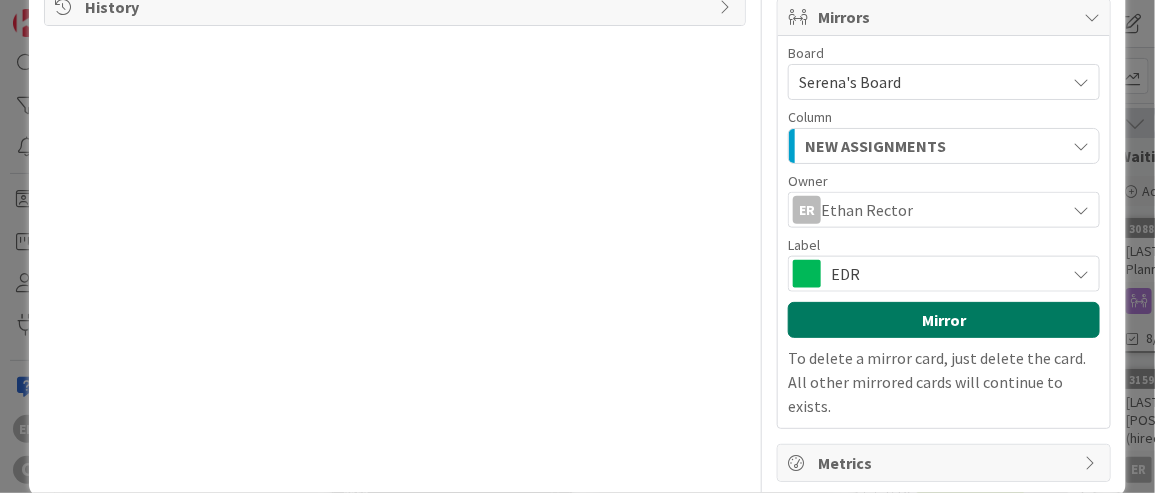 click on "Mirror" at bounding box center (944, 320) 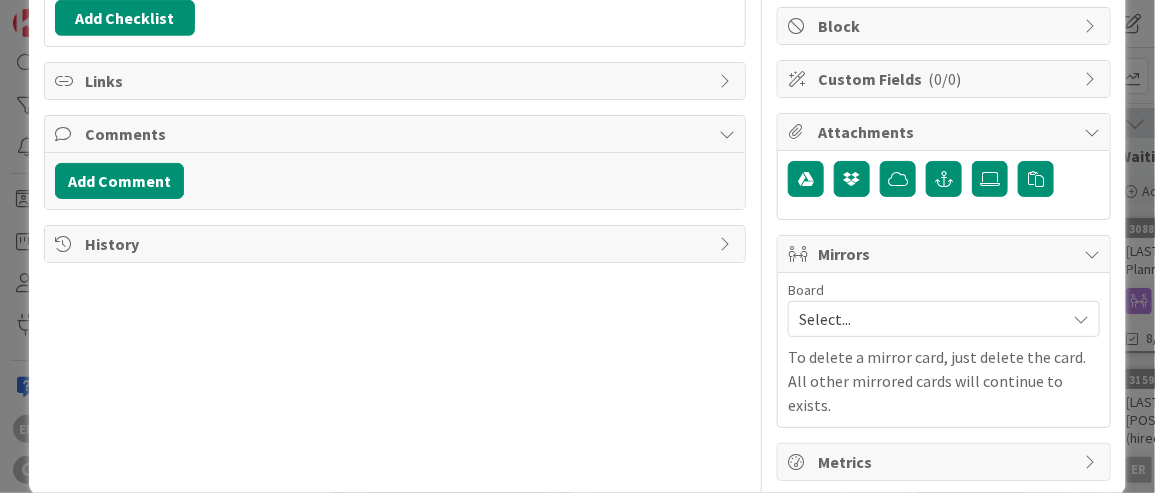 scroll, scrollTop: 483, scrollLeft: 0, axis: vertical 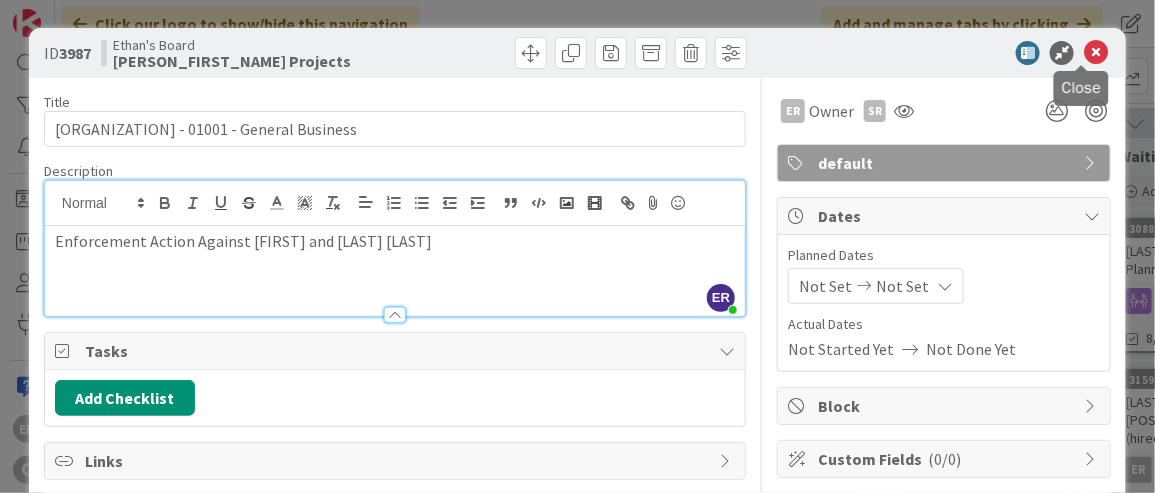 click at bounding box center (1096, 53) 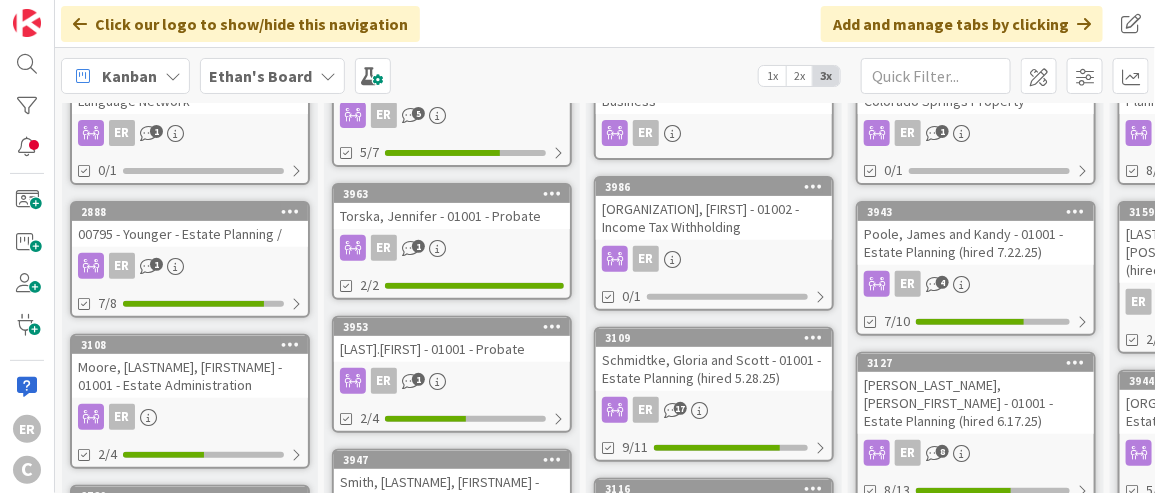 scroll, scrollTop: 0, scrollLeft: 0, axis: both 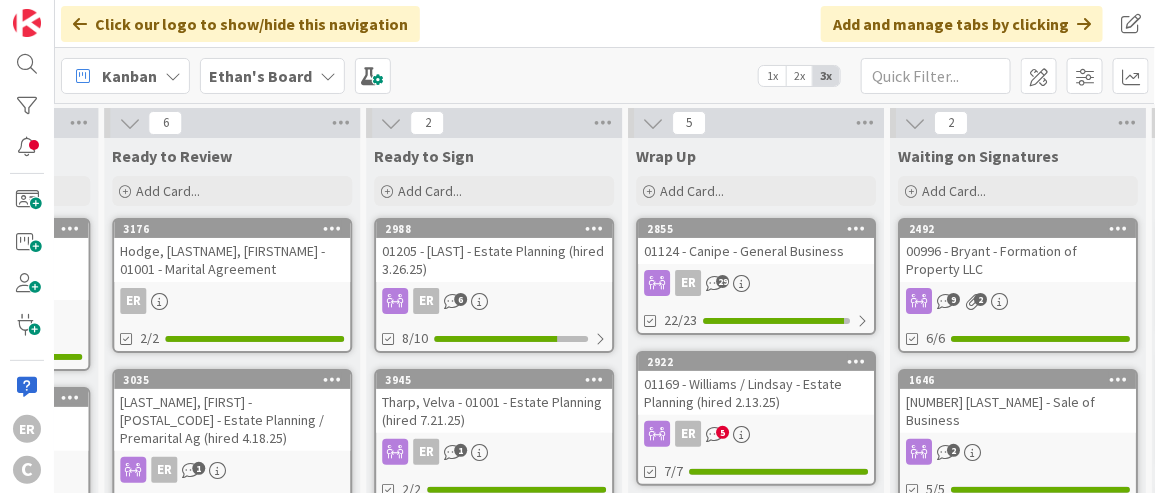 click on "01169 - Williams / Lindsay - Estate Planning (hired 2.13.25)" at bounding box center (756, 393) 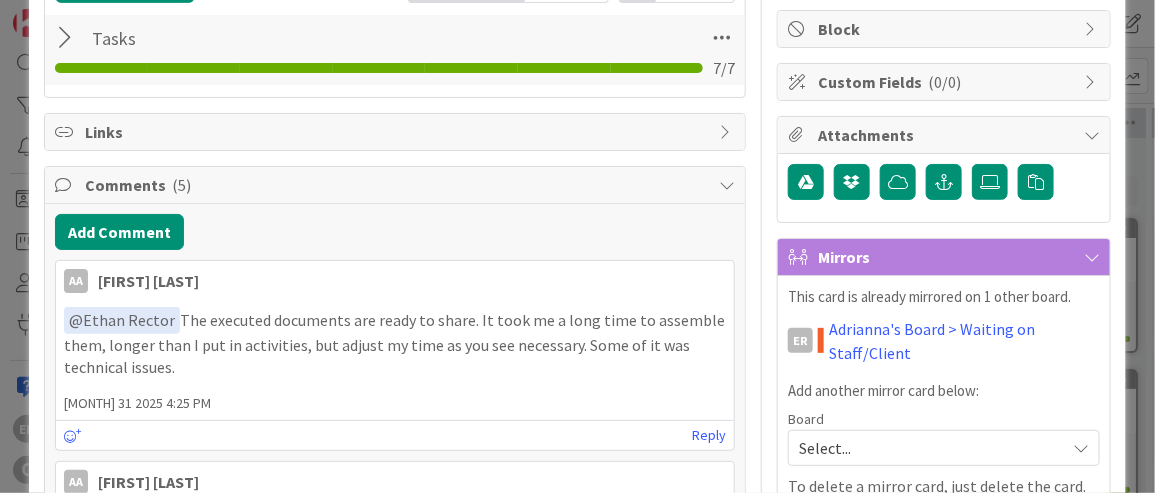 scroll, scrollTop: 373, scrollLeft: 0, axis: vertical 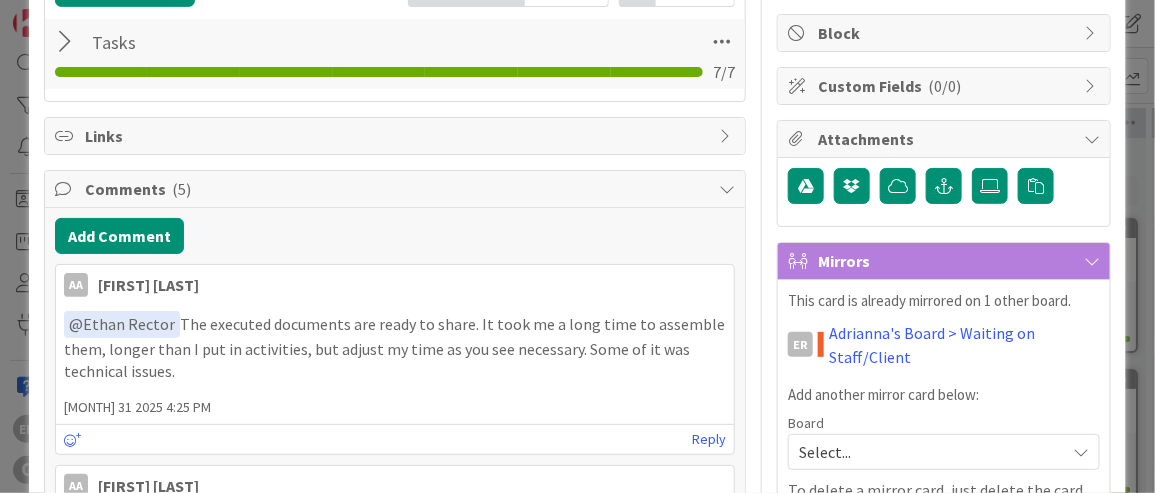 click at bounding box center [68, 42] 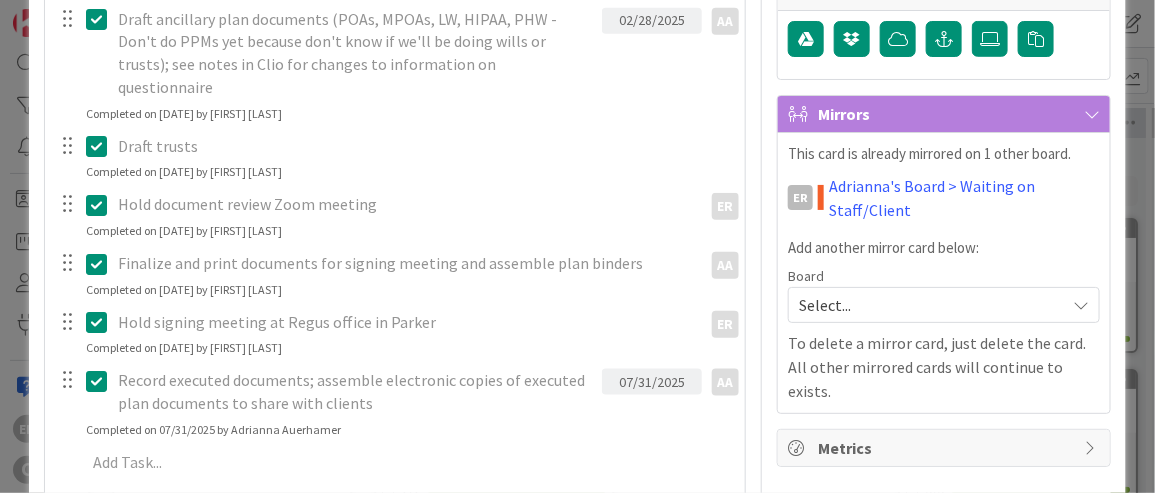 scroll, scrollTop: 546, scrollLeft: 0, axis: vertical 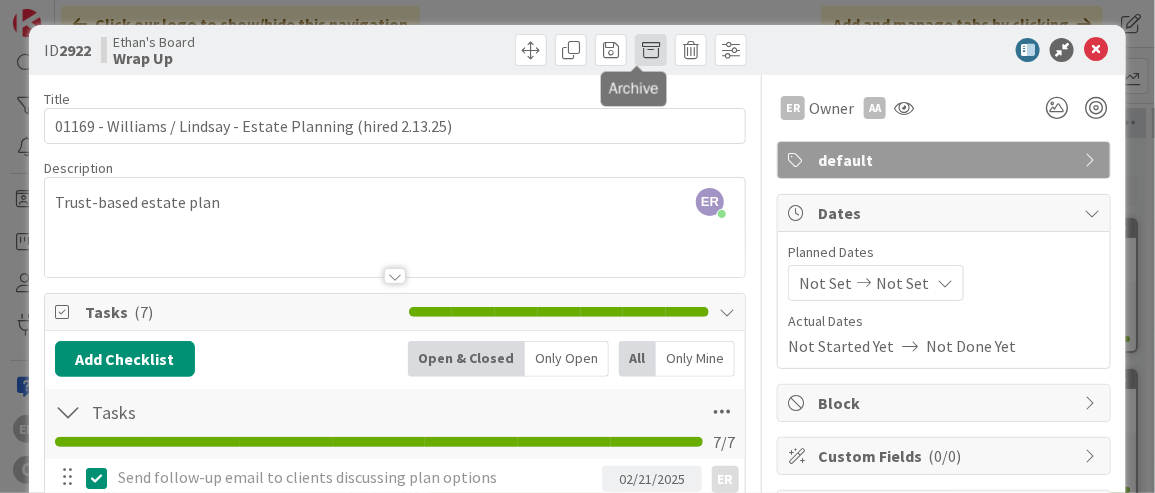 click at bounding box center [651, 50] 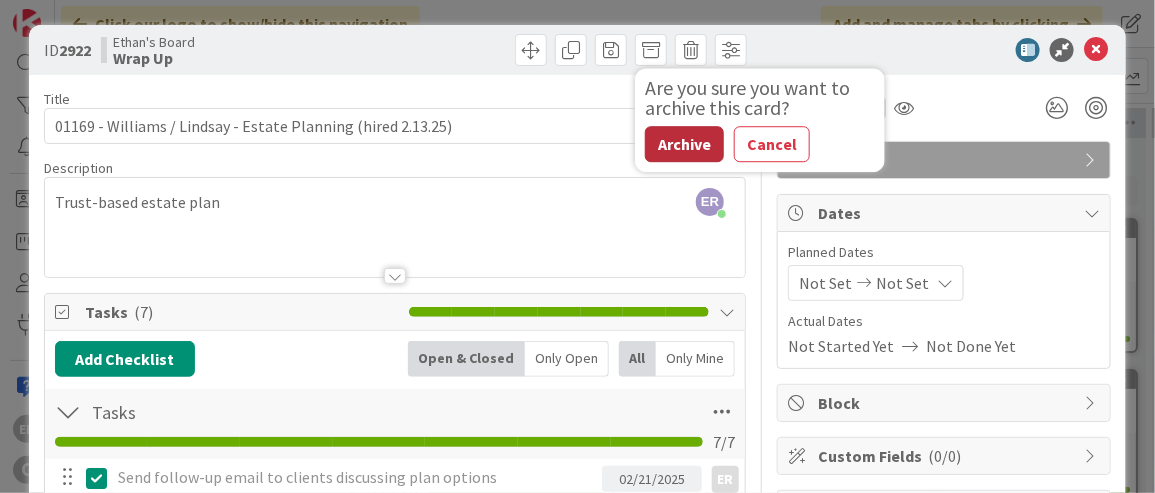 click on "Archive" at bounding box center [684, 144] 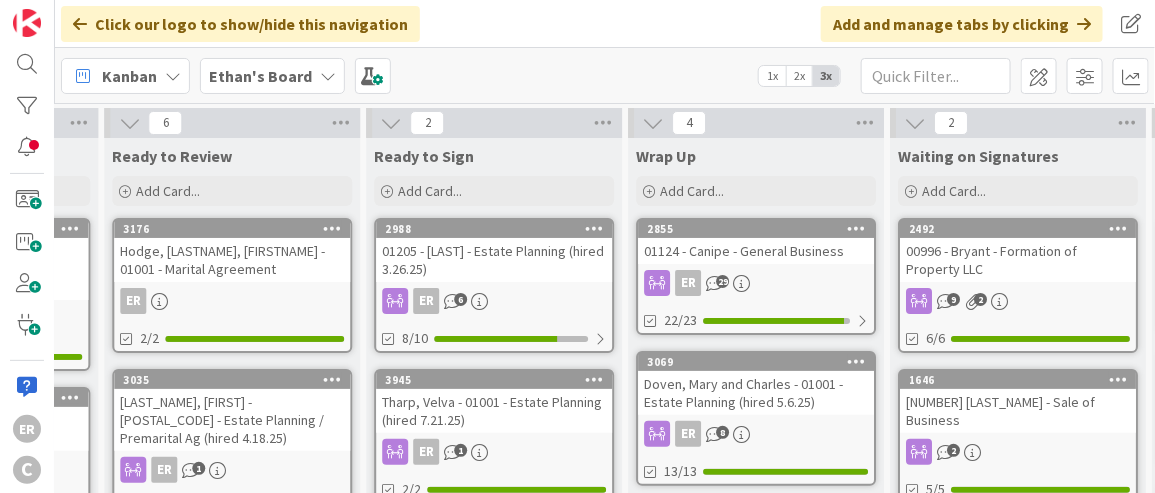 click on "01205 - [LAST] - Estate Planning (hired 3.26.25)" at bounding box center [494, 260] 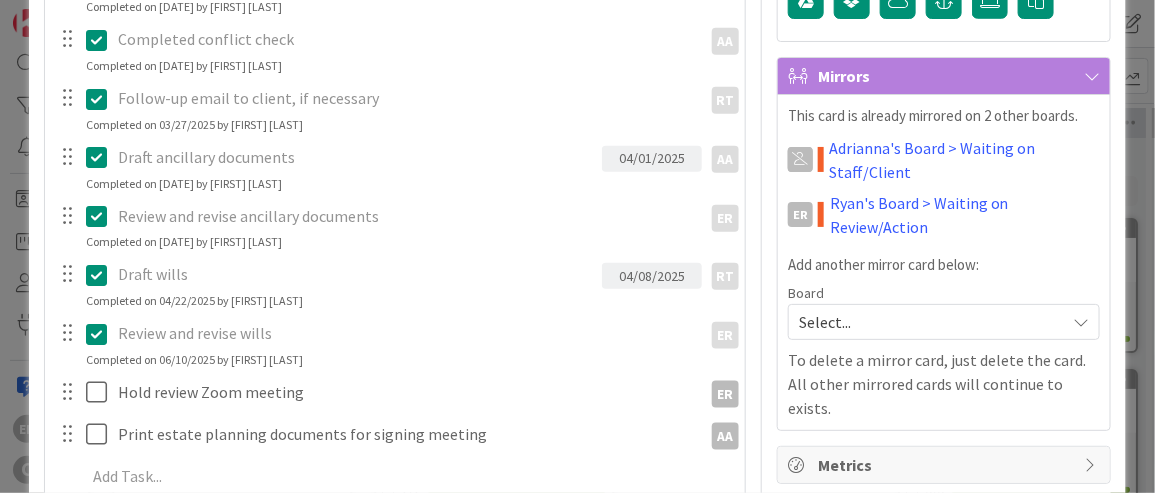 scroll, scrollTop: 605, scrollLeft: 0, axis: vertical 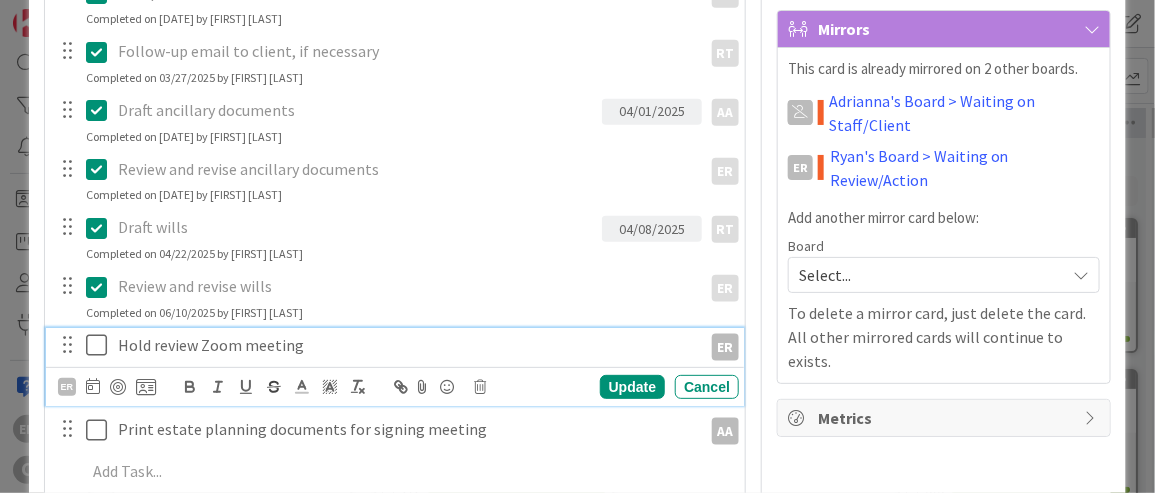 click at bounding box center [101, 345] 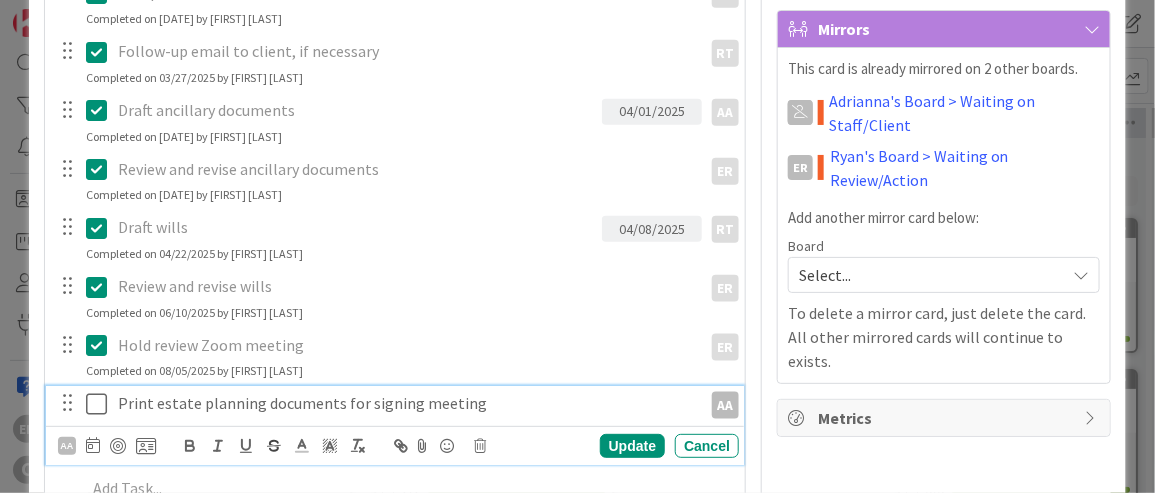 click at bounding box center [101, 404] 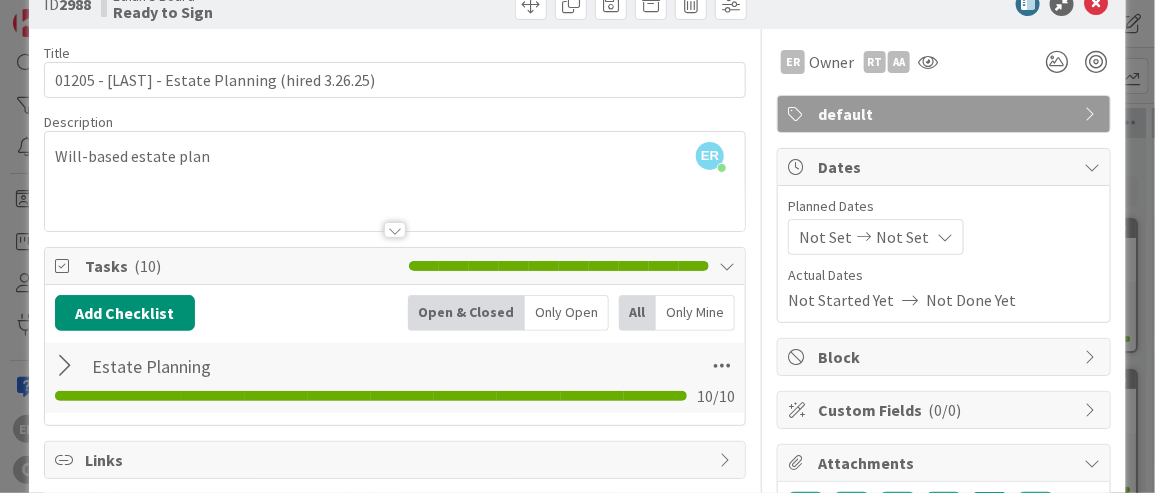 scroll, scrollTop: 44, scrollLeft: 0, axis: vertical 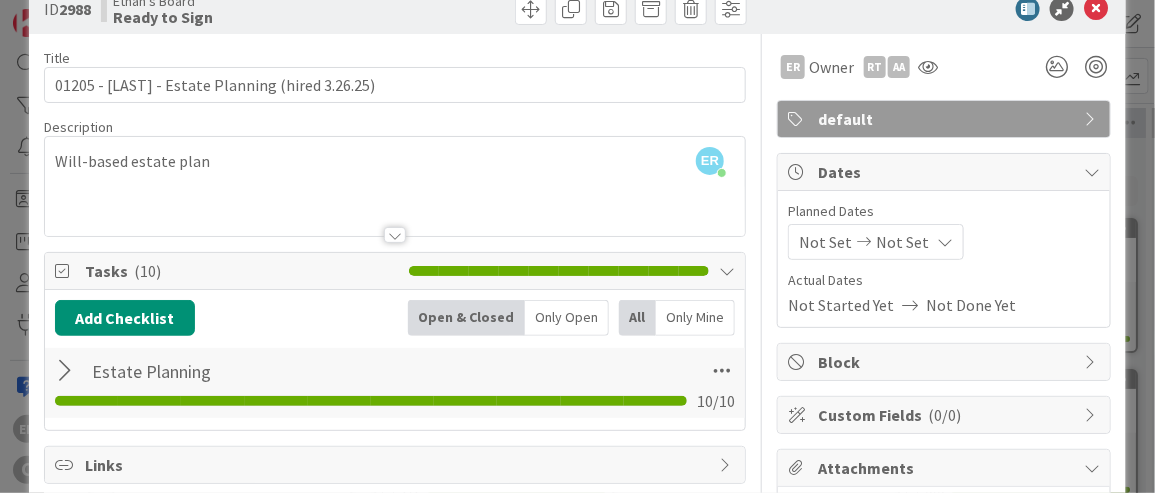 click at bounding box center [68, 371] 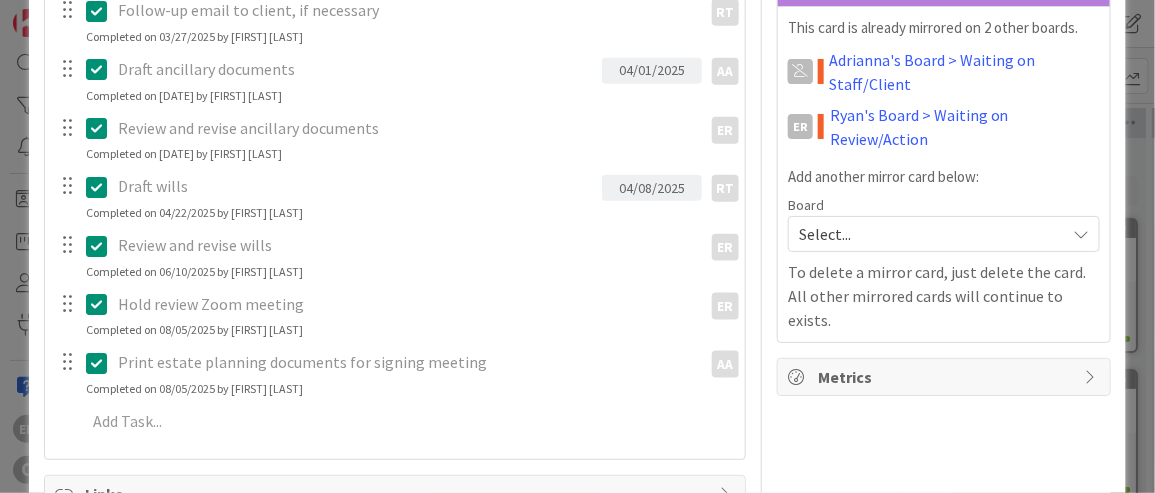 scroll, scrollTop: 658, scrollLeft: 0, axis: vertical 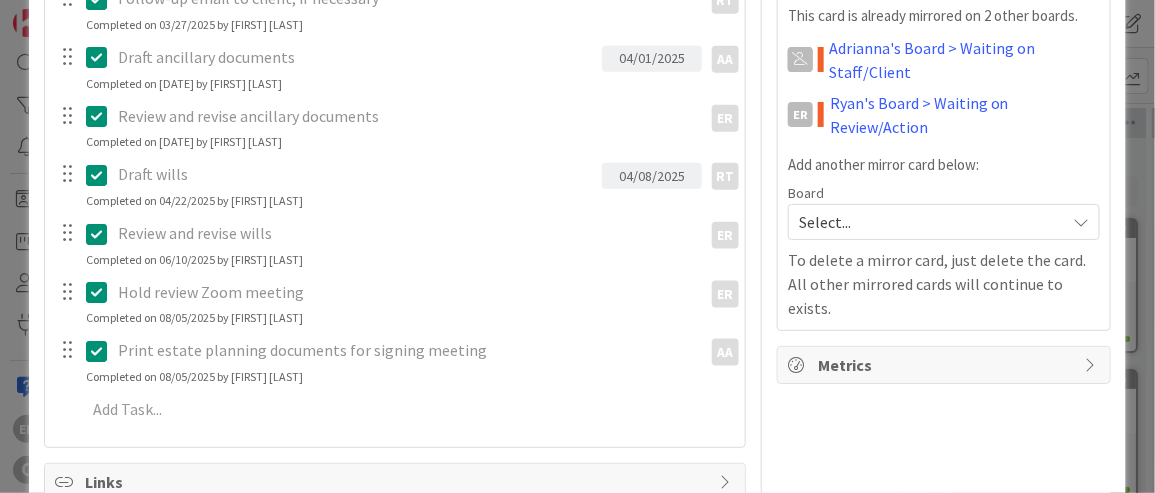 click at bounding box center (101, 292) 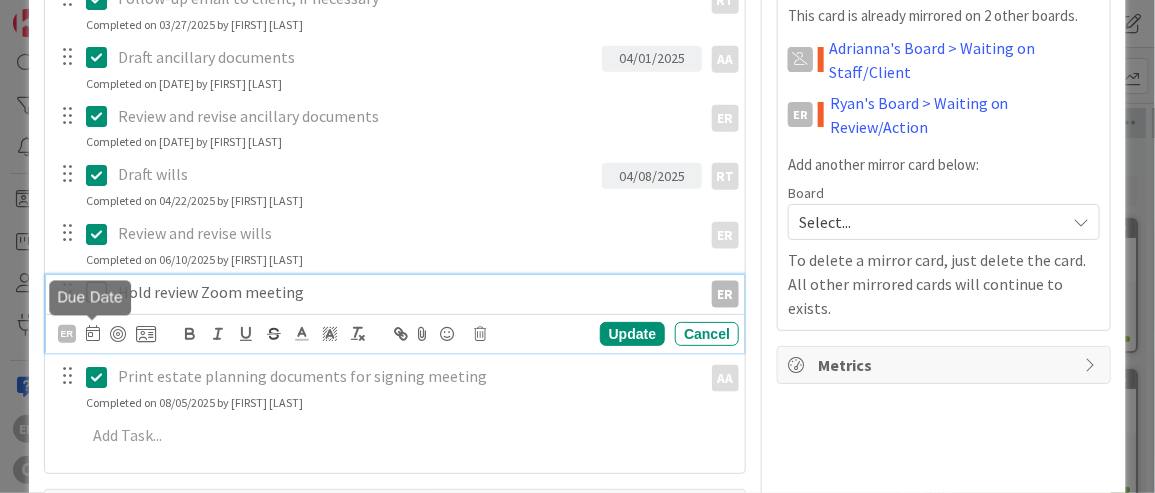 click at bounding box center [93, 333] 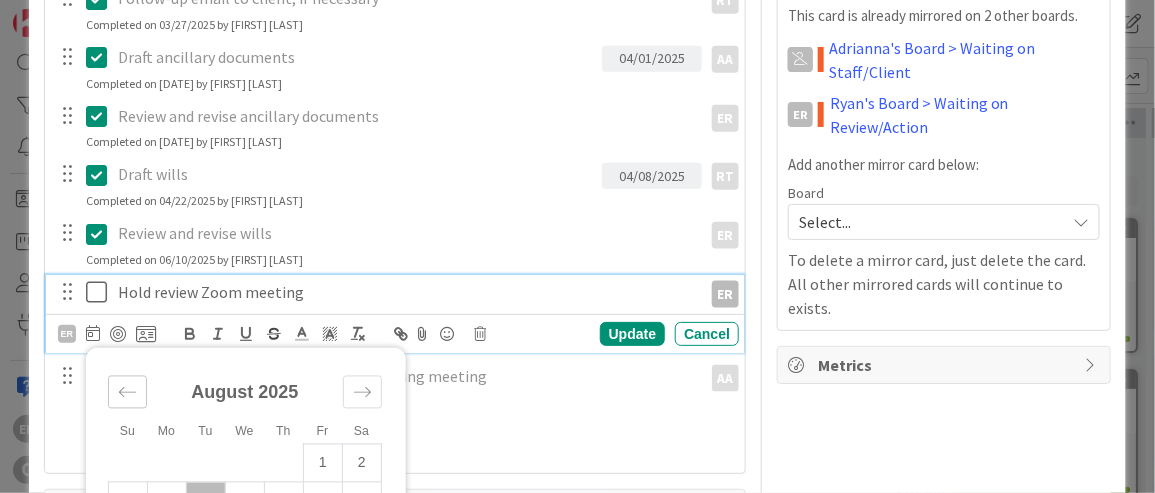 click 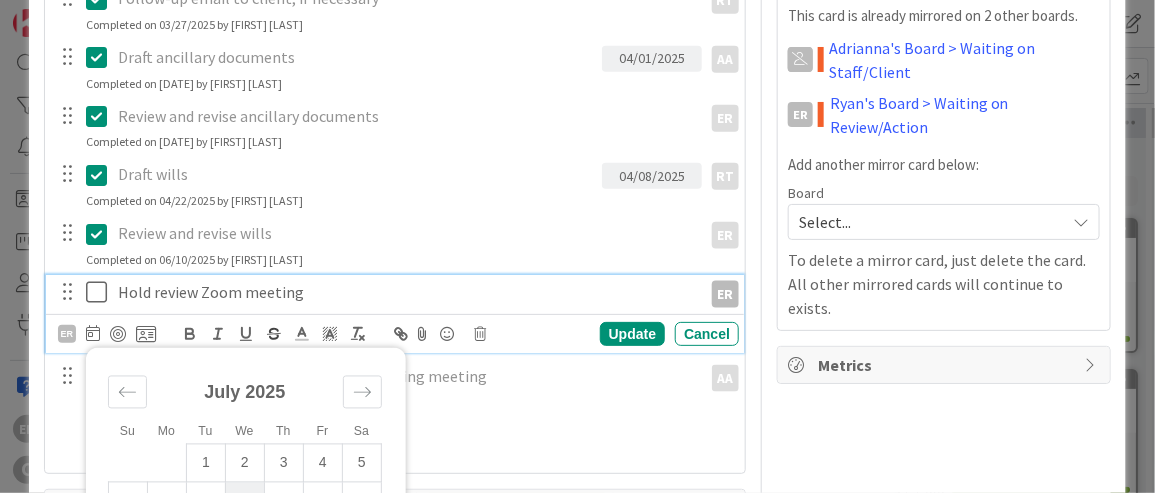 click on "9" at bounding box center [244, 502] 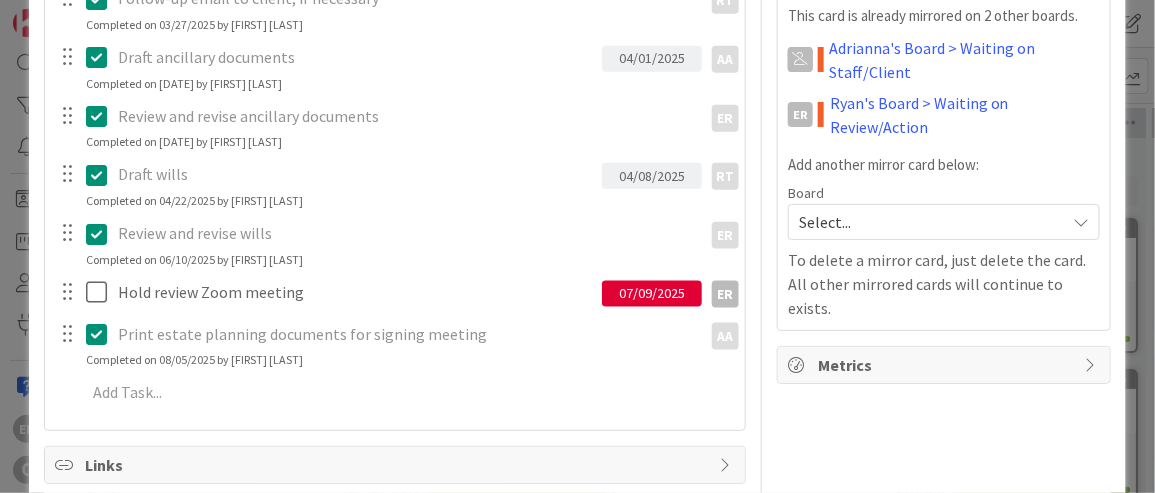 click on "Send engagement letter AA AA Update Cancel Completed on [DATE] by [FIRST] [LAST] Received signed engagement letter AA AA Update Cancel Completed on [DATE] by [FIRST] [LAST] Completed conflict check AA AA Update Cancel Completed on [DATE] by [FIRST] [LAST] Follow-up email to client, if necessary RT RT Update Cancel Completed on [DATE] by [FIRST] [LAST] Draft ancillary documents 04/01/2025 AA AA Update Cancel Completed on [DATE] by [FIRST] [LAST] Review and revise ancillary documents ER ER Update Cancel Completed on [DATE] by [FIRST] [LAST] Draft wills 04/08/2025 RT RT Update Cancel Completed on [DATE] by [FIRST] [LAST] Review and revise wills ER ER Update Cancel Completed on [DATE] by [FIRST] [LAST] Hold review Zoom meeting 07/09/2025 ER ER Su Mo Tu We Th Fr Sa June 2025 1 2 3 4 5 6 7 8 9 10 11 12 13 14 15 16 17 18 19 20 21 22 23 24 25 26 27 28 29 30 July 2025 1 2 3 4 5 6 7 8 9 10 11 12 13 14 15 16 17 18 19 20 21 22 23 24 25 26 27 28 29 30 31 August 2025 1 2 3 4 5 6 7 8 9" at bounding box center [395, 111] 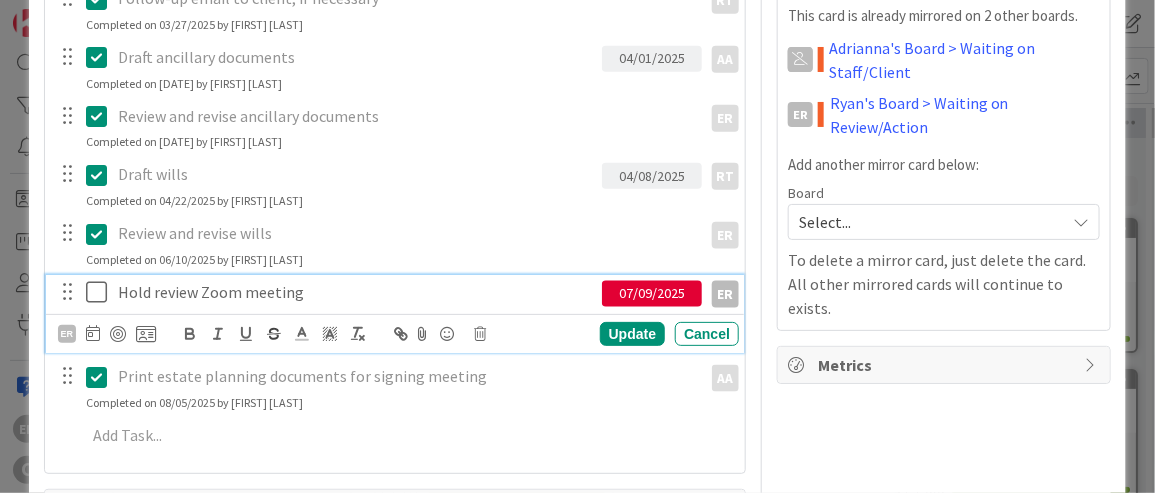 click at bounding box center (101, 292) 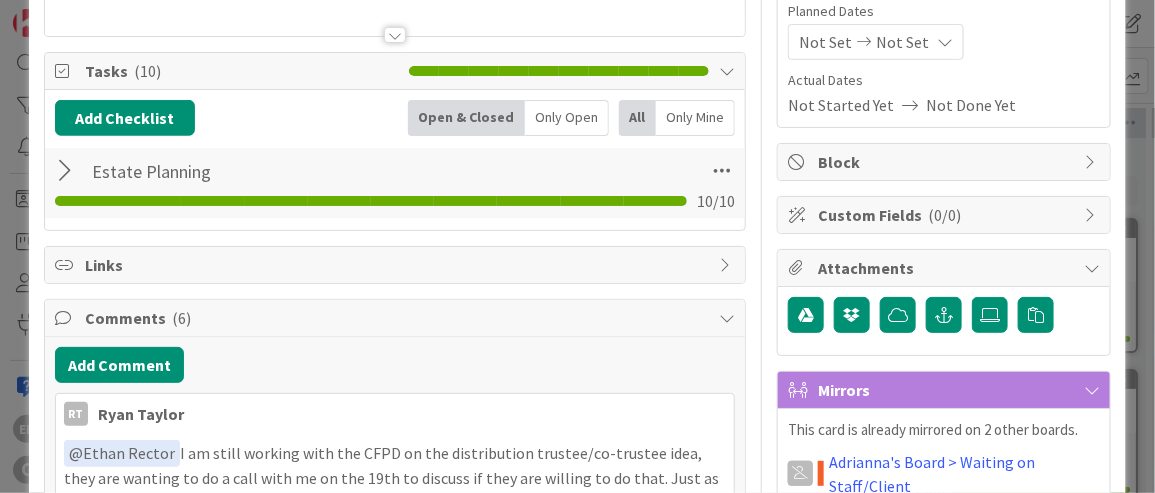 scroll, scrollTop: 240, scrollLeft: 0, axis: vertical 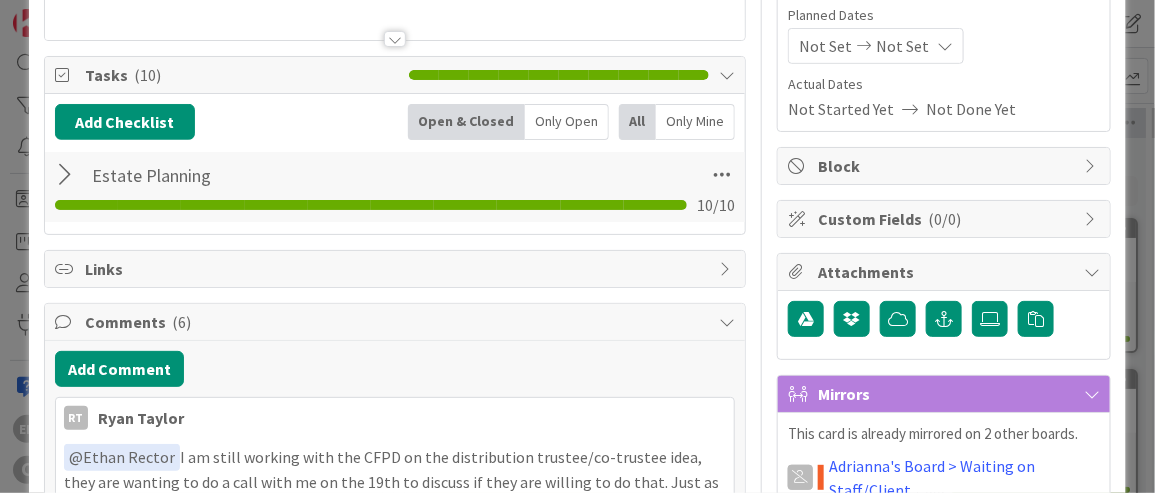 click at bounding box center [68, 175] 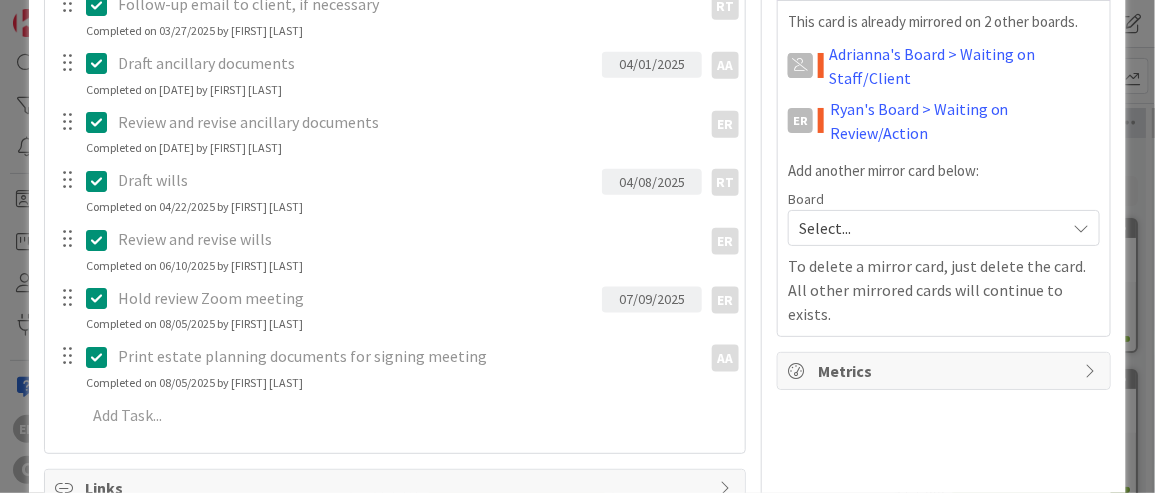scroll, scrollTop: 726, scrollLeft: 0, axis: vertical 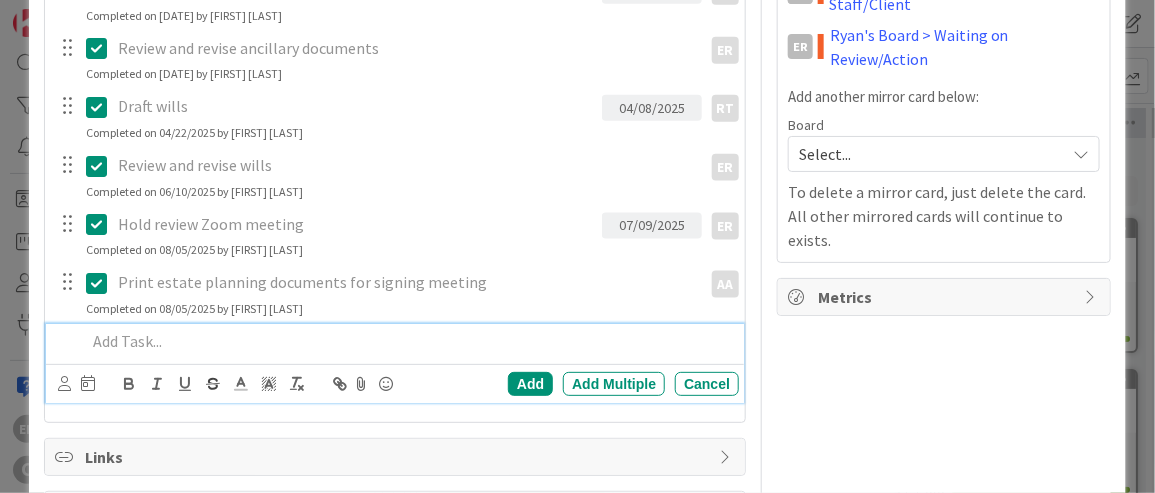 click at bounding box center (408, 341) 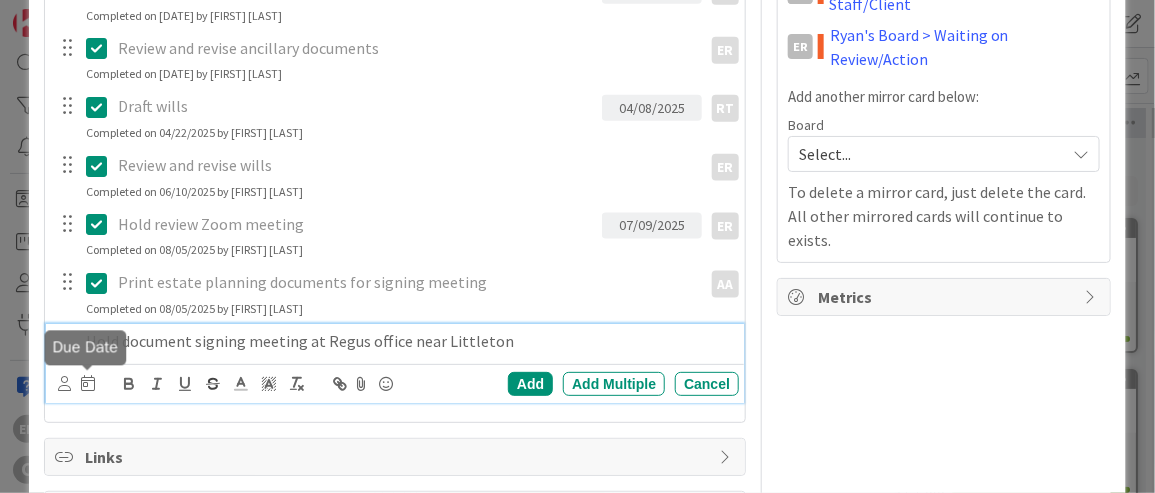 click at bounding box center [88, 383] 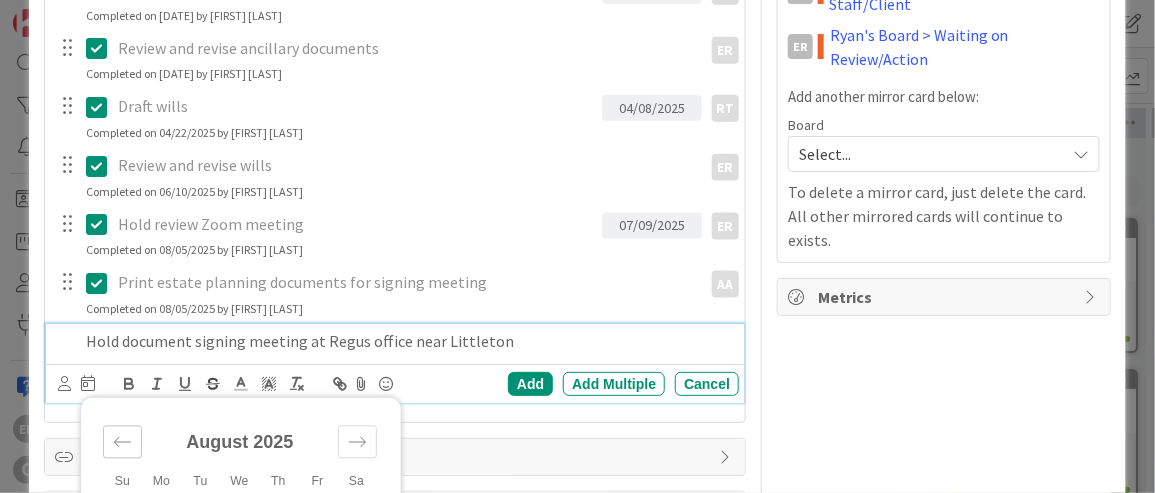 click 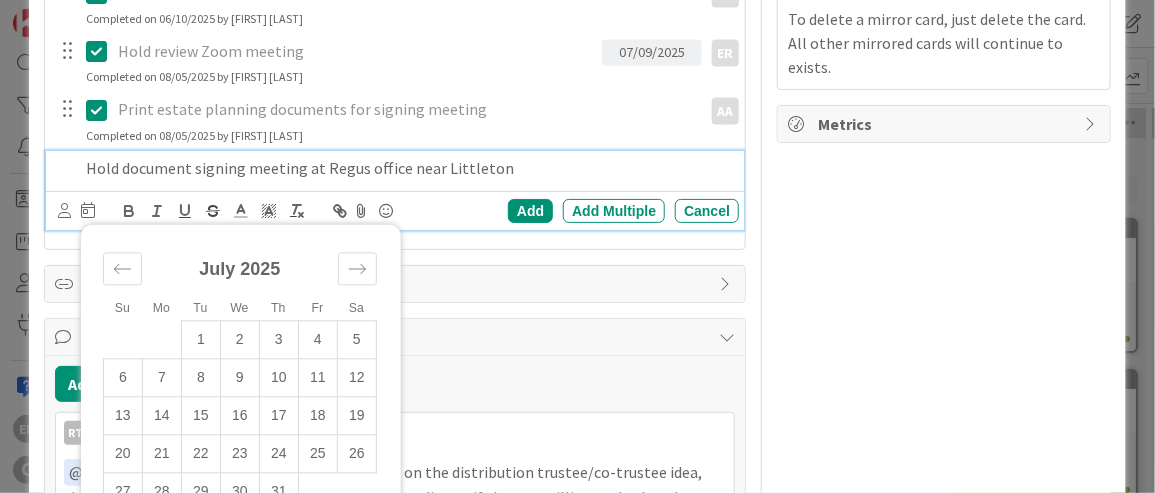 scroll, scrollTop: 905, scrollLeft: 0, axis: vertical 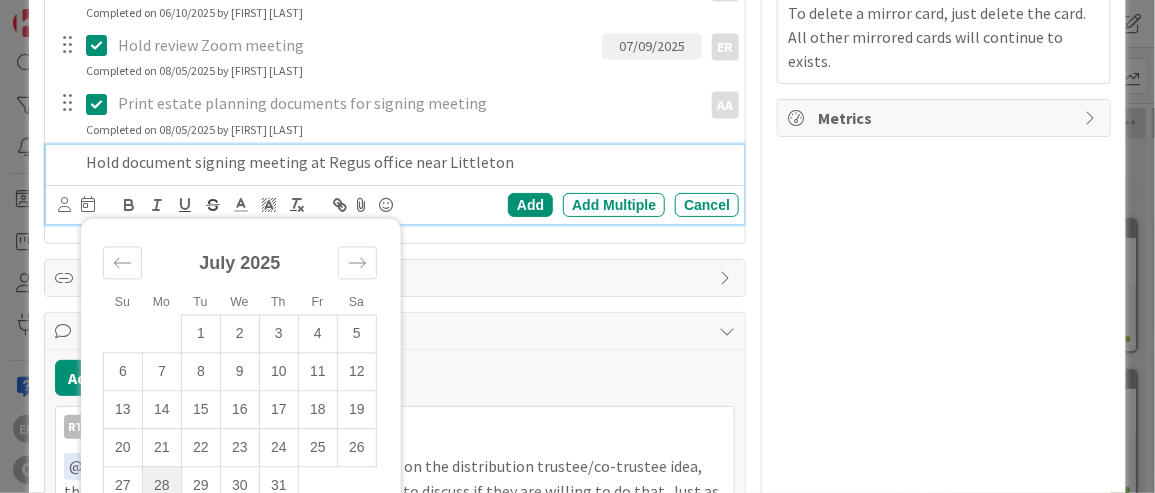 click on "28" at bounding box center [161, 486] 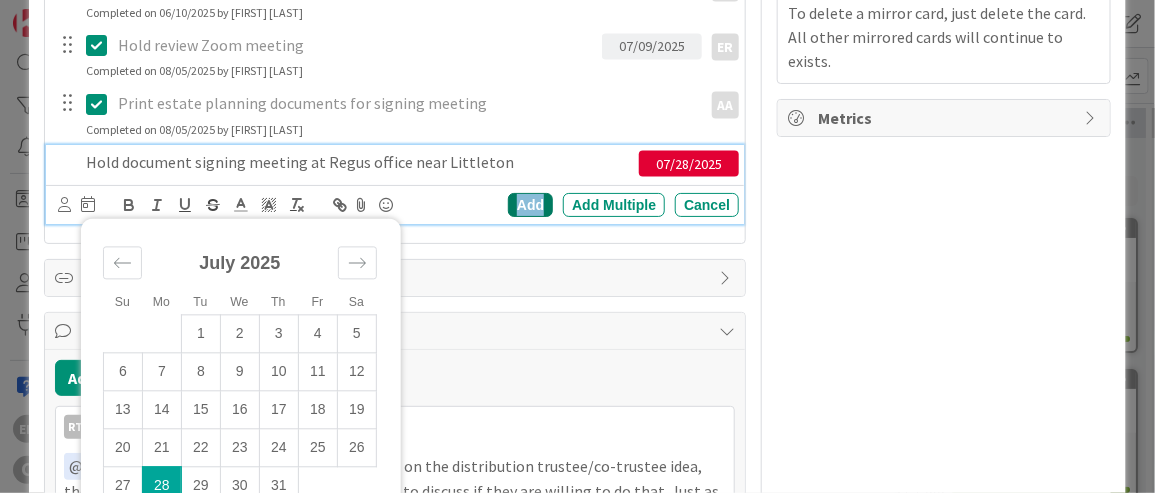 click on "Add" at bounding box center (530, 205) 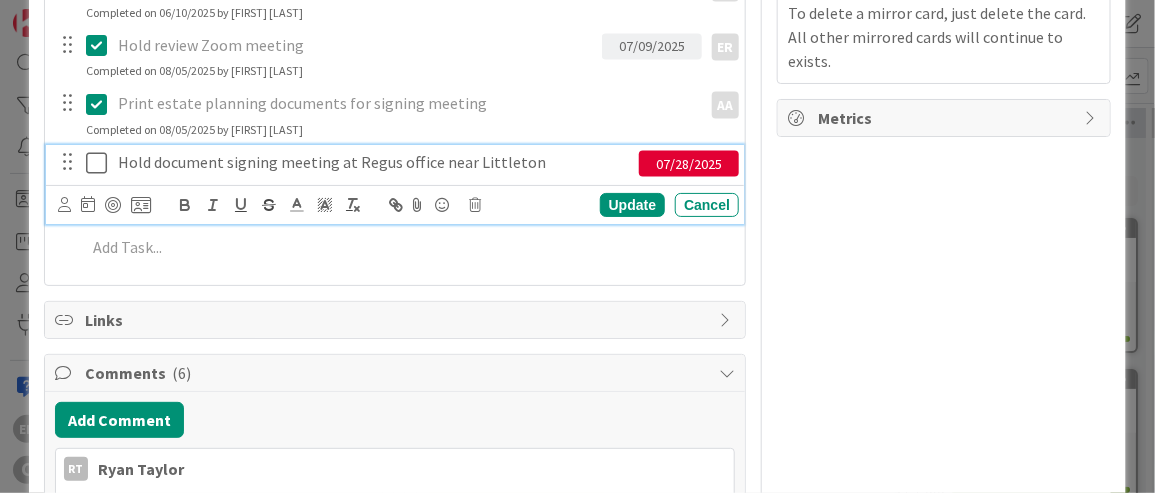 click at bounding box center (101, 163) 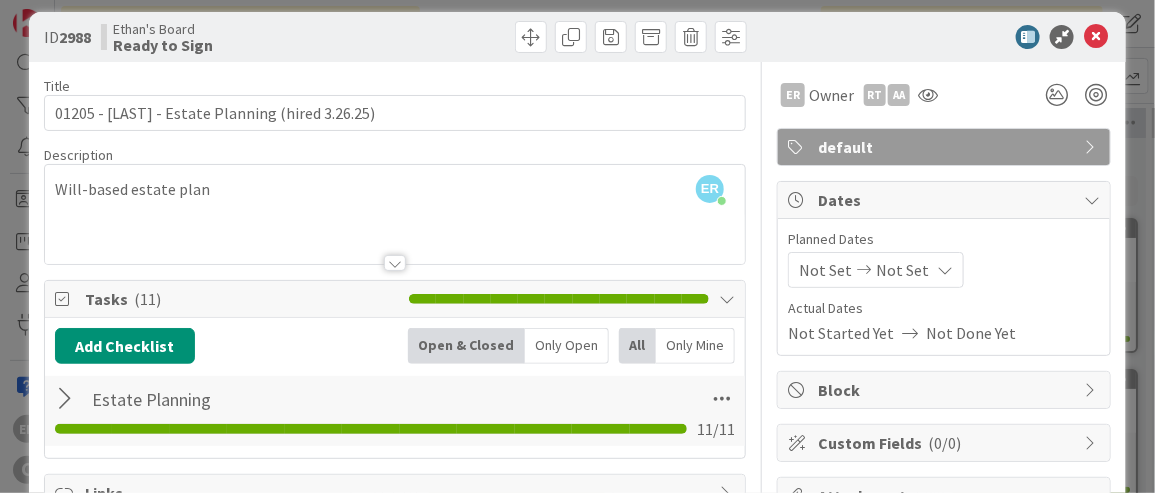 scroll, scrollTop: 0, scrollLeft: 0, axis: both 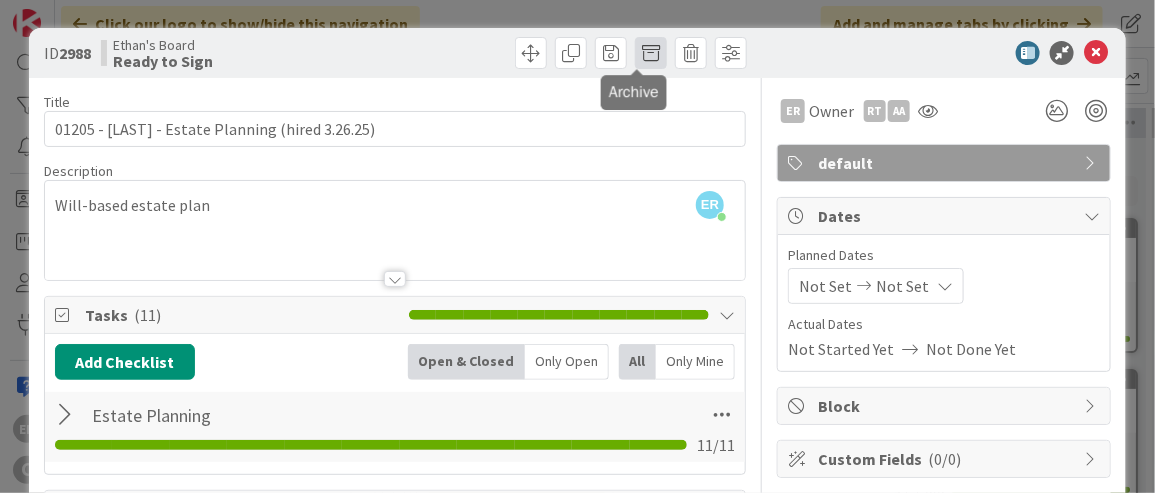 click at bounding box center [651, 53] 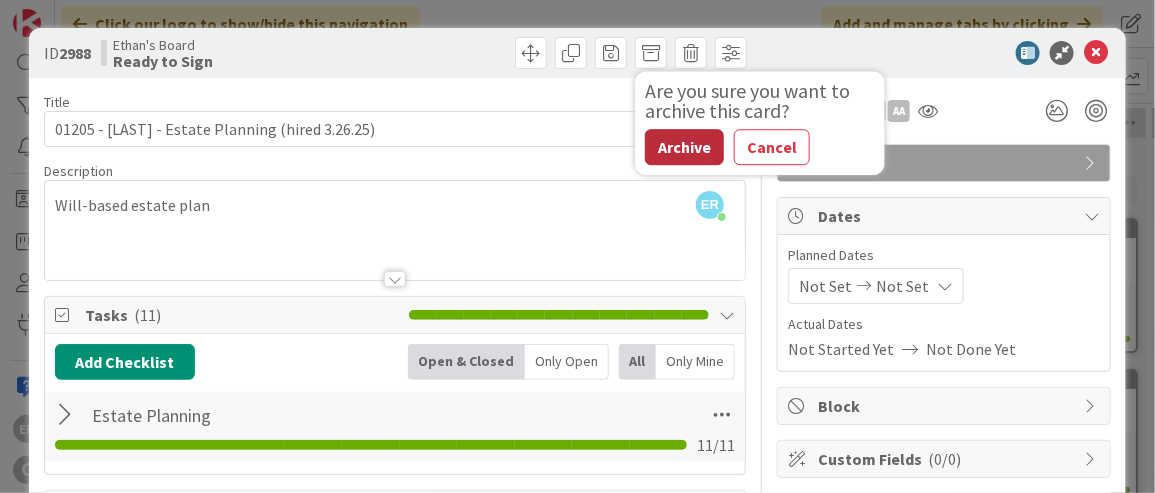 click on "Archive" at bounding box center [684, 147] 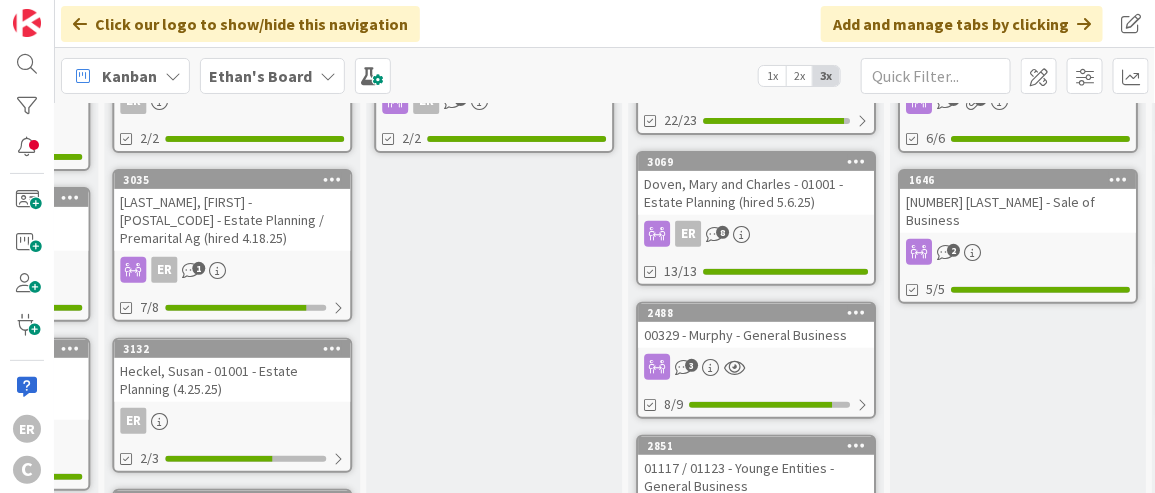scroll, scrollTop: 197, scrollLeft: 1530, axis: both 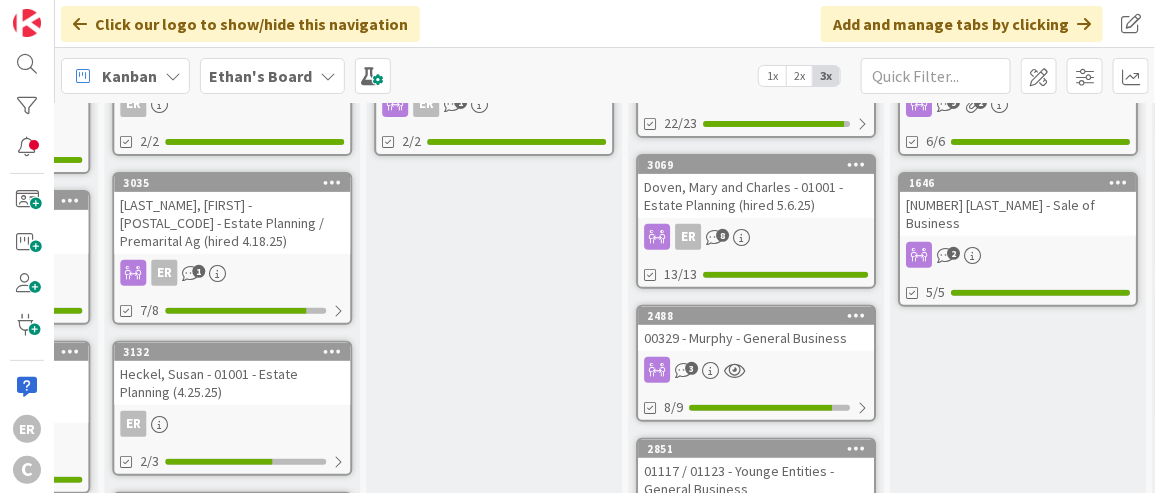 click on "Heckel, Susan - 01001 - Estate Planning (4.25.25)" at bounding box center [232, 383] 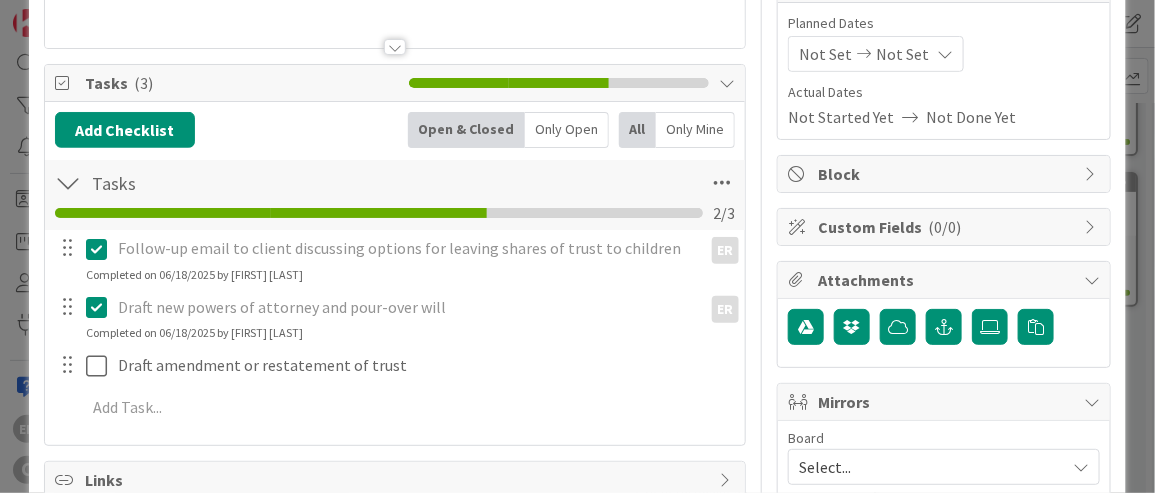 scroll, scrollTop: 245, scrollLeft: 0, axis: vertical 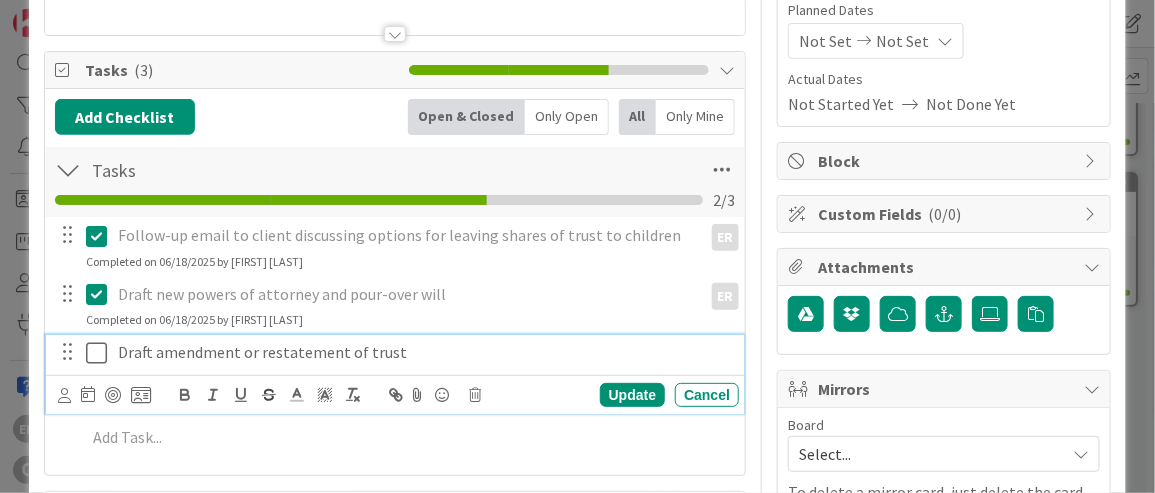 click at bounding box center [101, 353] 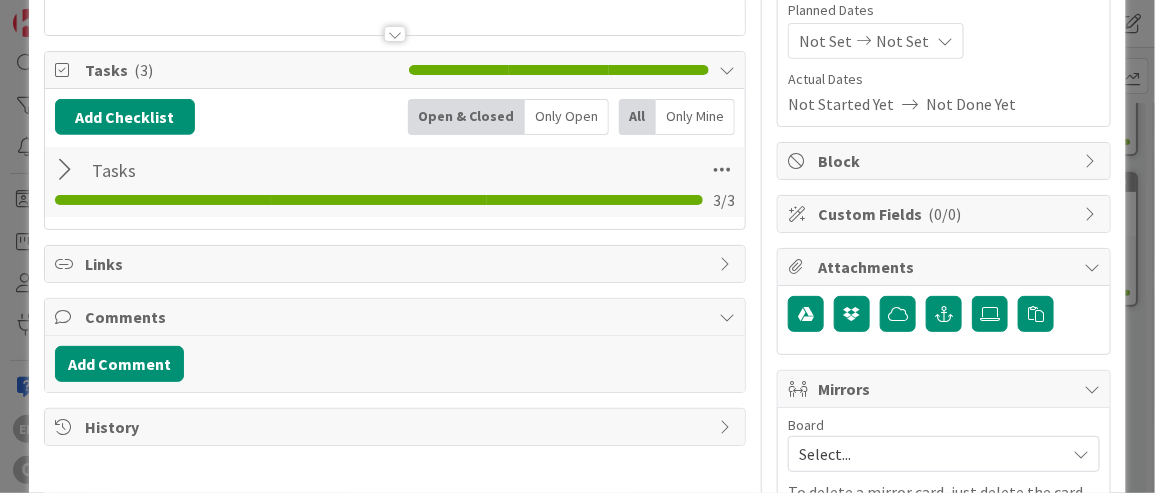 click at bounding box center (68, 170) 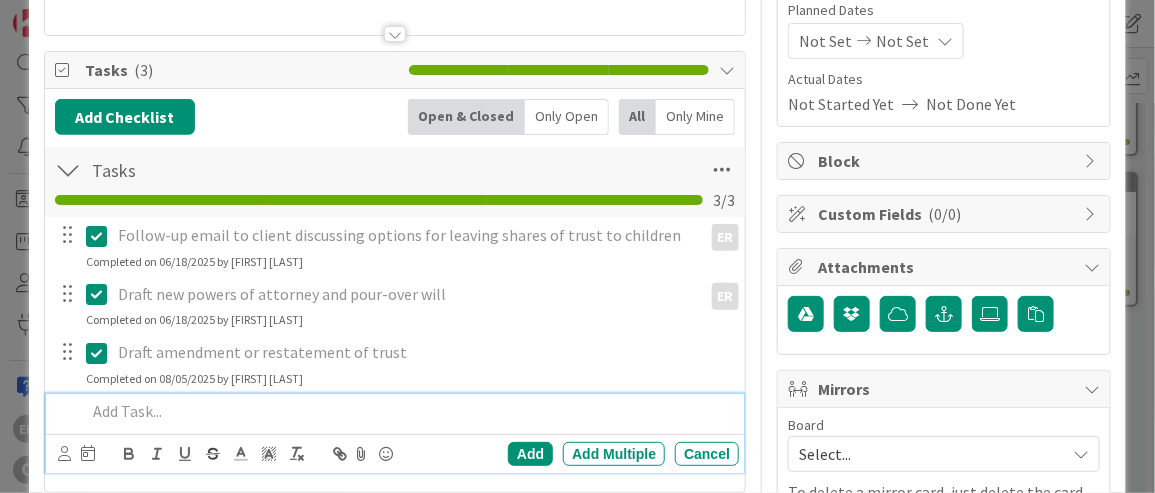 click at bounding box center [408, 411] 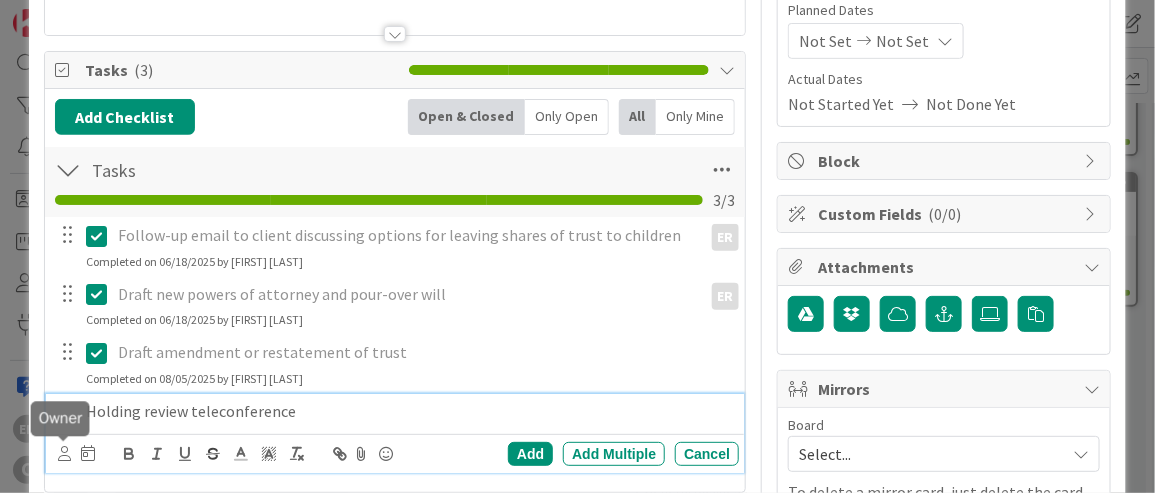 click at bounding box center (64, 453) 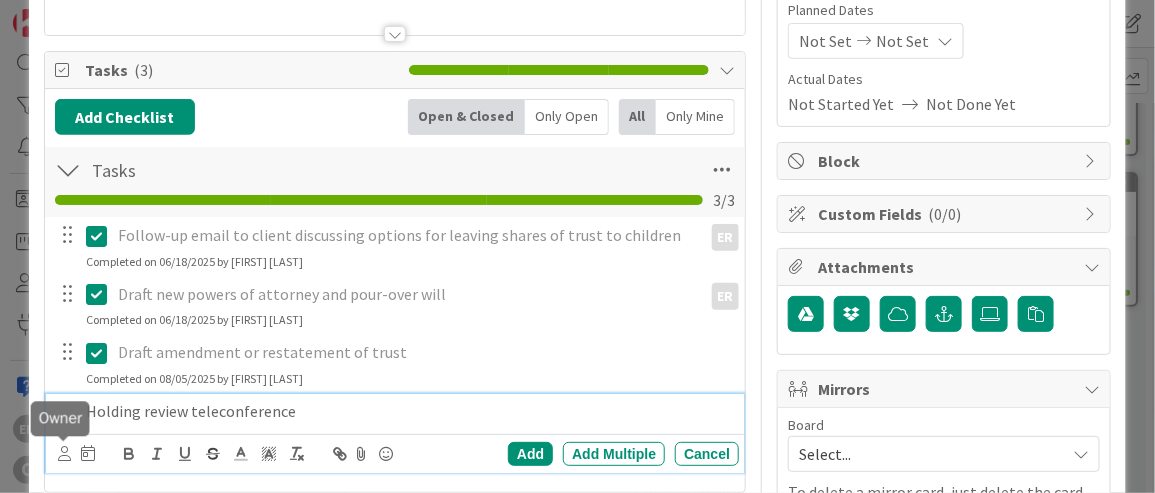scroll, scrollTop: 259, scrollLeft: 0, axis: vertical 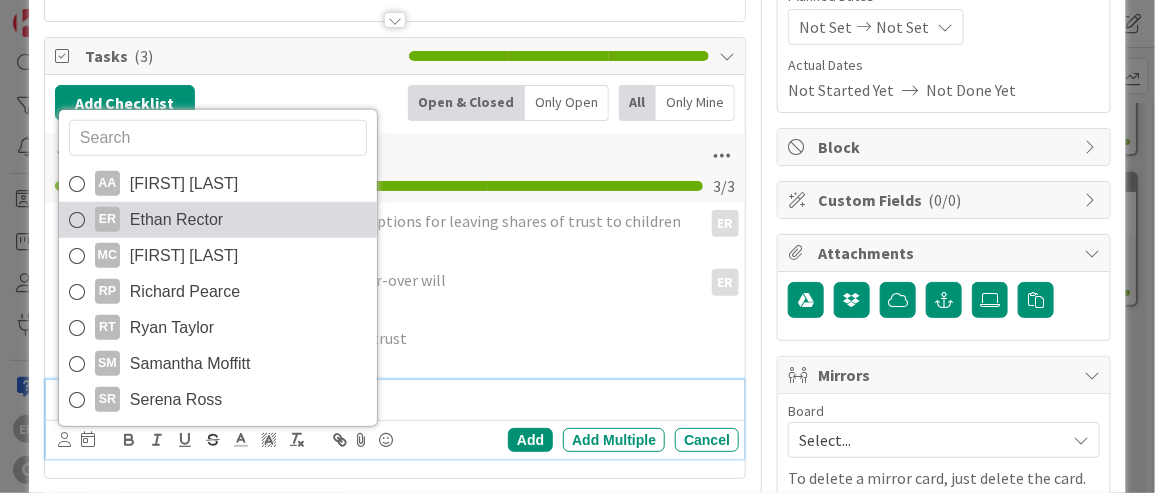 click on "Ethan Rector" at bounding box center (176, 220) 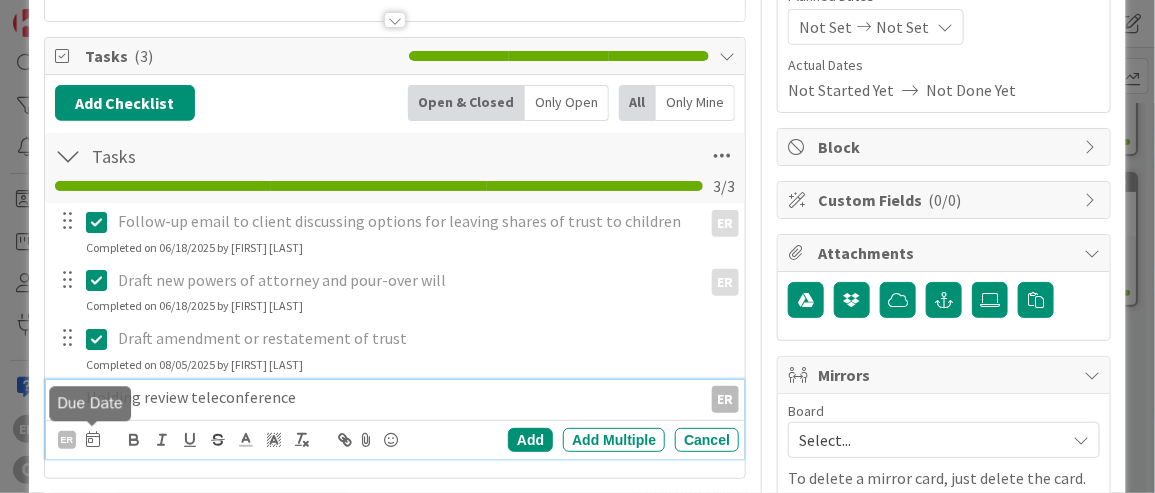 click at bounding box center [93, 439] 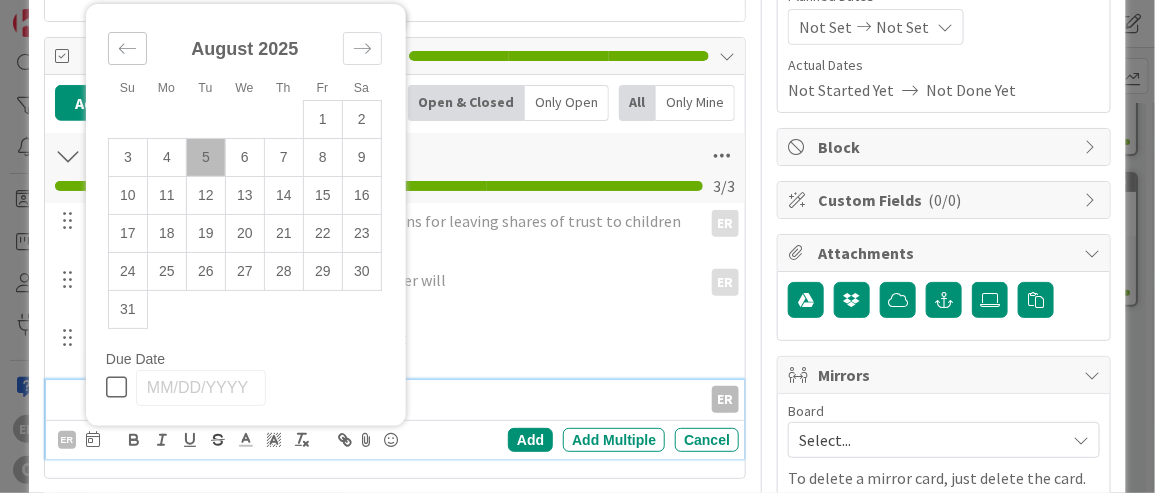 click 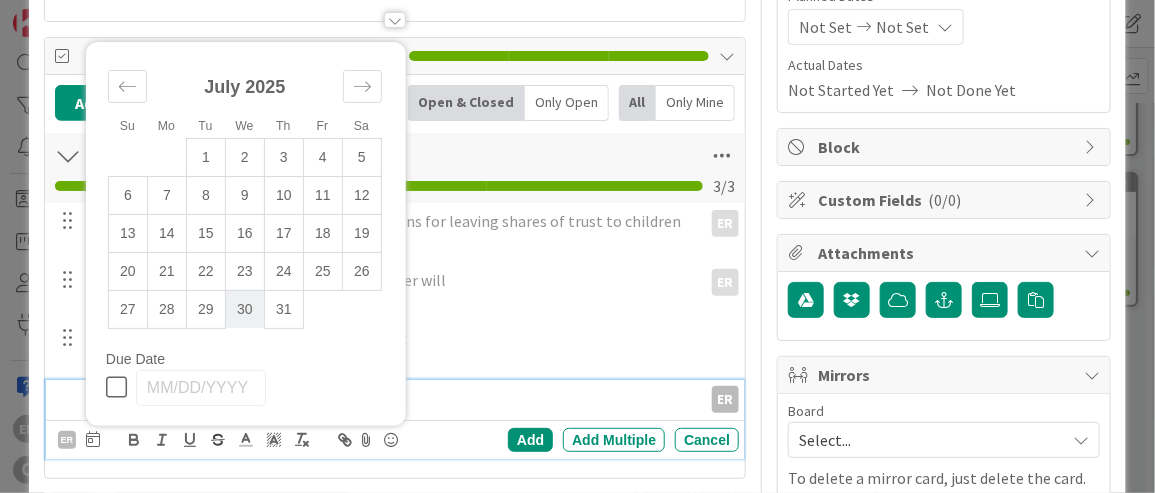 click on "30" at bounding box center (244, 310) 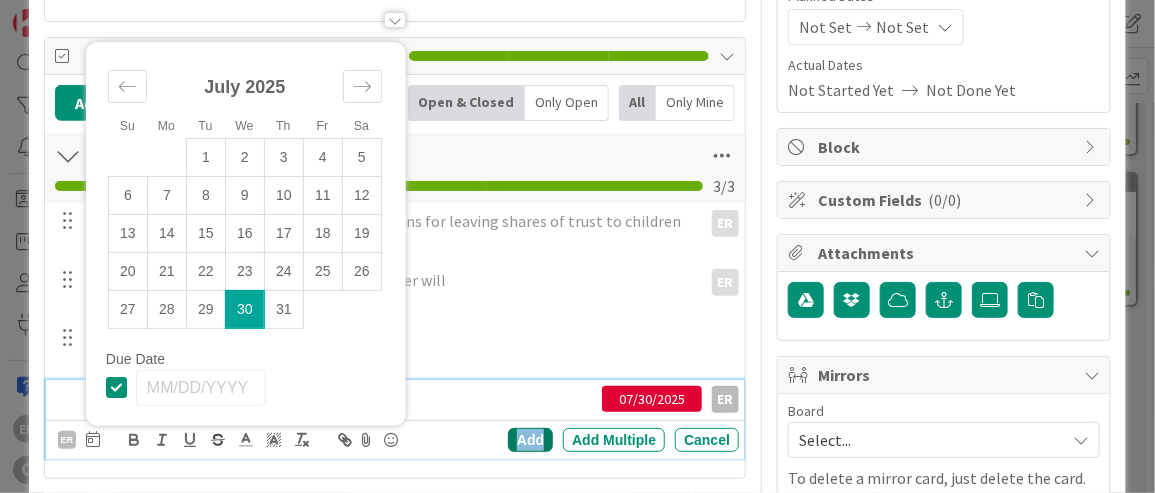 click on "Add" at bounding box center (530, 440) 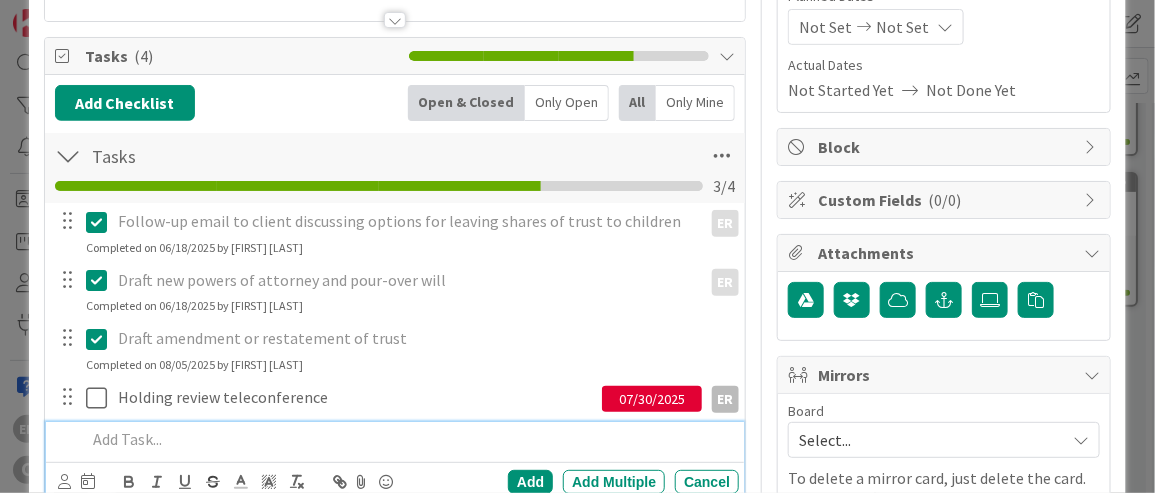 click at bounding box center (408, 439) 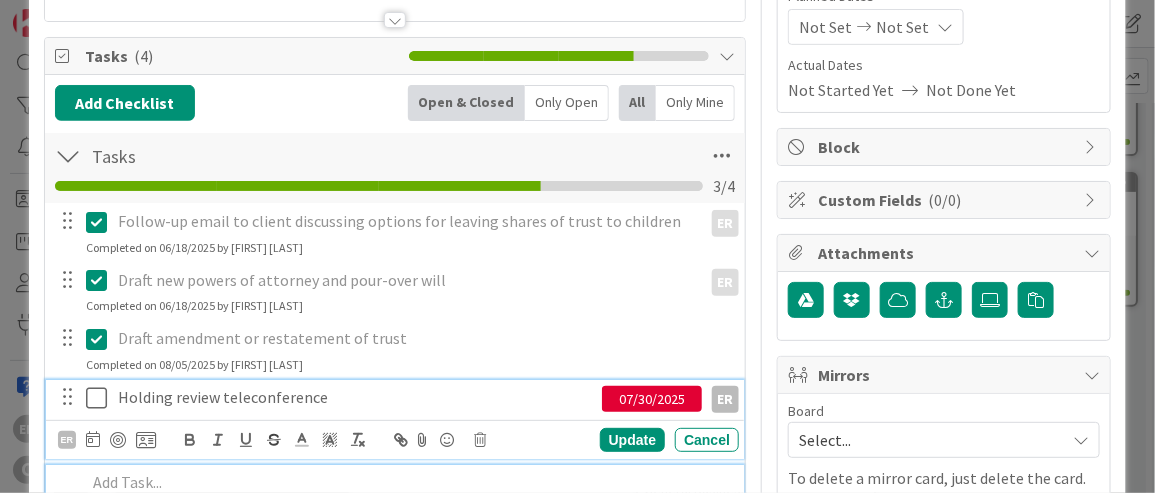 click on "Holding review teleconference" at bounding box center [356, 397] 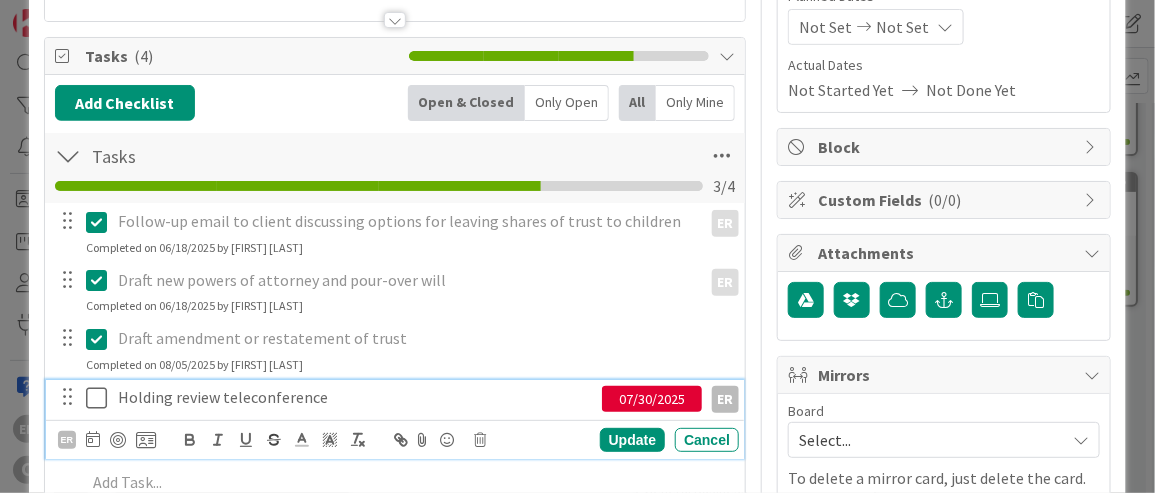 click on "Holding review teleconference" at bounding box center (356, 397) 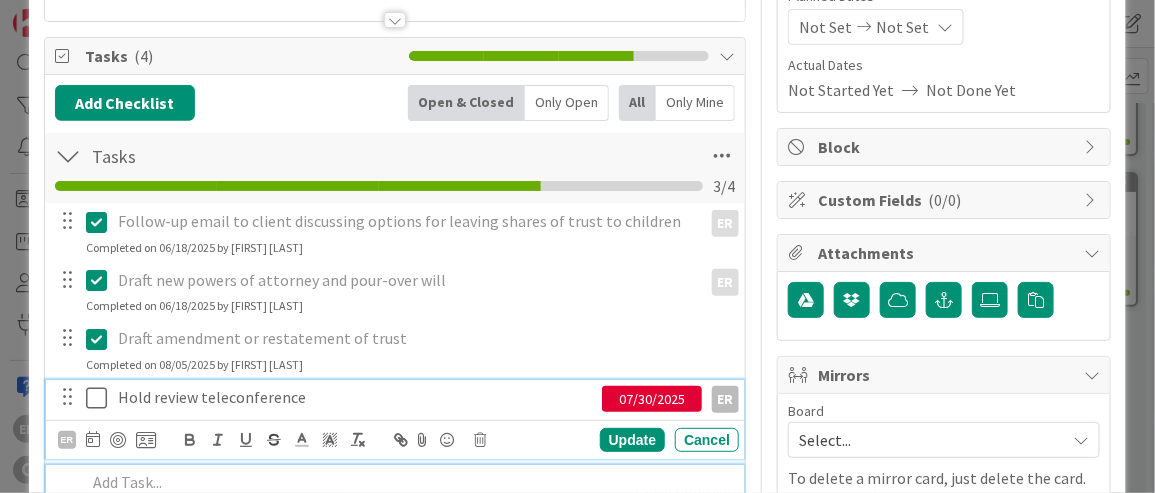 click at bounding box center [408, 482] 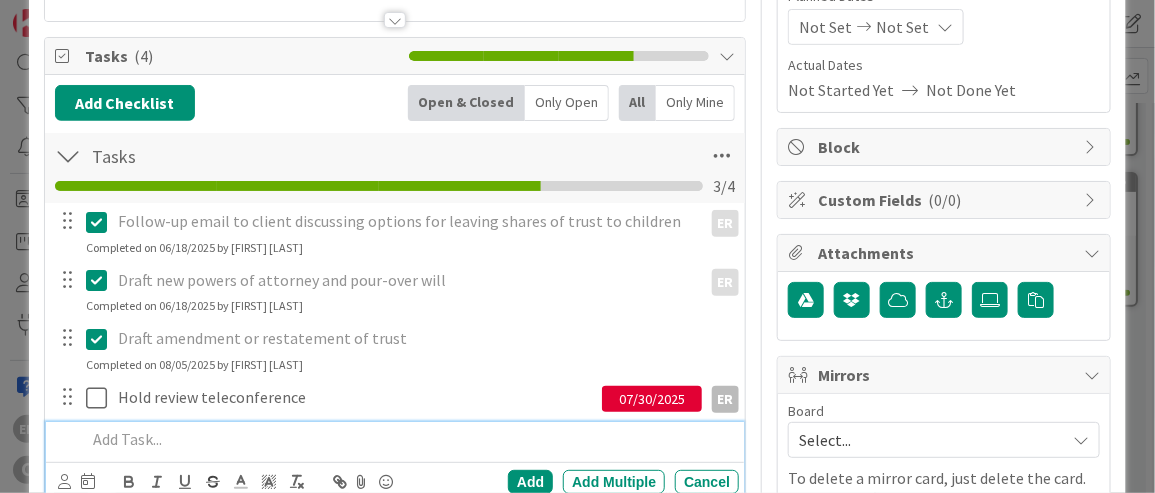scroll, scrollTop: 217, scrollLeft: 0, axis: vertical 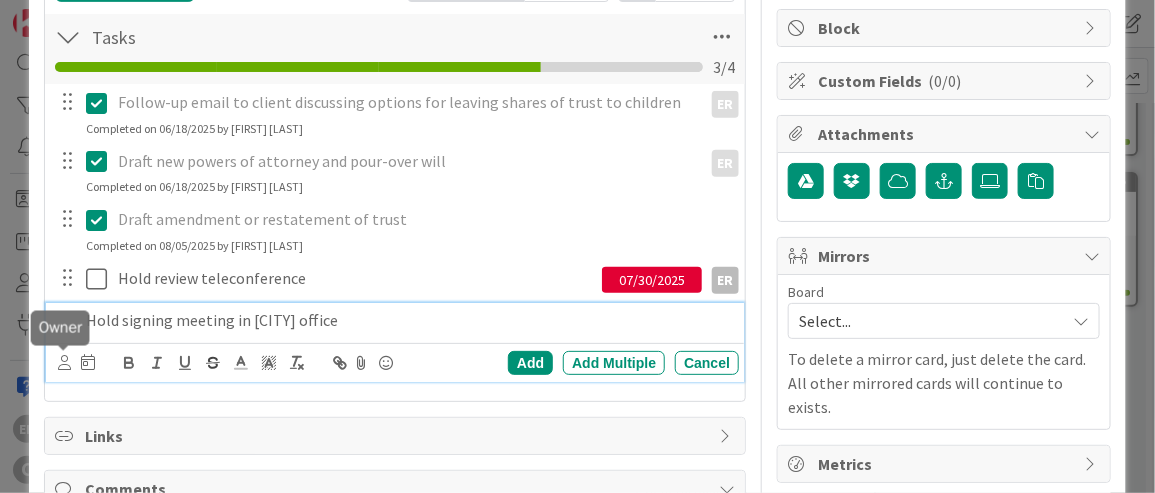 click at bounding box center (64, 362) 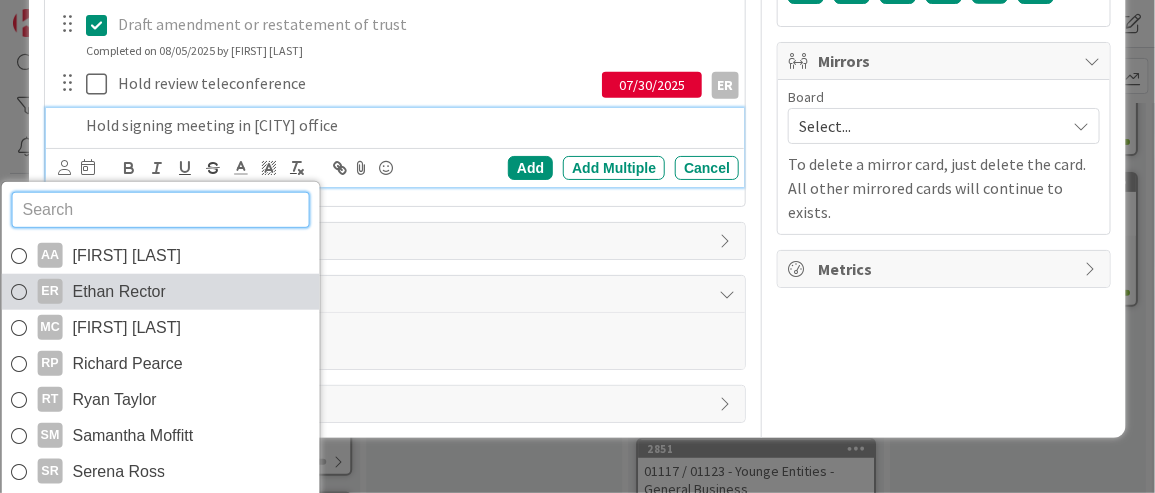 click on "Ethan Rector" at bounding box center [118, 292] 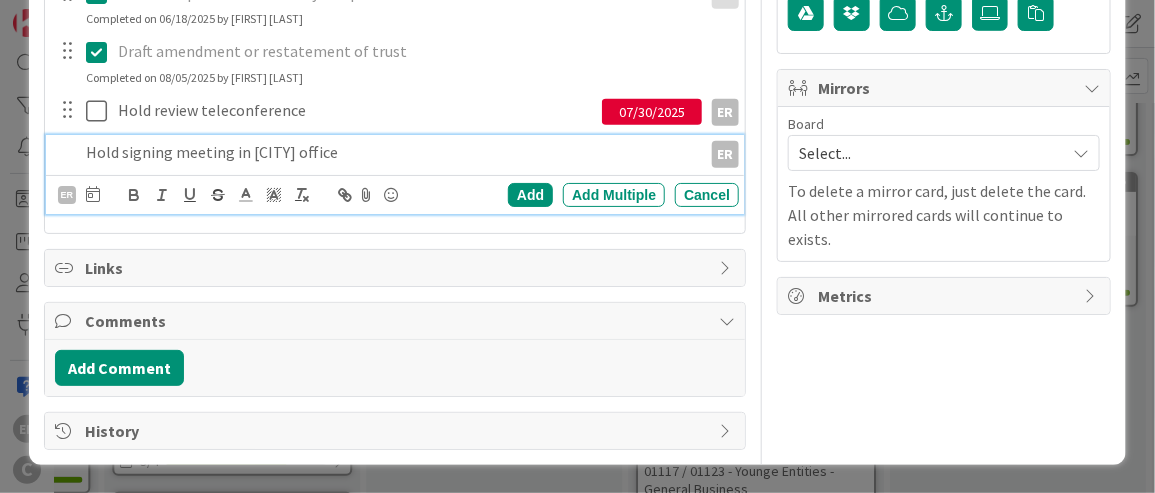 scroll, scrollTop: 538, scrollLeft: 0, axis: vertical 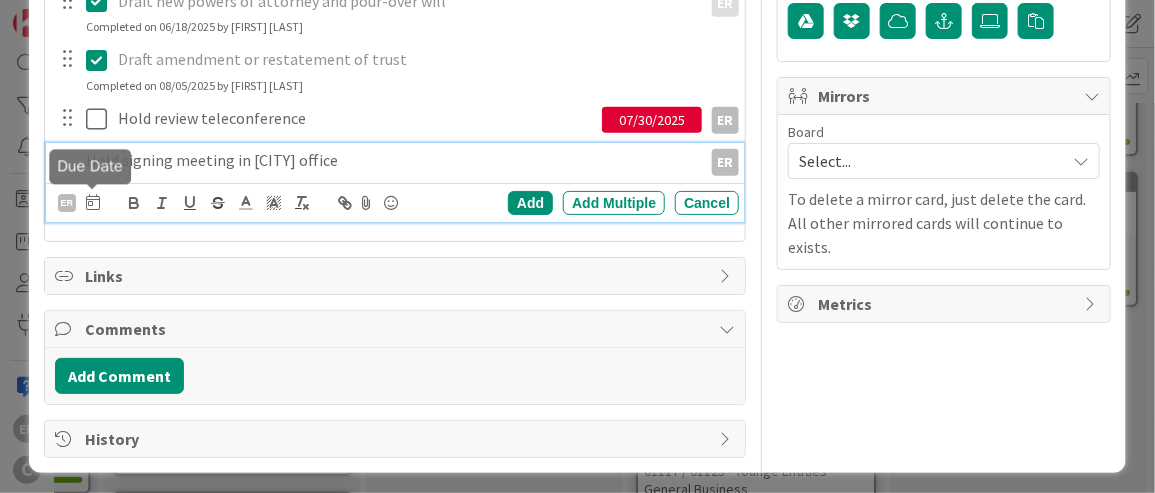 click at bounding box center (93, 202) 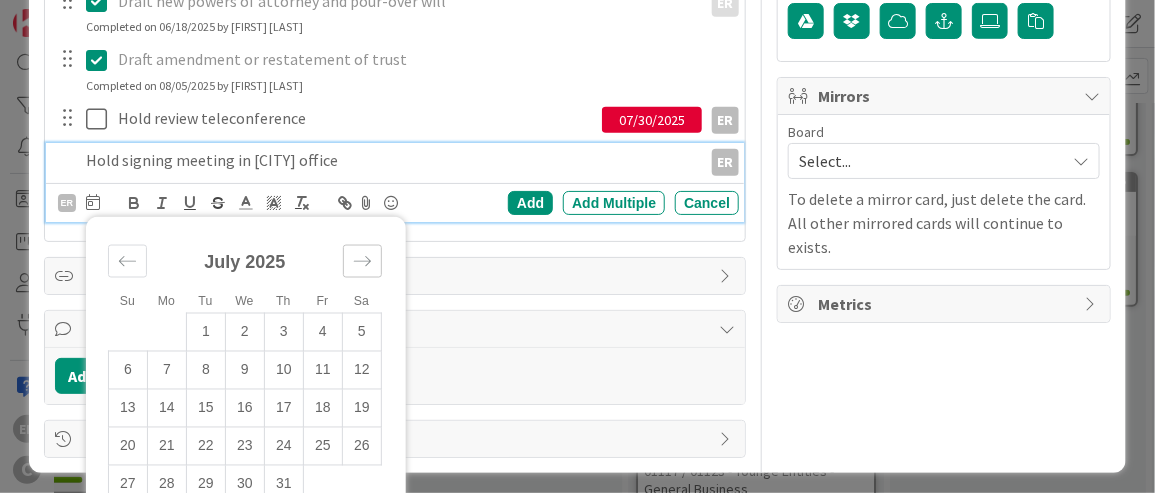click 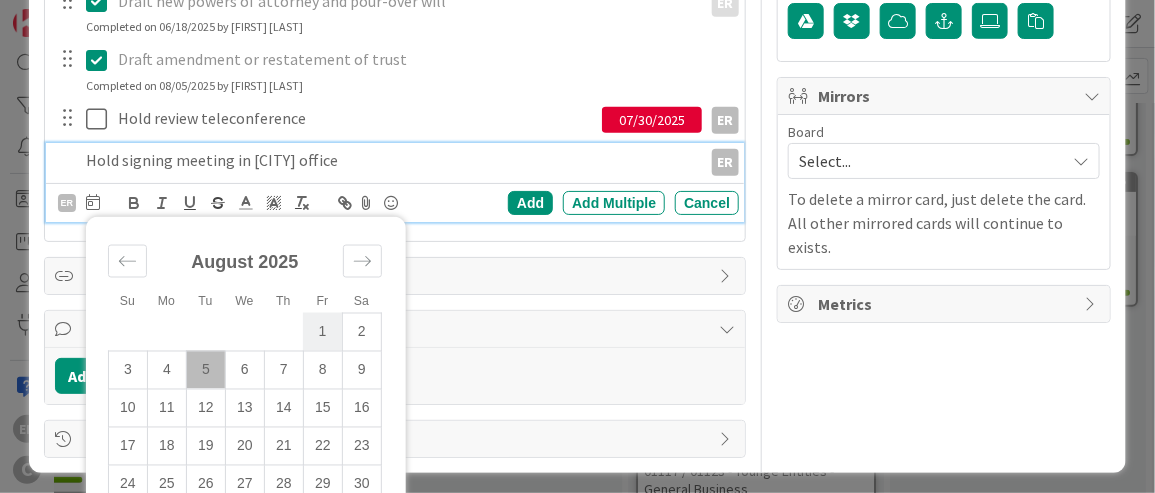 click on "1" at bounding box center [322, 332] 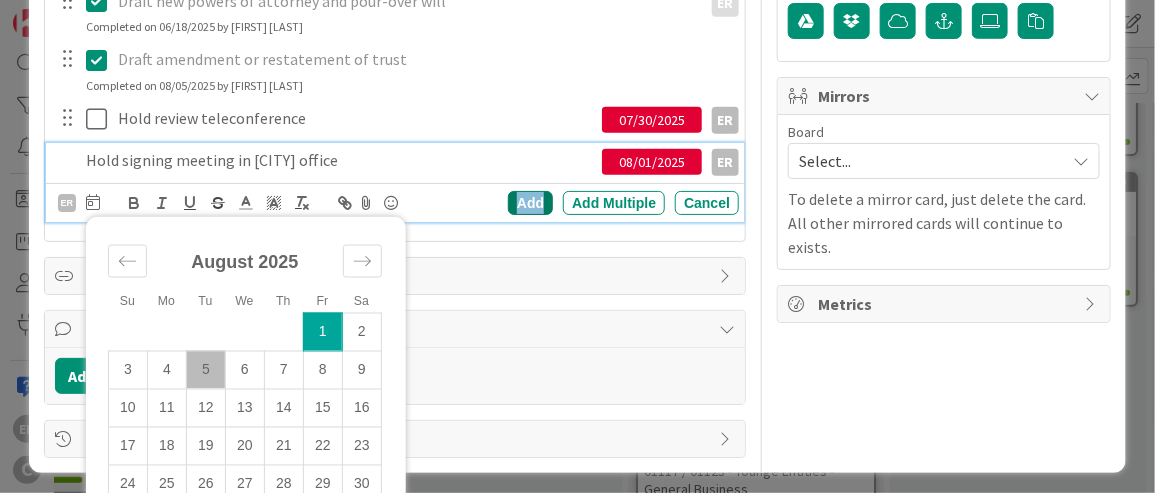 click on "Add" at bounding box center (530, 203) 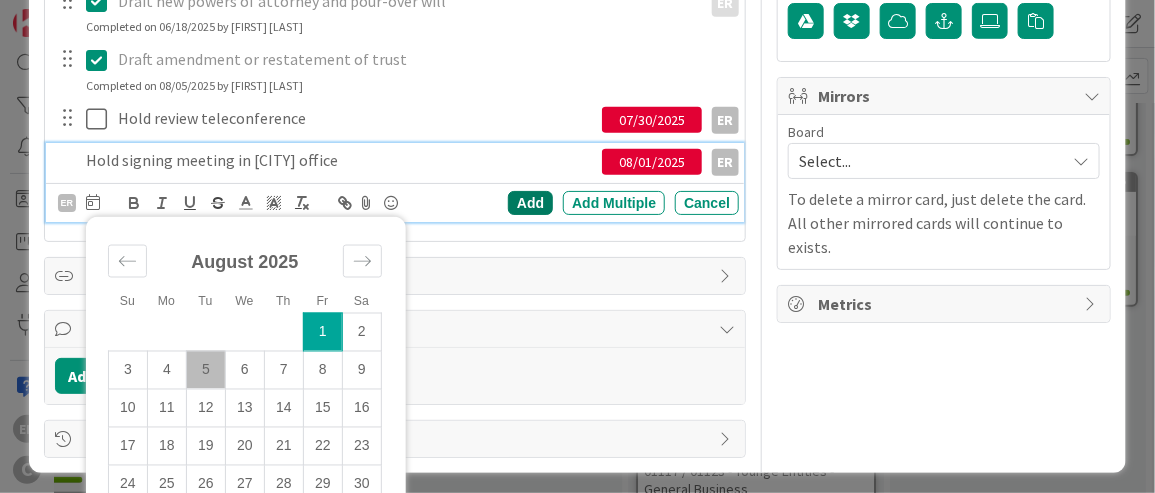 scroll, scrollTop: 537, scrollLeft: 0, axis: vertical 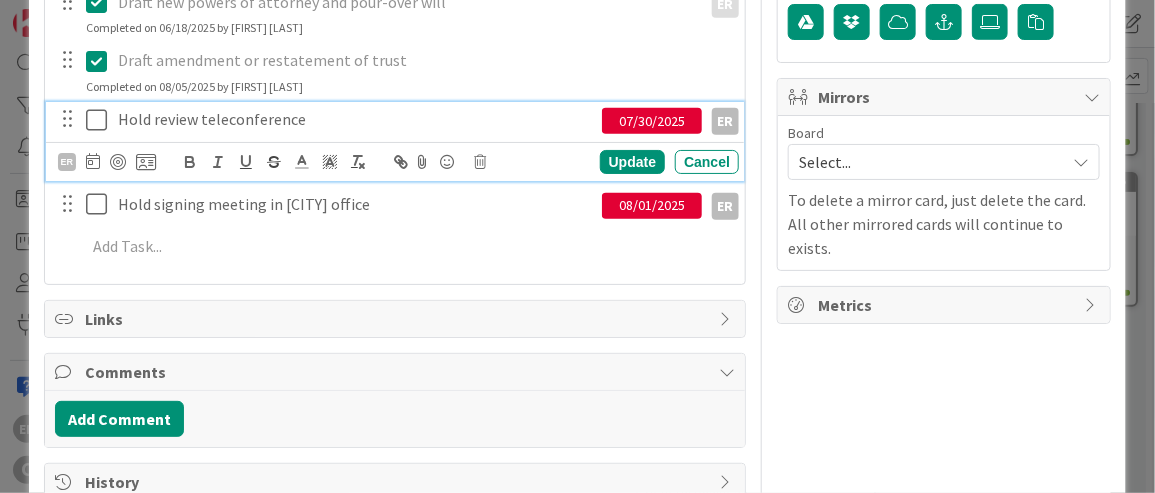 click at bounding box center (101, 120) 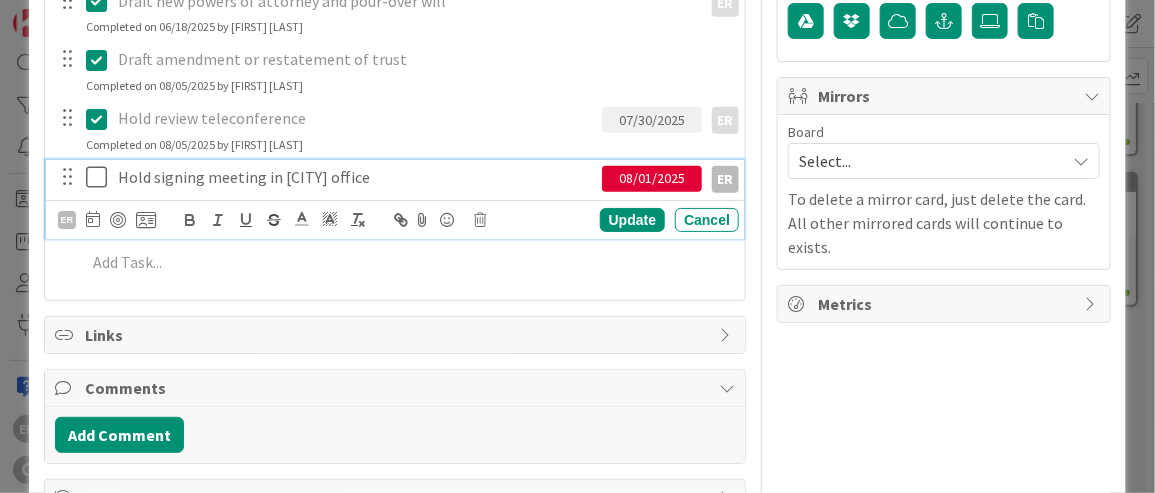 click at bounding box center (101, 177) 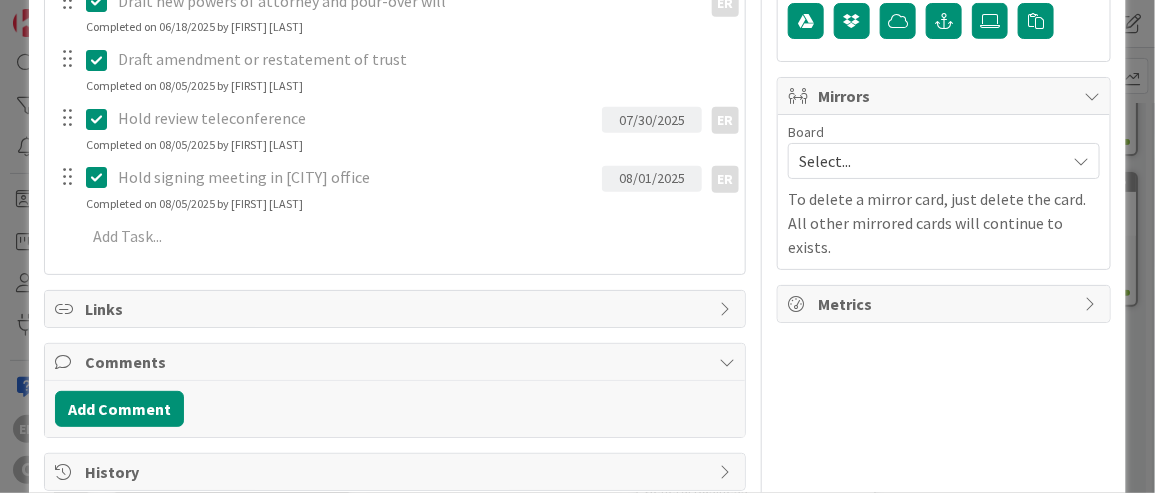 scroll, scrollTop: 380, scrollLeft: 0, axis: vertical 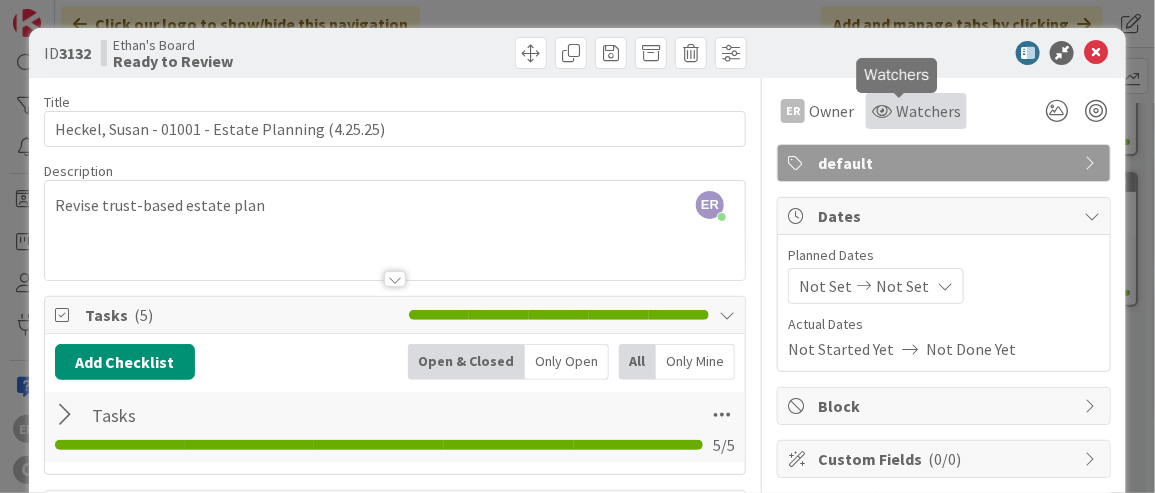 click on "Watchers" at bounding box center (928, 111) 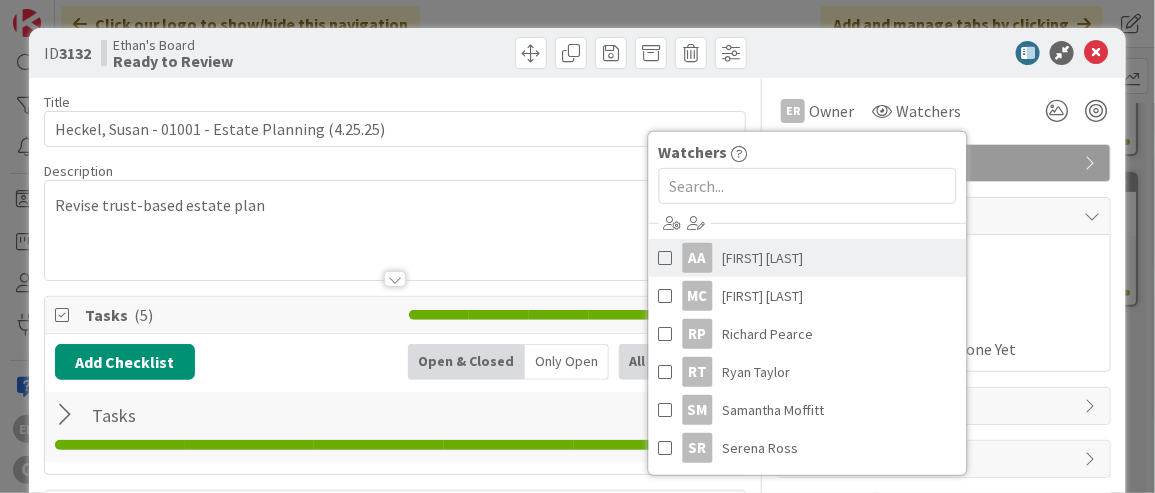 click on "[FIRST] [LAST]" at bounding box center [763, 258] 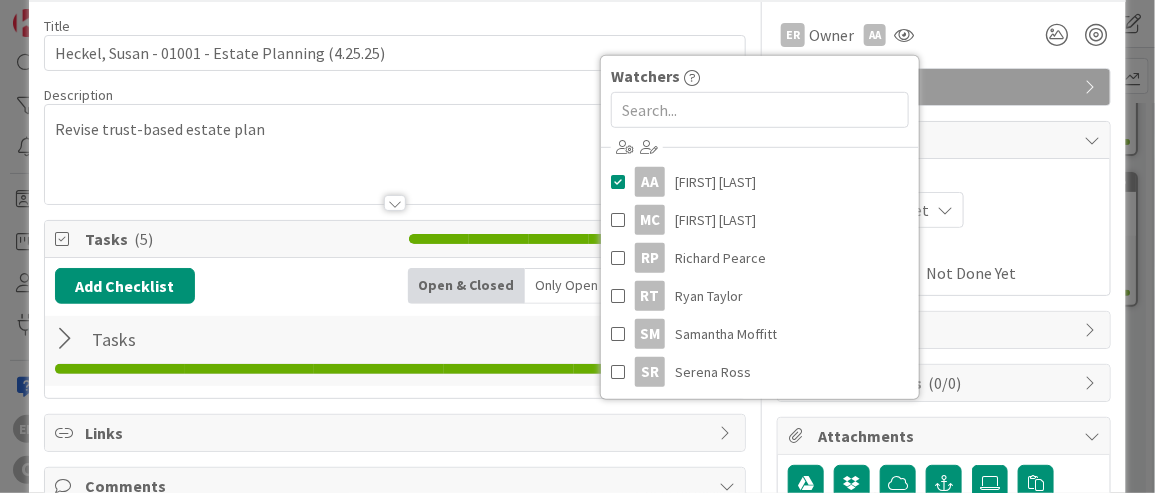 scroll, scrollTop: 79, scrollLeft: 0, axis: vertical 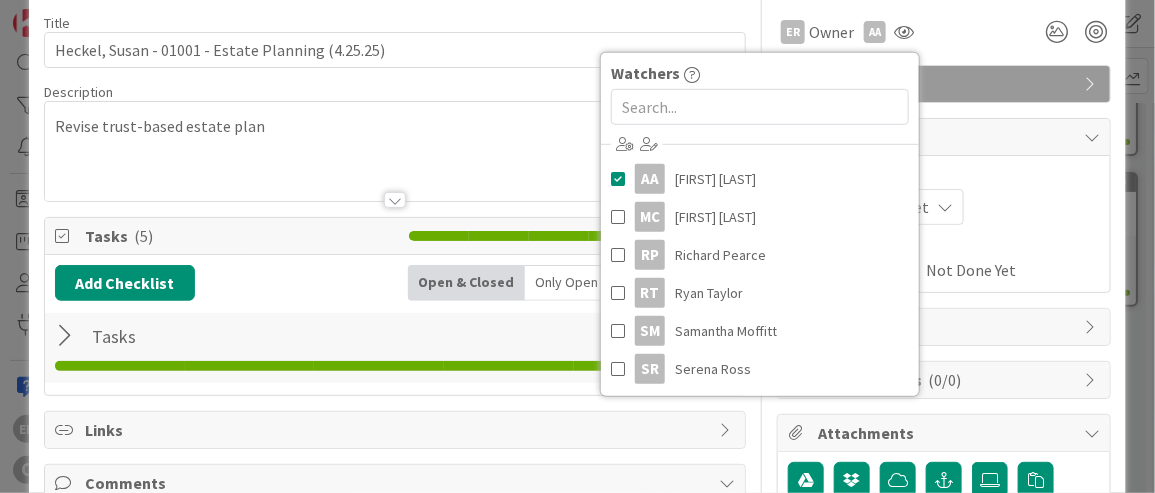 click on "ER Owner AA Watchers AA [FIRST] [LAST] MC [FIRST] [LAST] RP [FIRST] [LAST] RT [FIRST] [LAST] SM [FIRST] [LAST] SR [FIRST] [LAST]" at bounding box center (944, 32) 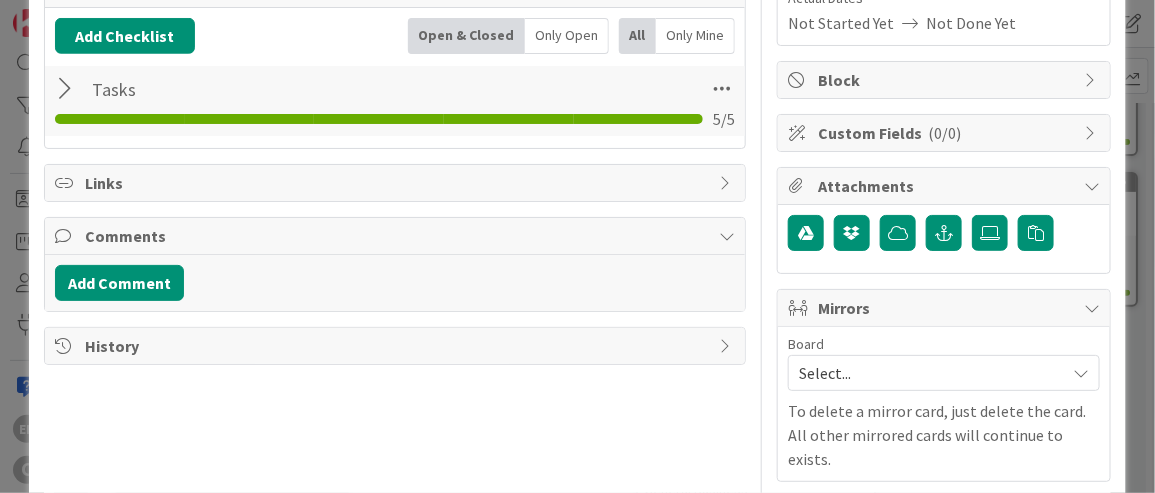 scroll, scrollTop: 380, scrollLeft: 0, axis: vertical 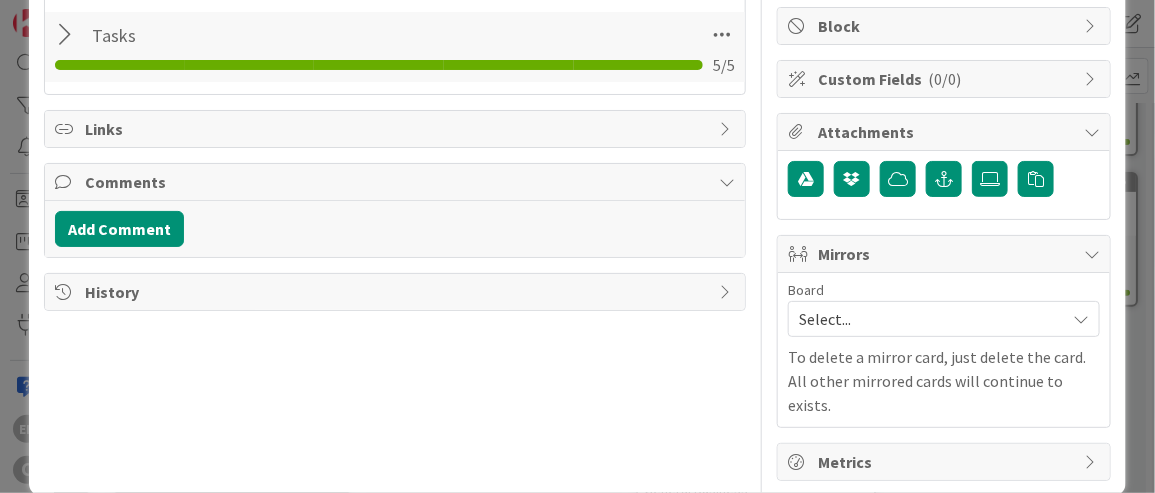 click on "Select..." at bounding box center (927, 319) 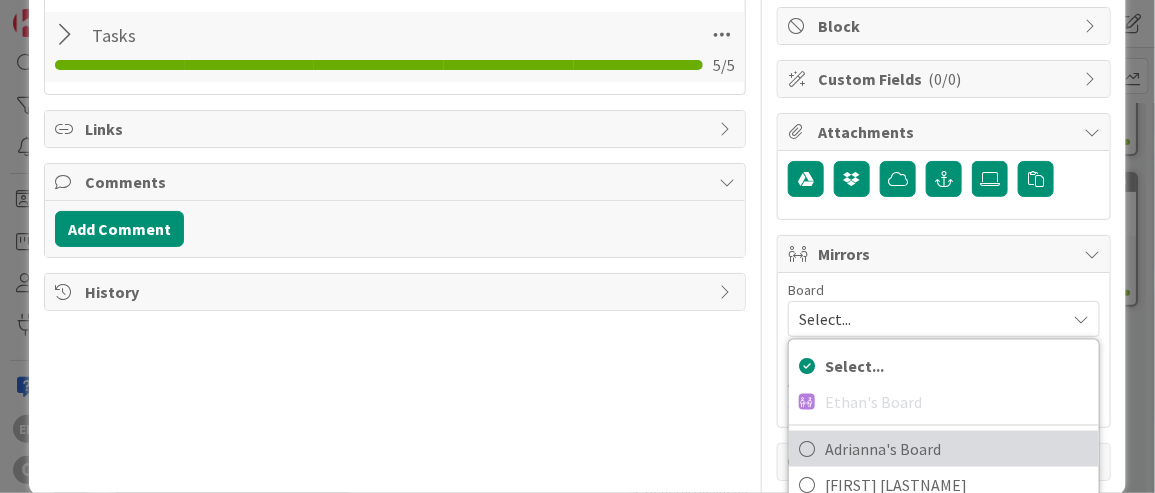 click on "Adrianna's Board" at bounding box center [957, 449] 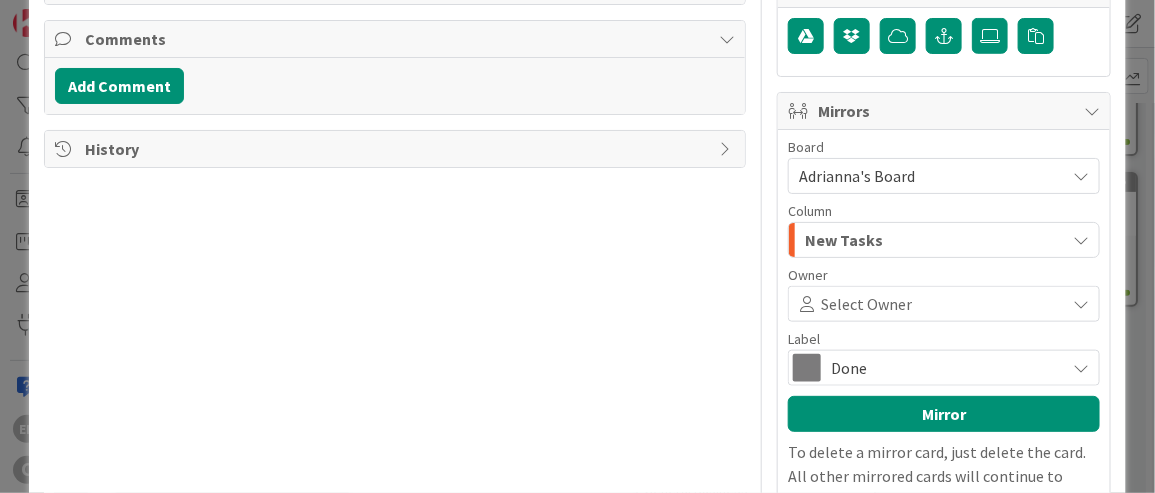 scroll, scrollTop: 554, scrollLeft: 0, axis: vertical 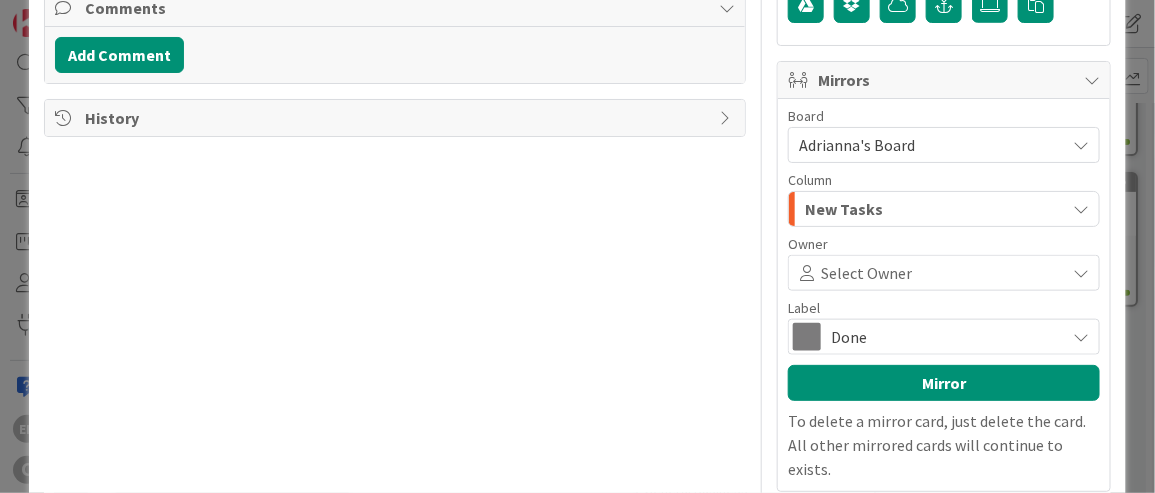 click on "Select Owner" at bounding box center [866, 273] 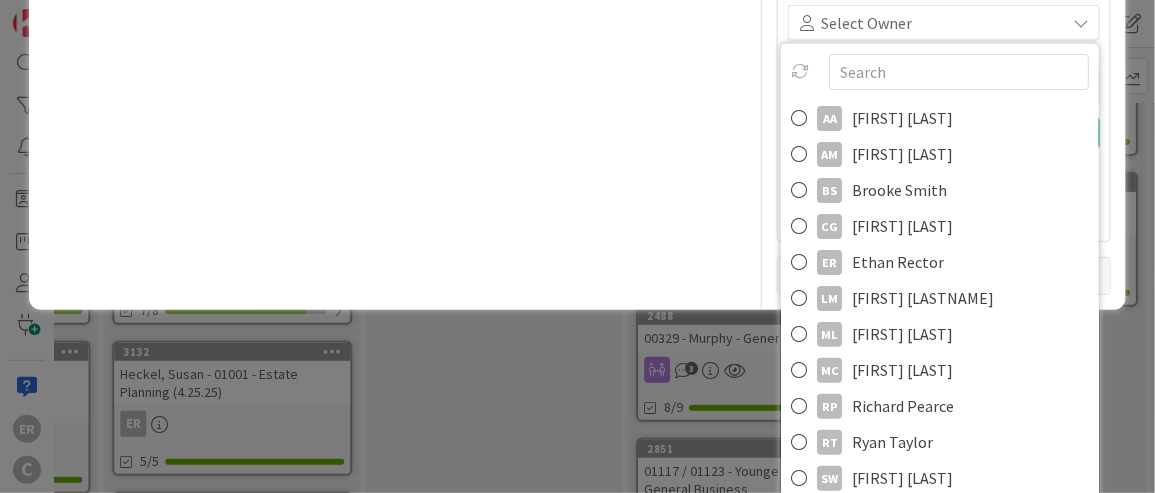 scroll, scrollTop: 810, scrollLeft: 0, axis: vertical 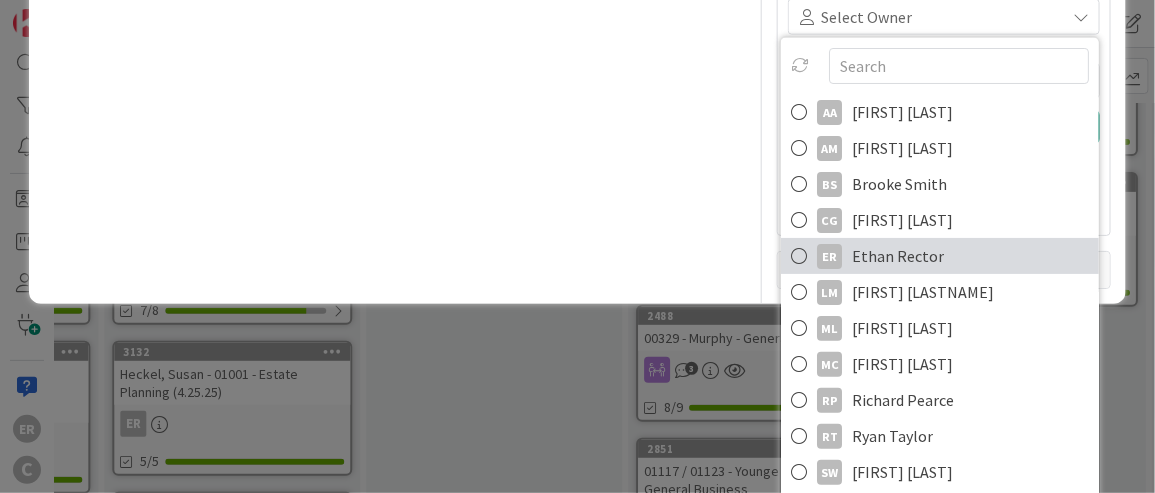 click on "ER [FIRST] [LAST]" at bounding box center (940, 256) 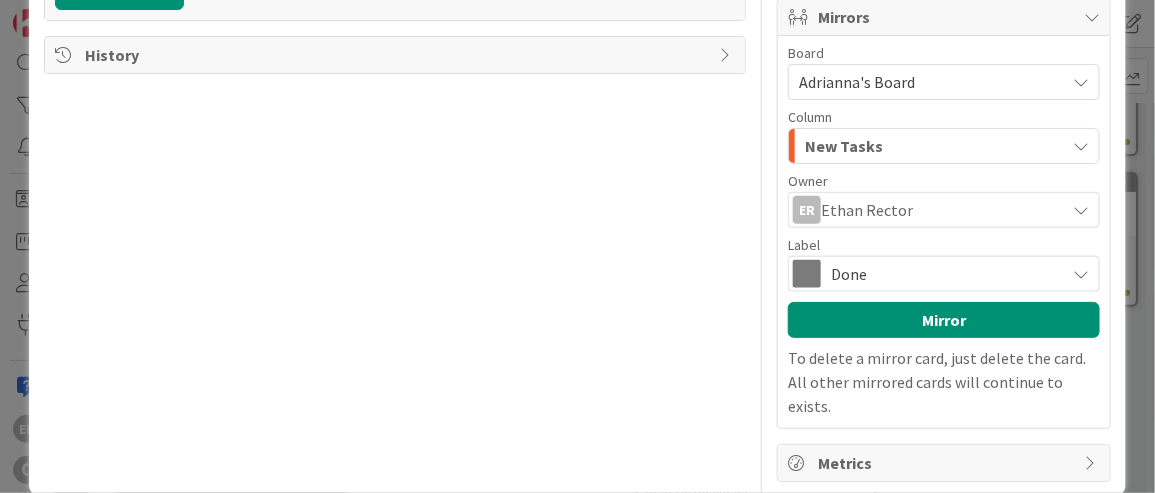 click on "Done" at bounding box center [943, 274] 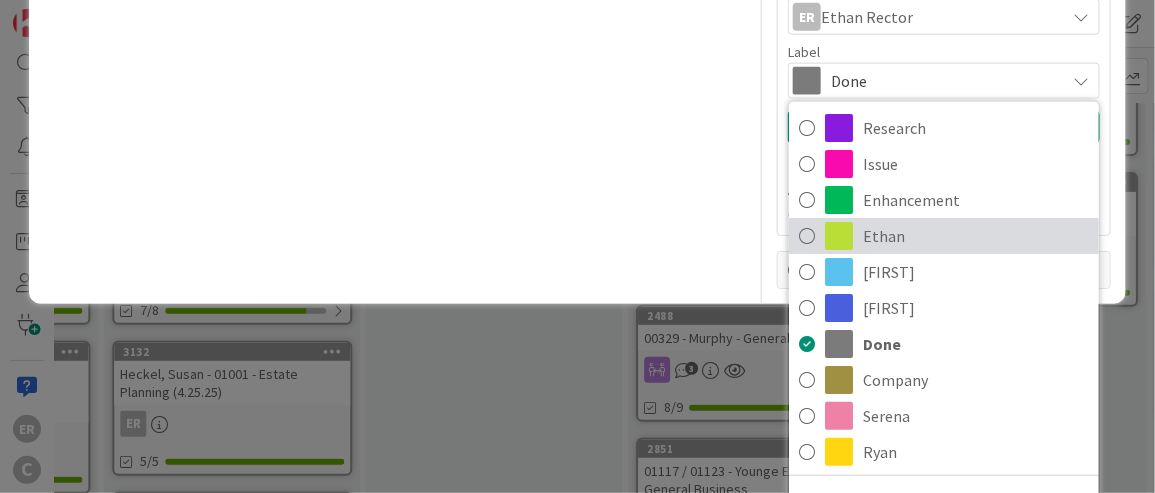 click on "Ethan" at bounding box center (976, 236) 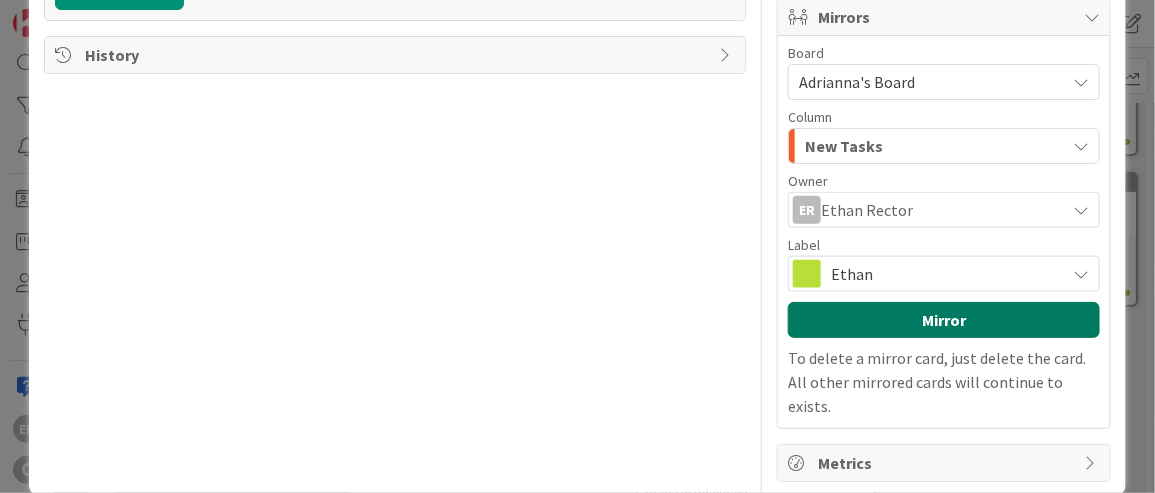 click on "Mirror" at bounding box center (944, 320) 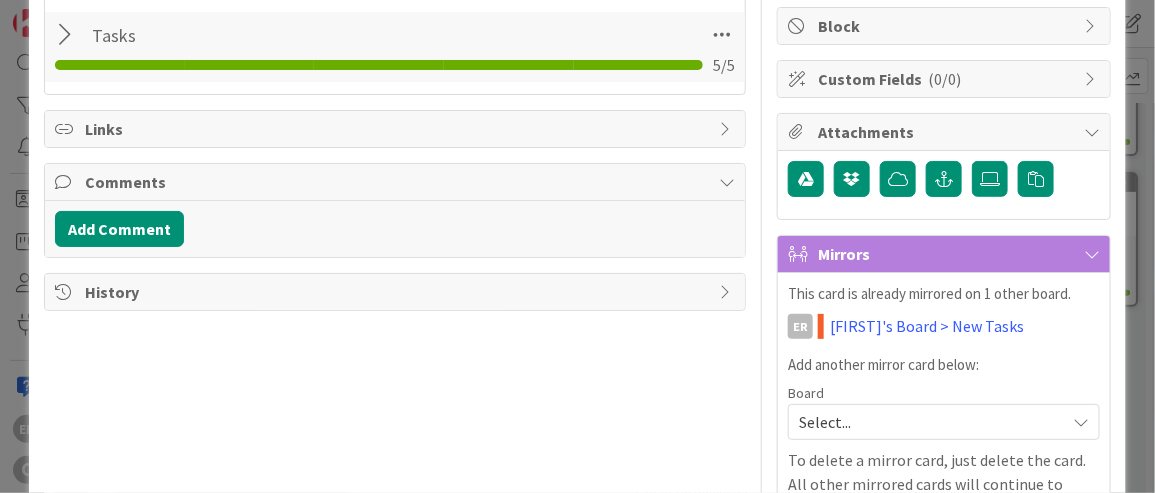 scroll, scrollTop: 483, scrollLeft: 0, axis: vertical 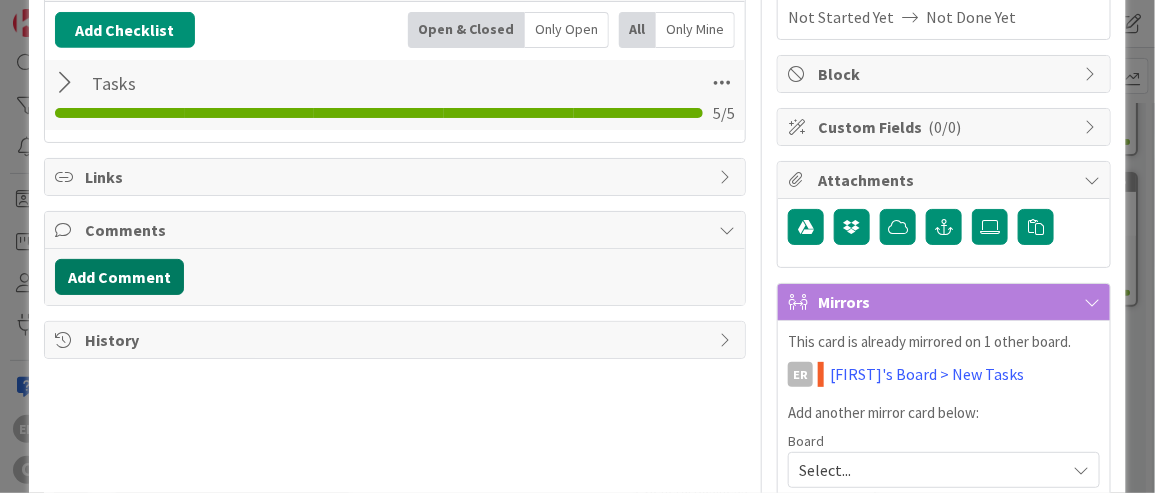 click on "Add Comment" at bounding box center (119, 277) 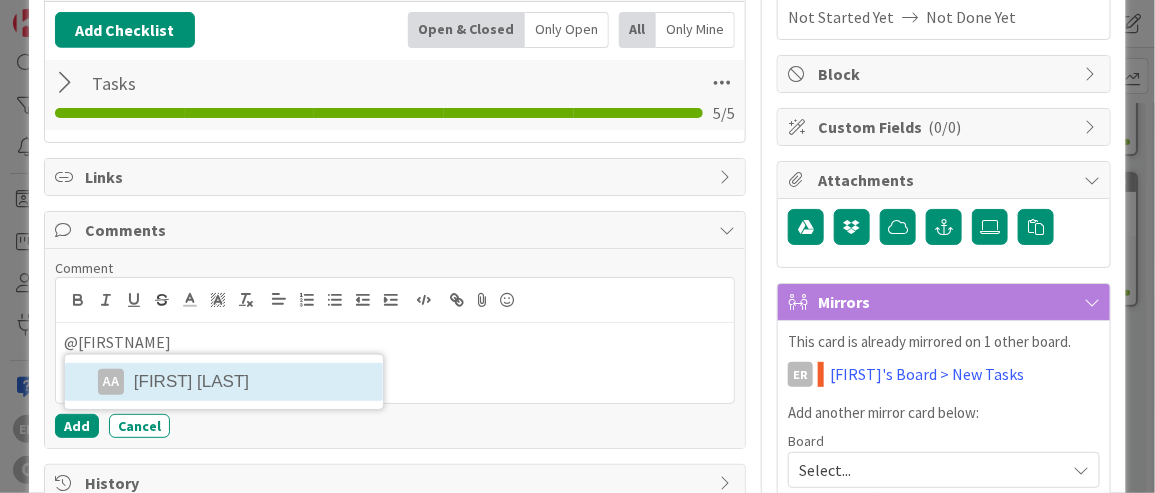 click on "AA [FIRST] [LAST]" at bounding box center [224, 382] 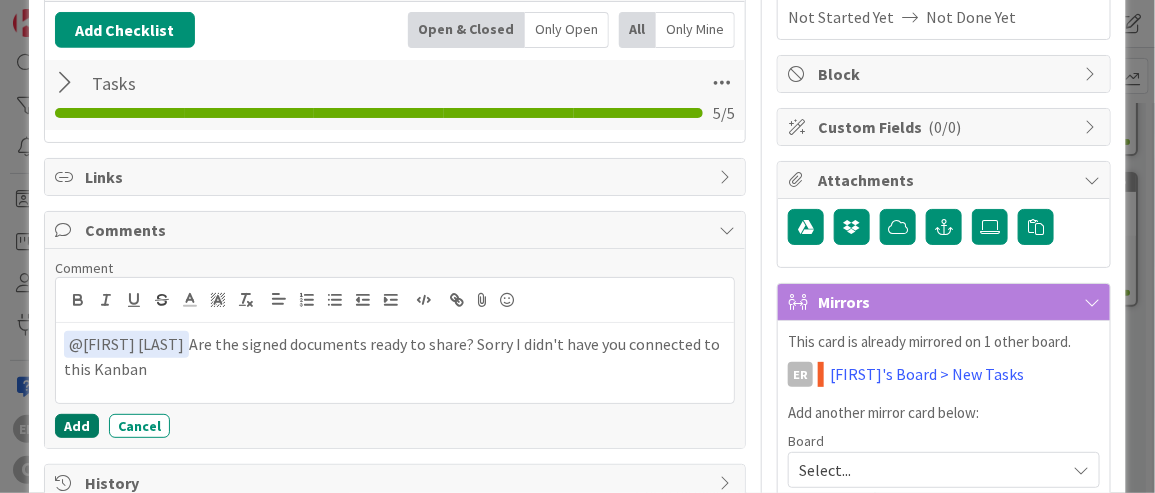 click on "Add" at bounding box center (77, 426) 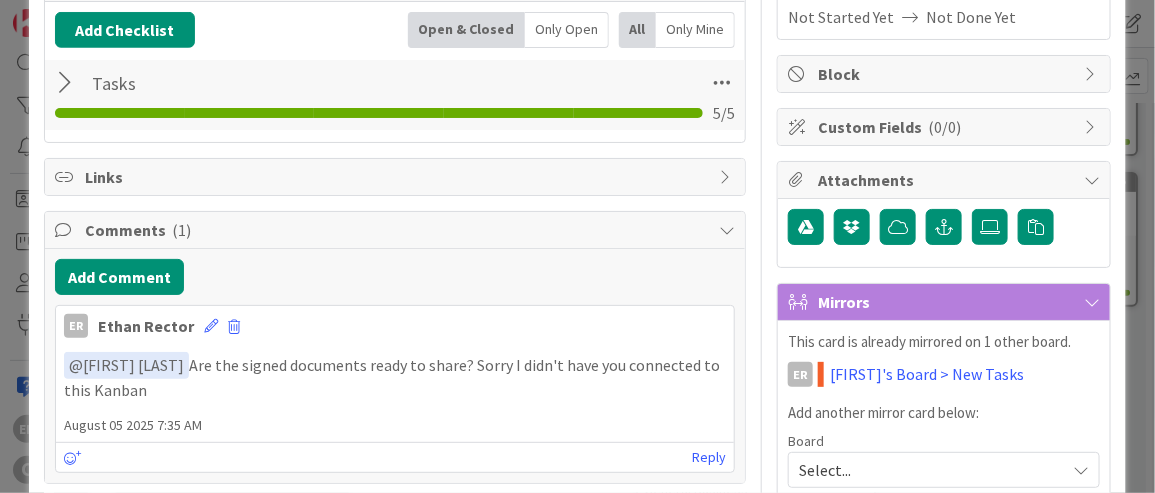 scroll, scrollTop: 0, scrollLeft: 0, axis: both 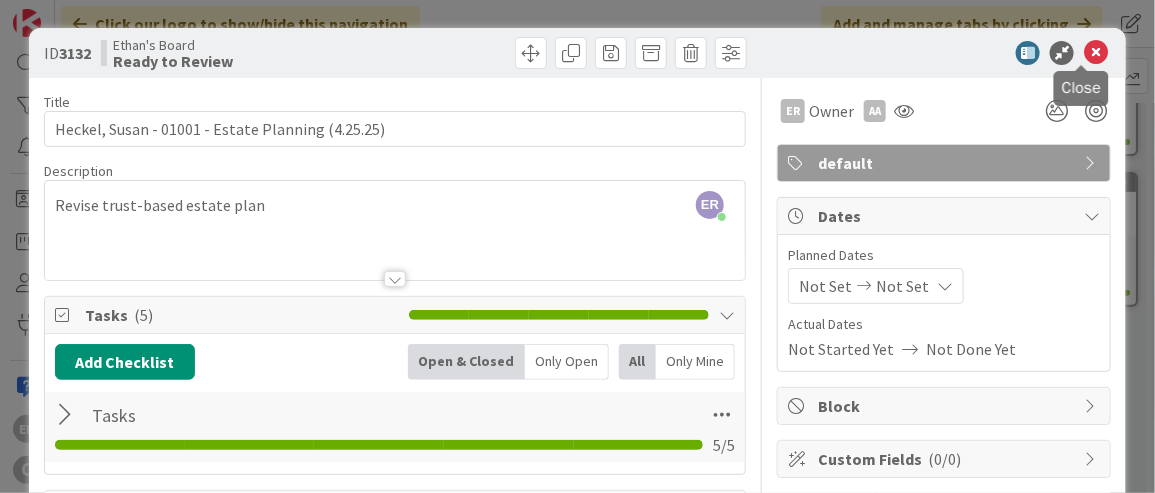 click at bounding box center [1096, 53] 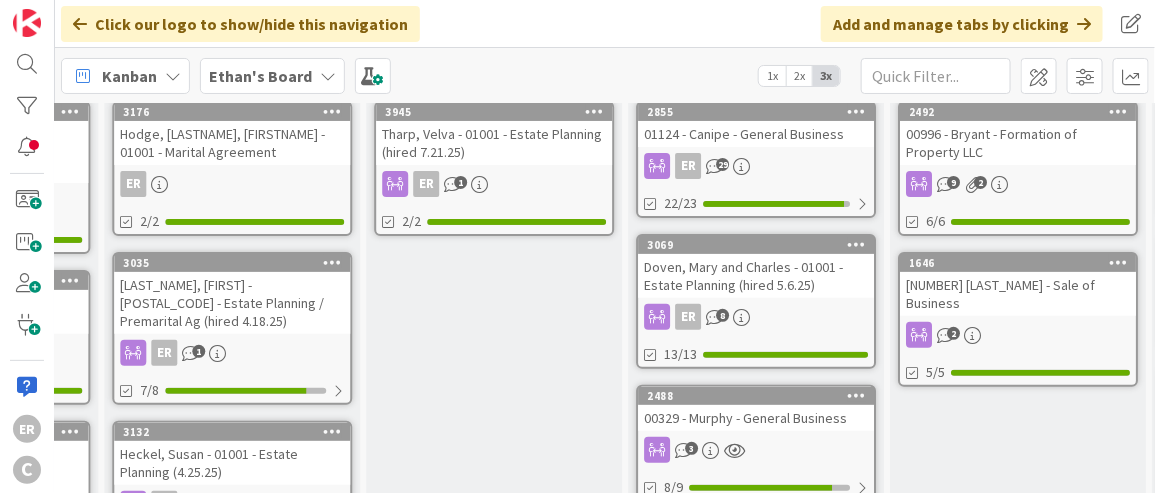 scroll, scrollTop: 192, scrollLeft: 1530, axis: both 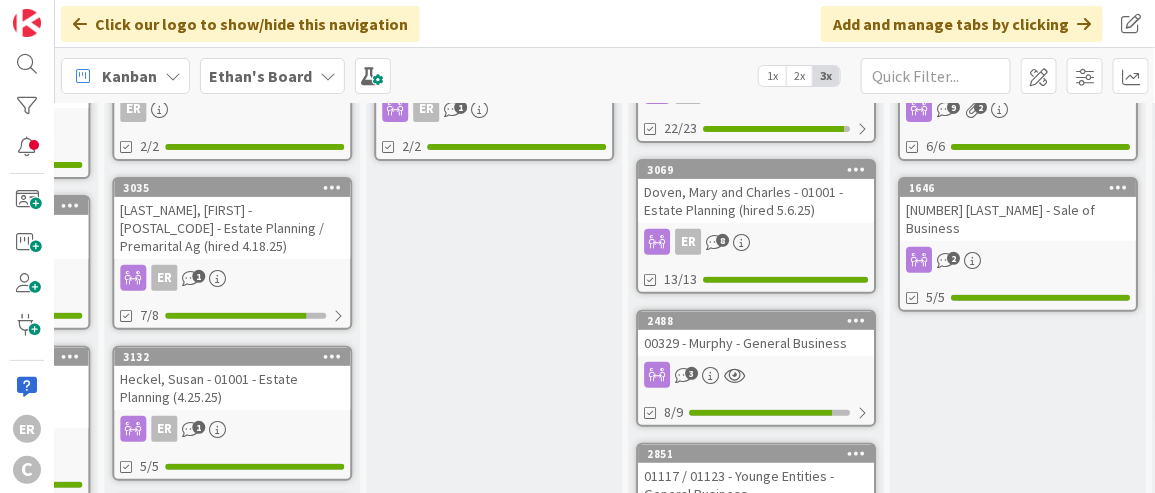 click on "Doven, Mary and Charles - 01001 - Estate Planning (hired 5.6.25)" at bounding box center (756, 201) 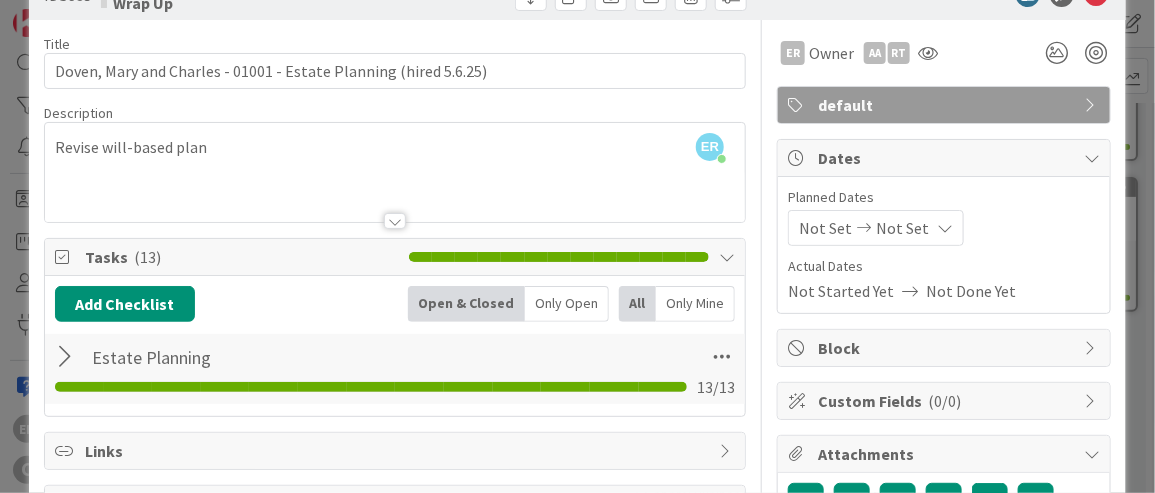 scroll, scrollTop: 46, scrollLeft: 0, axis: vertical 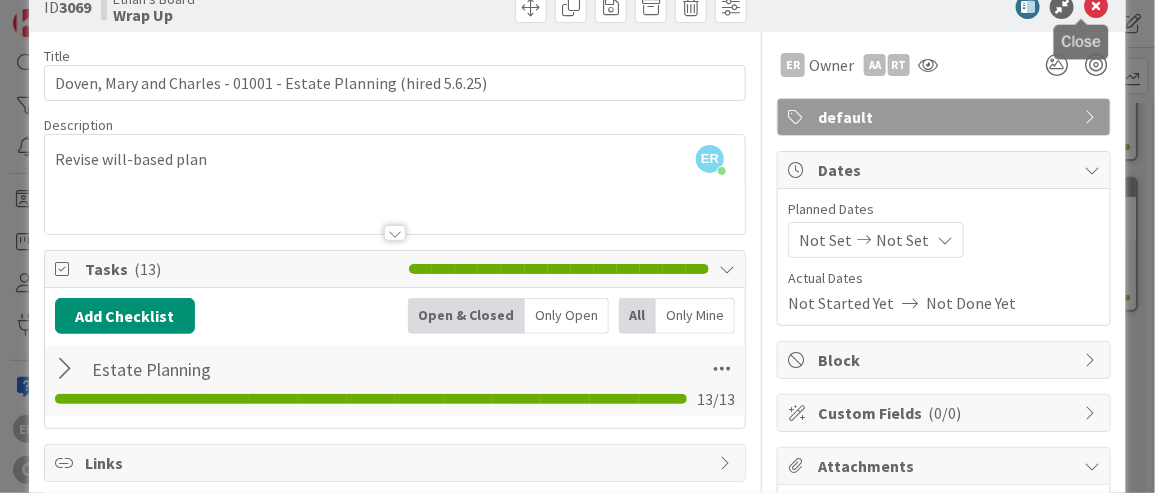 click at bounding box center [1096, 7] 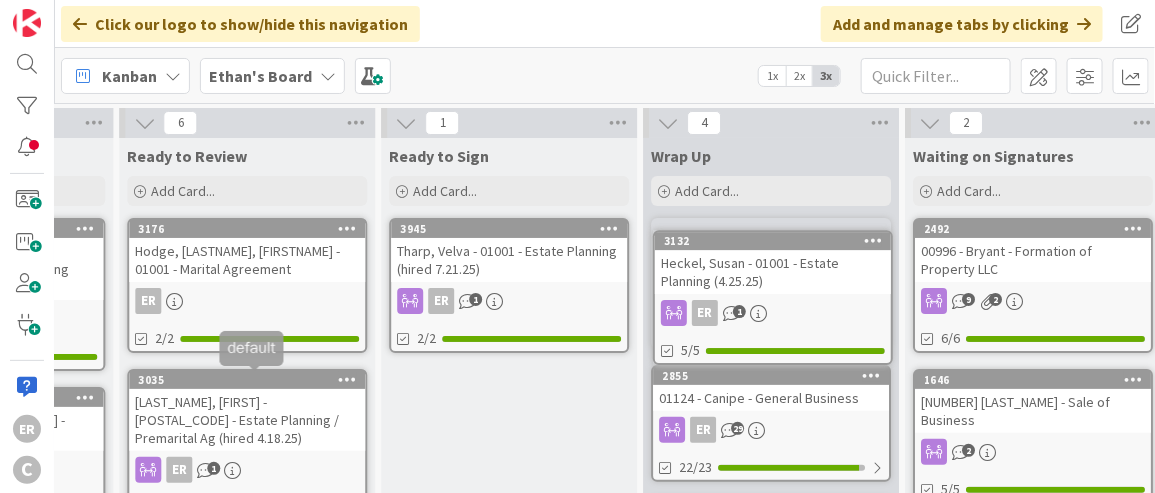 scroll, scrollTop: 0, scrollLeft: 1520, axis: horizontal 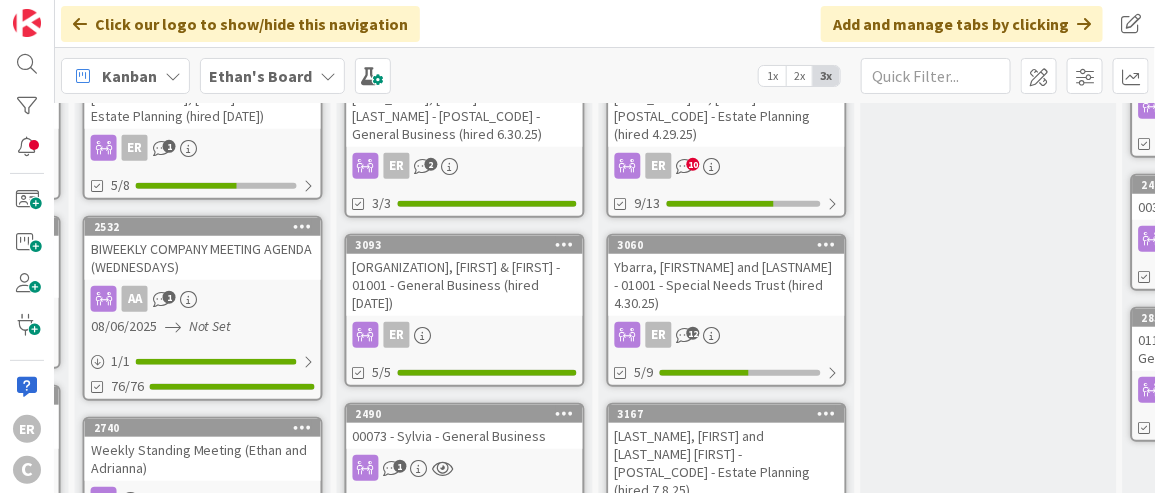 click on "00073 - Sylvia - General Business" at bounding box center [465, 436] 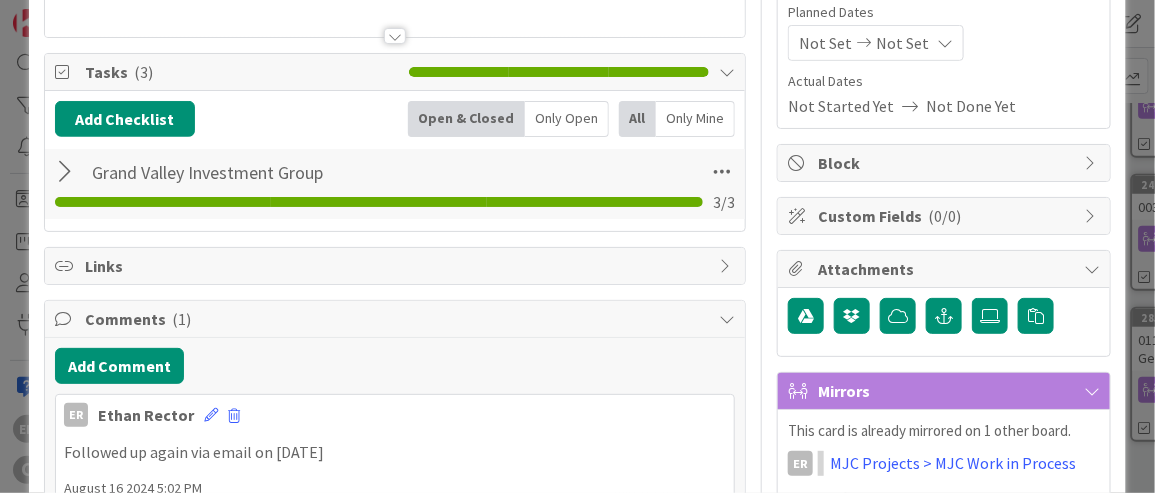 scroll, scrollTop: 0, scrollLeft: 0, axis: both 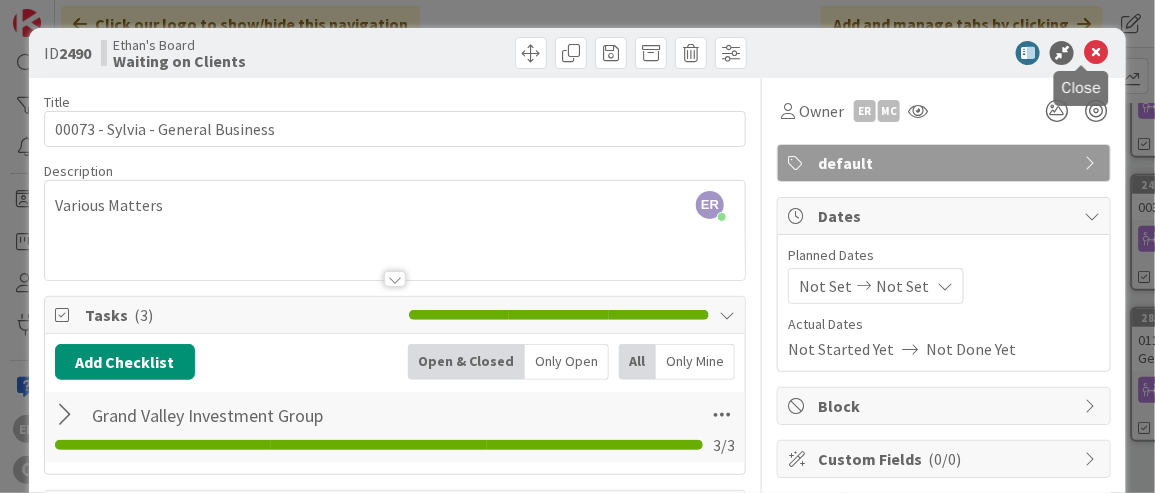 click at bounding box center [1096, 53] 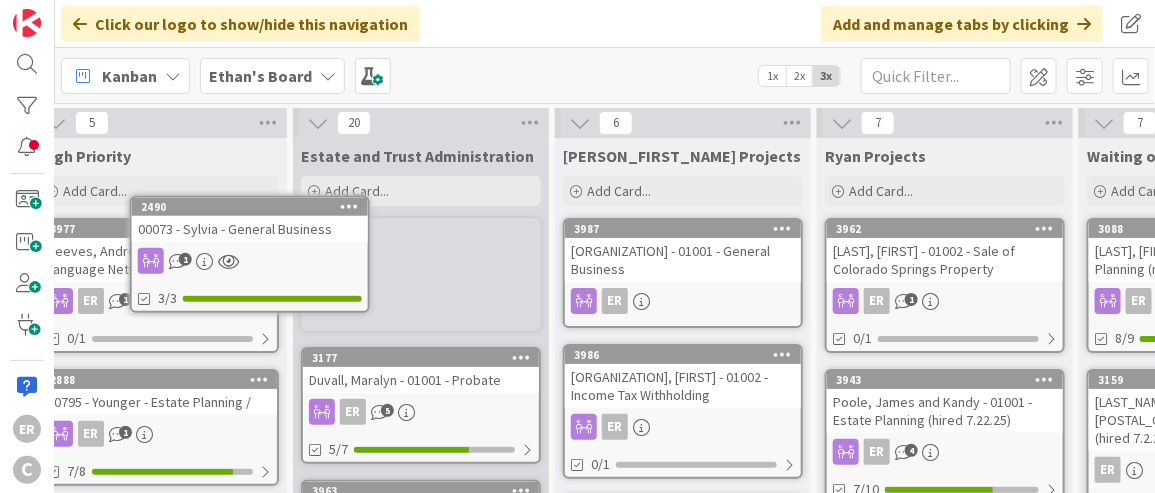 scroll, scrollTop: 0, scrollLeft: 0, axis: both 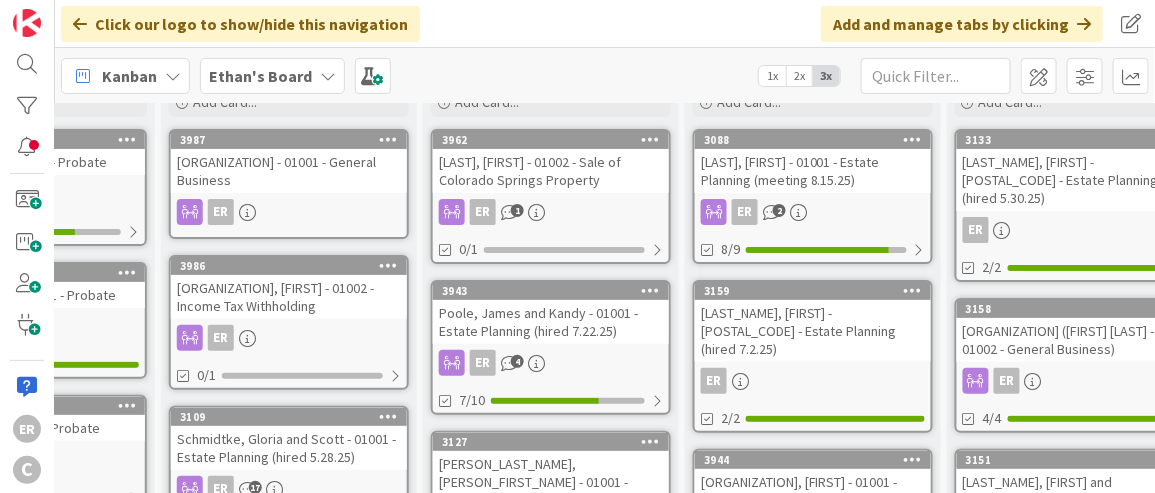 click on "[LAST], [FIRST] - 01001 - Estate Planning (meeting 8.15.25)" at bounding box center (813, 171) 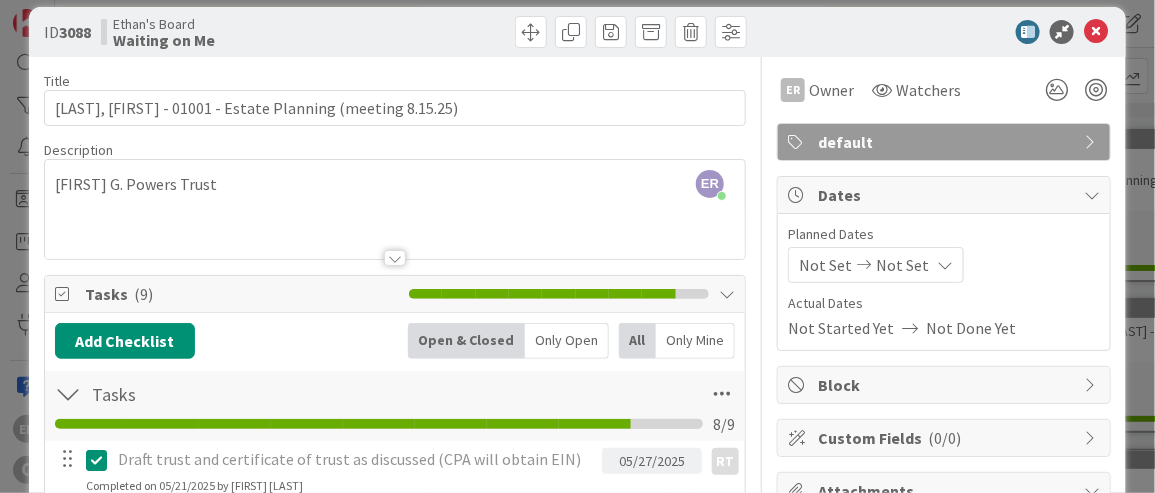 scroll, scrollTop: 4, scrollLeft: 0, axis: vertical 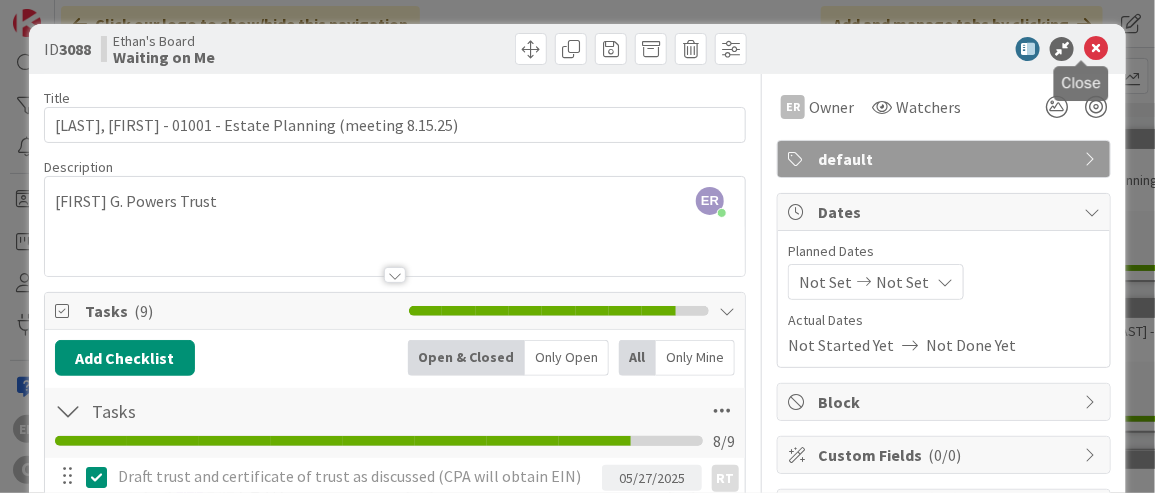 click at bounding box center [1096, 49] 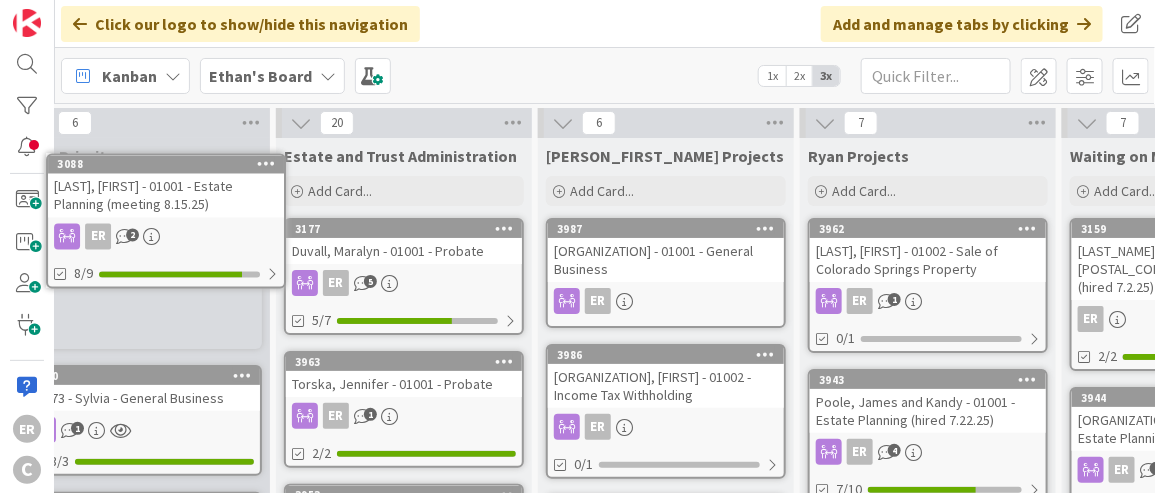 scroll, scrollTop: 0, scrollLeft: 0, axis: both 